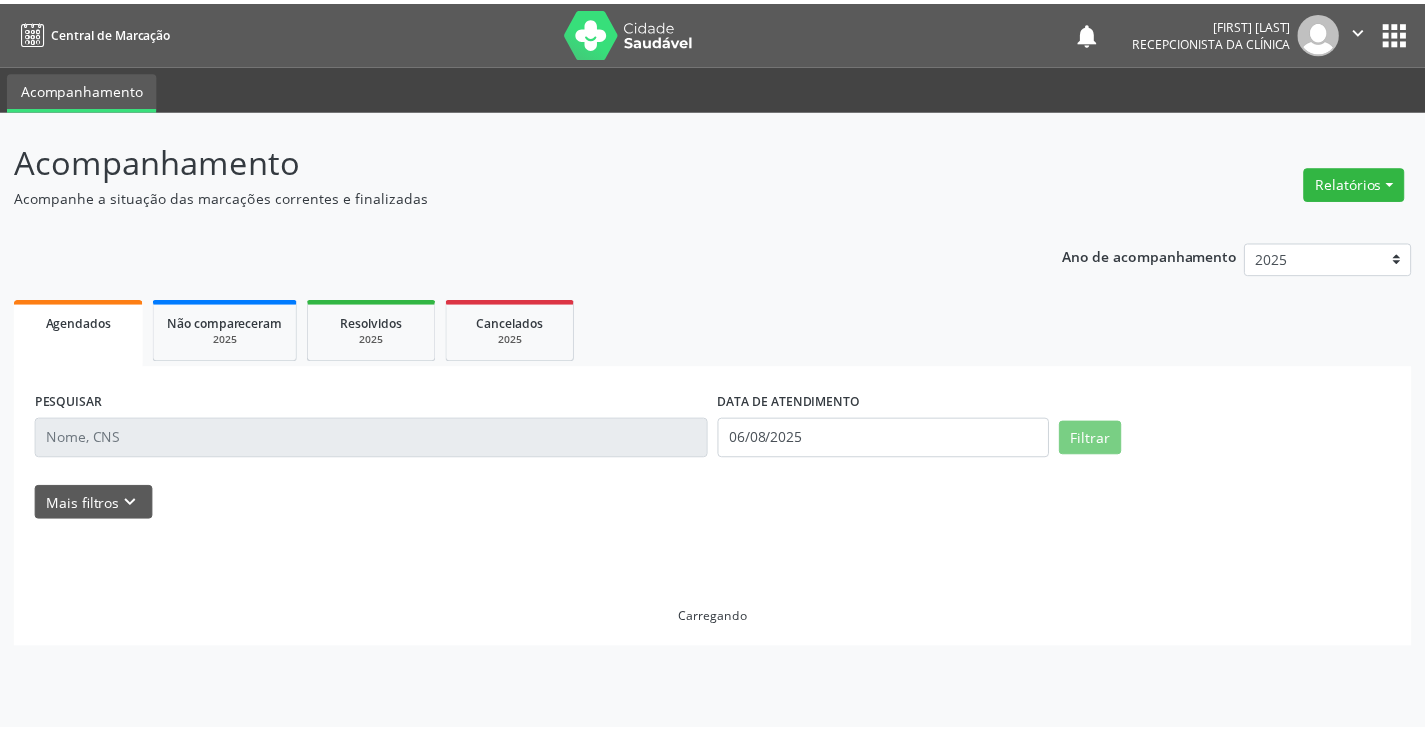 scroll, scrollTop: 0, scrollLeft: 0, axis: both 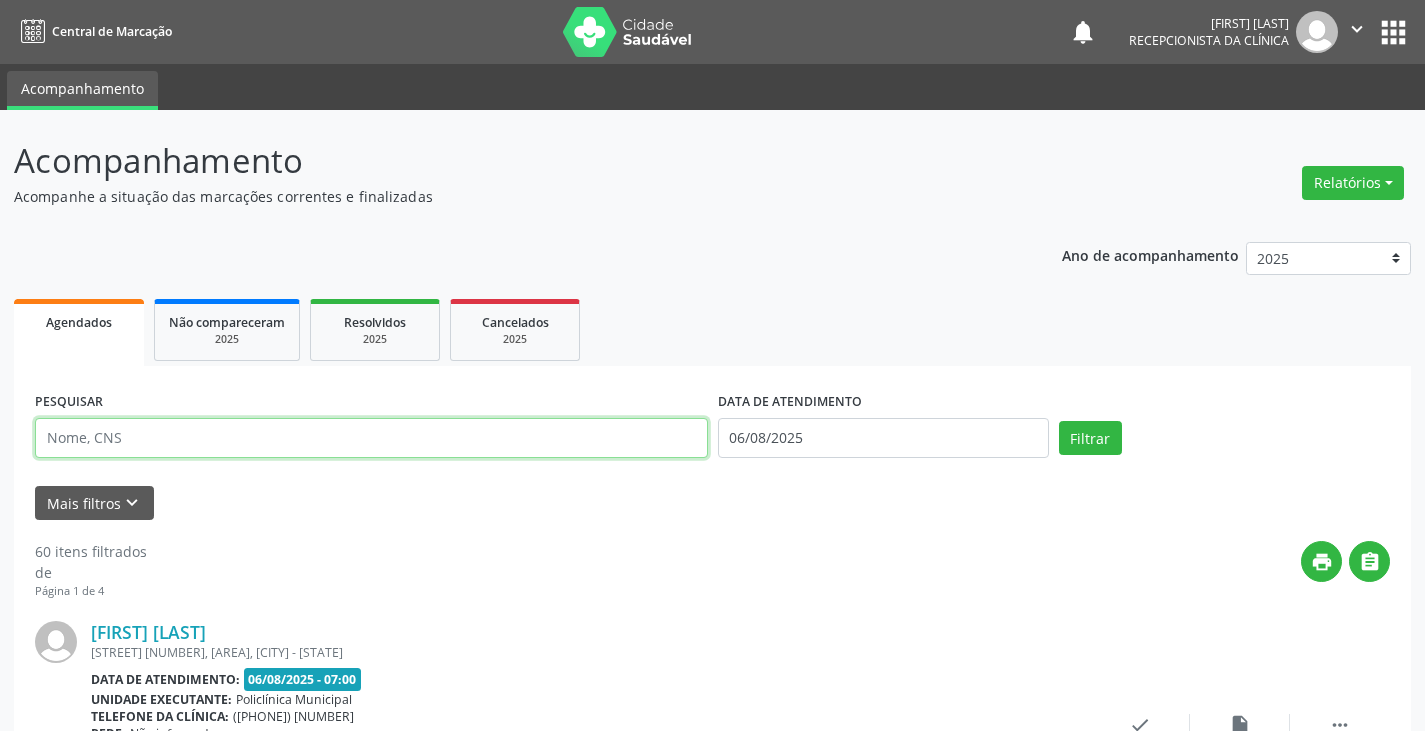 click at bounding box center (371, 438) 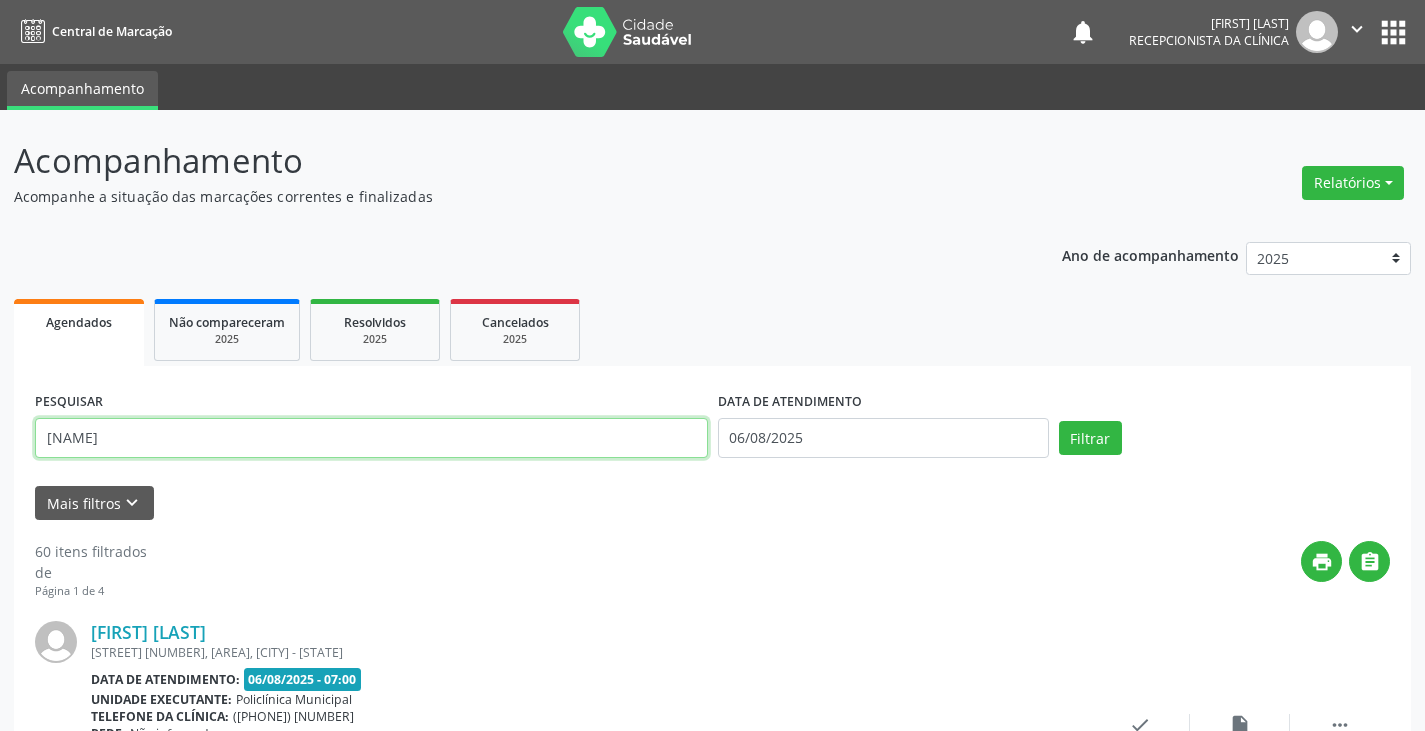 click on "Filtrar" at bounding box center [1090, 438] 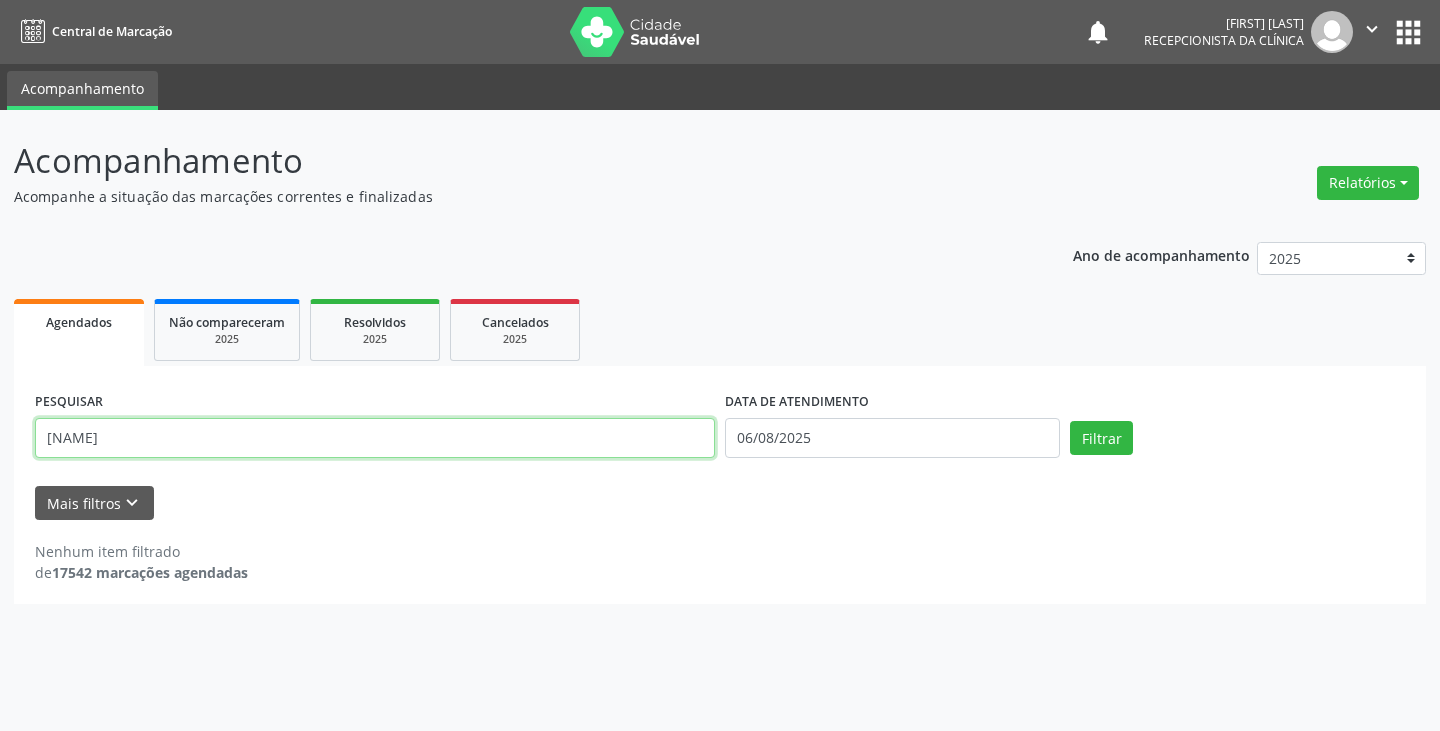 click on "[NAME]" at bounding box center [375, 438] 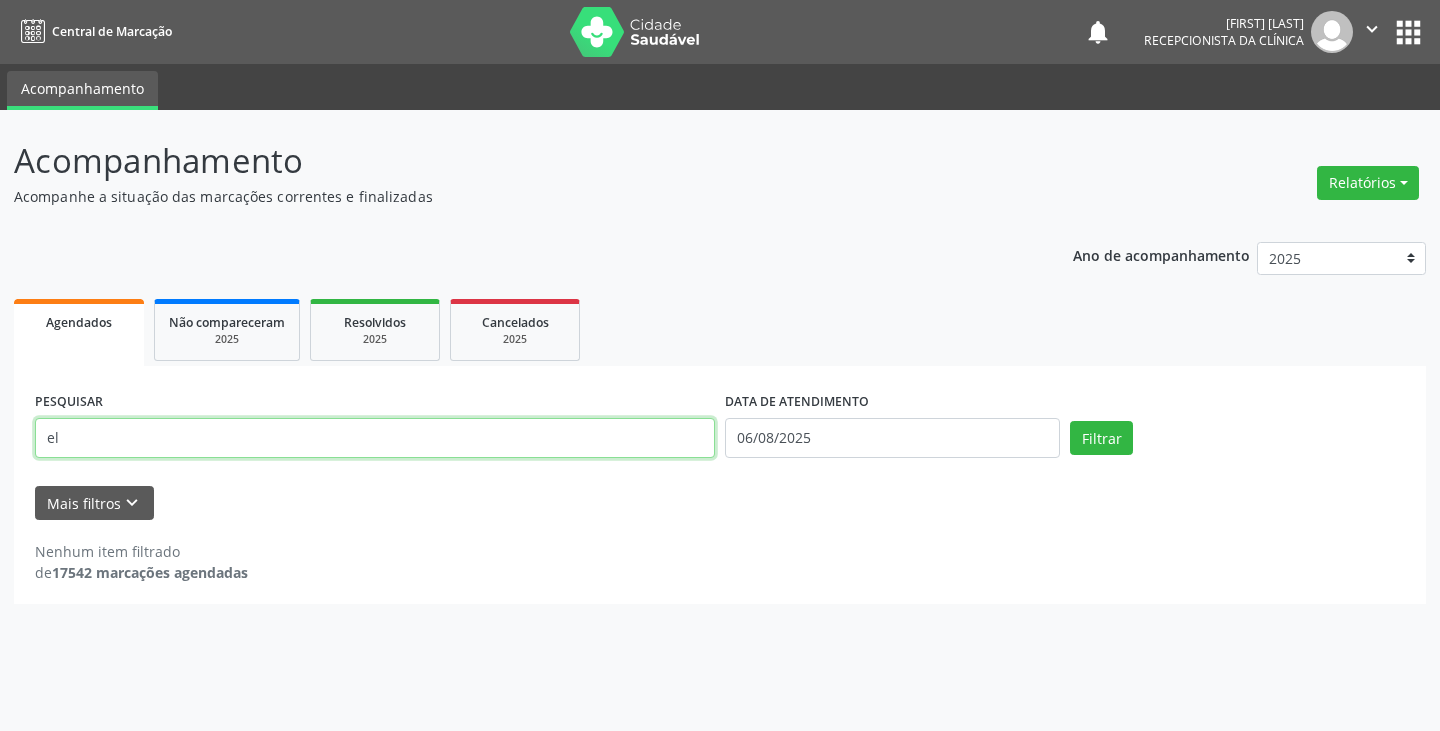 type on "e" 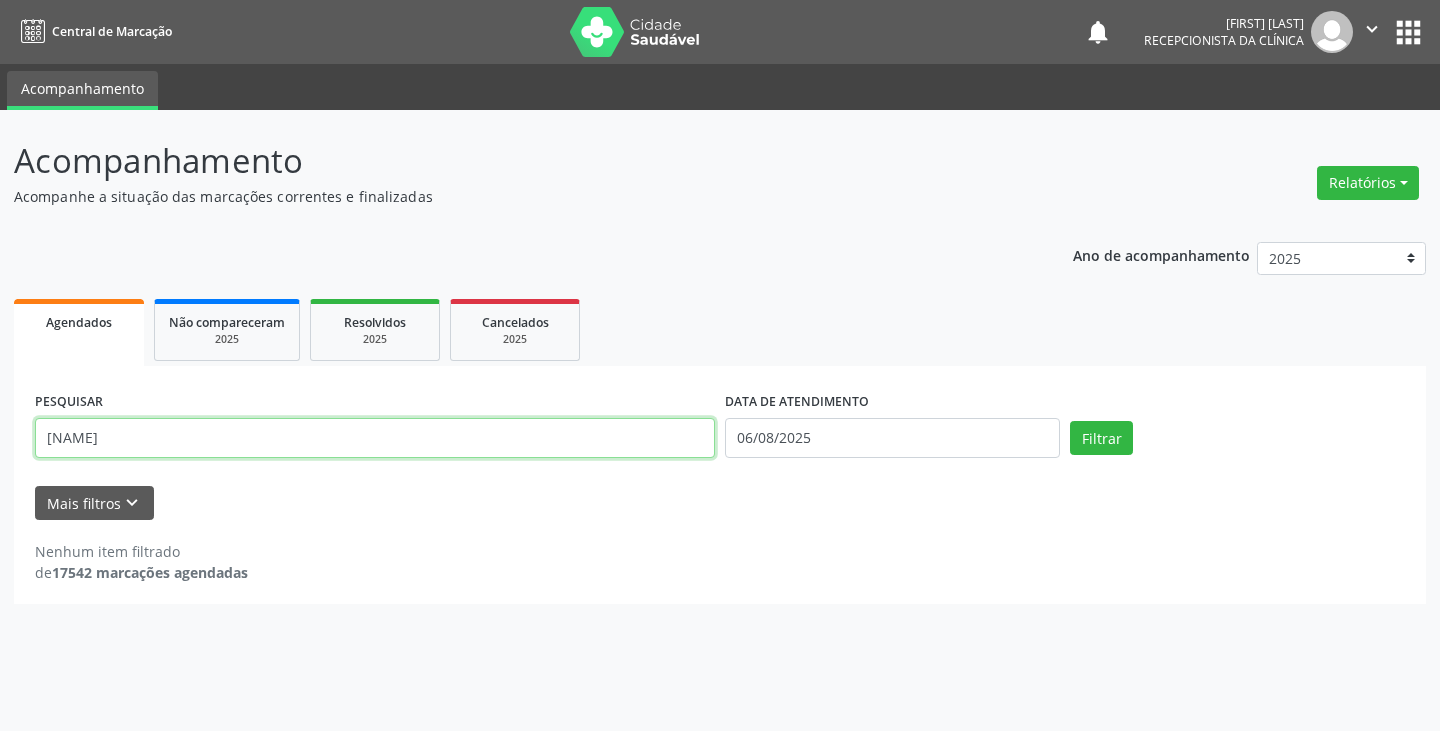 click on "Filtrar" at bounding box center (1101, 438) 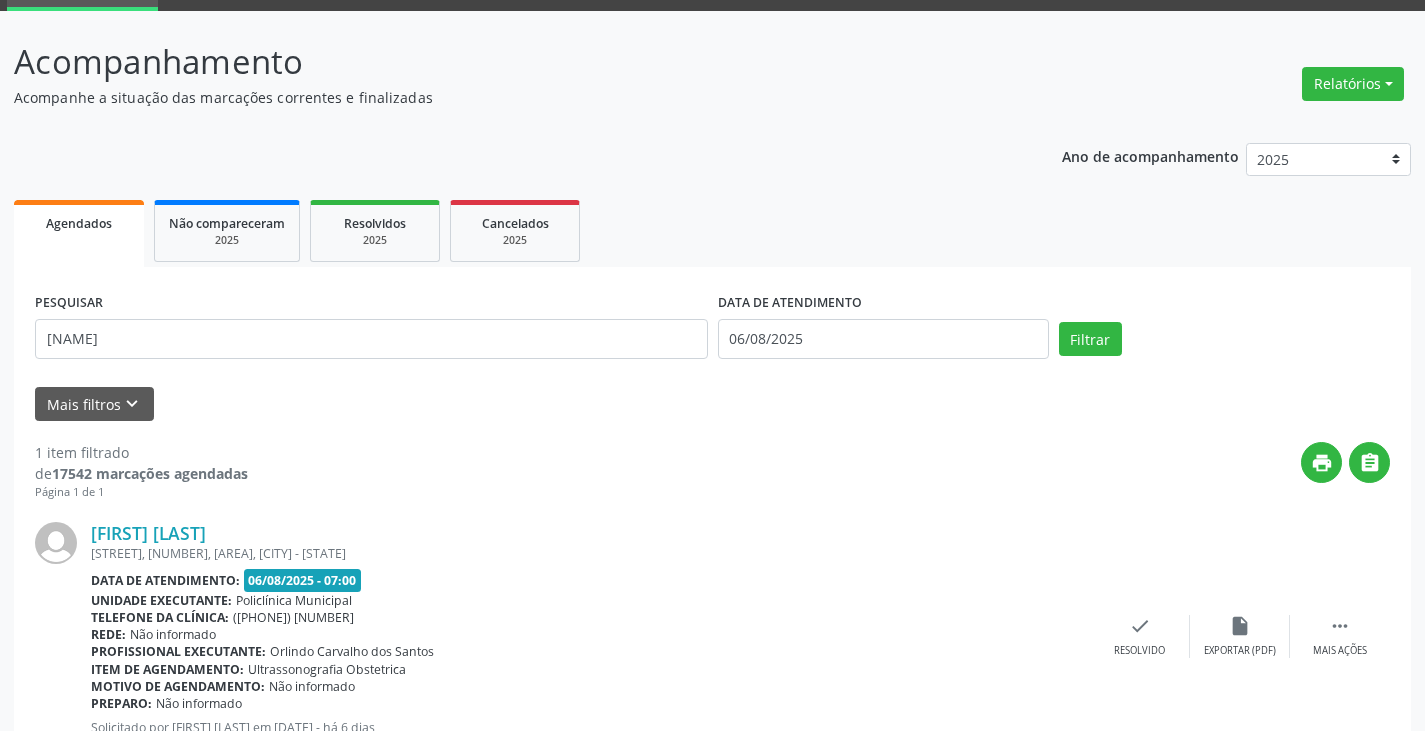 scroll, scrollTop: 174, scrollLeft: 0, axis: vertical 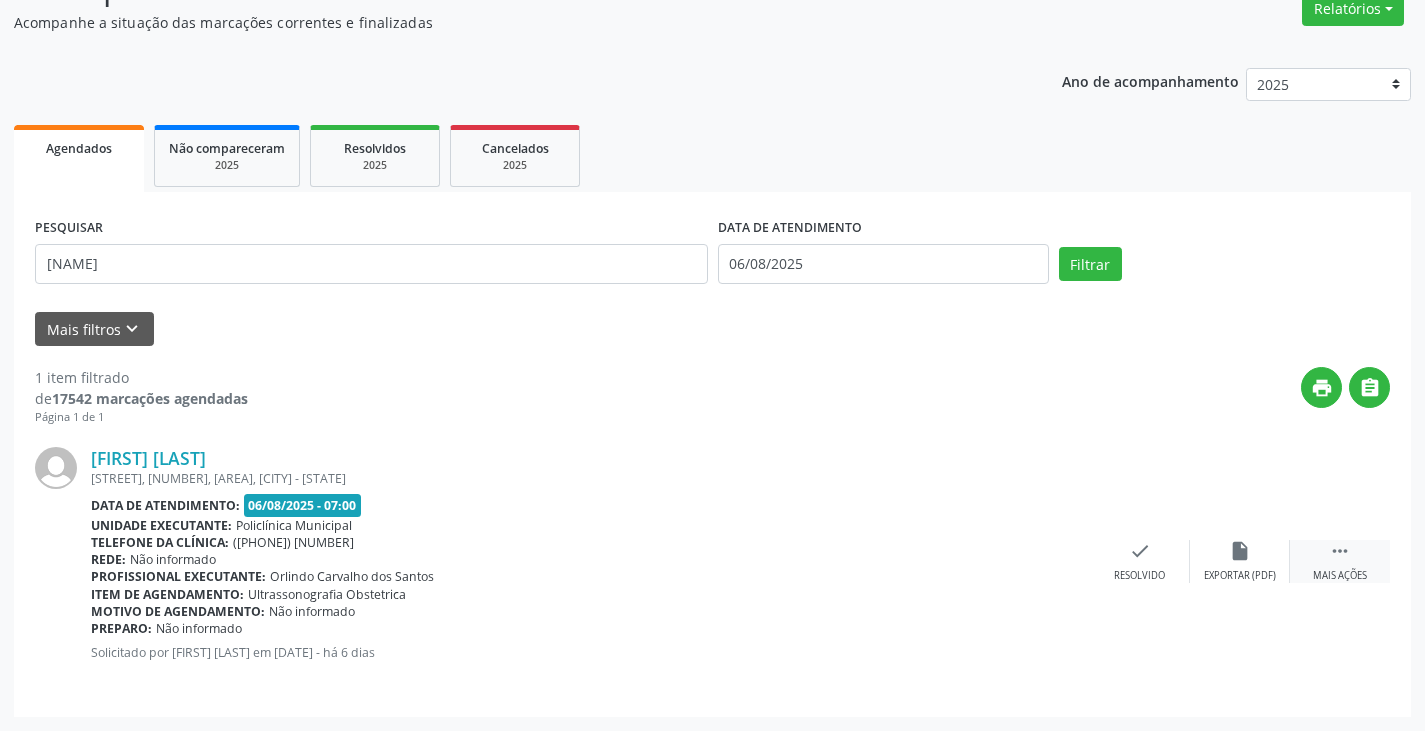 click on "" at bounding box center (1340, 551) 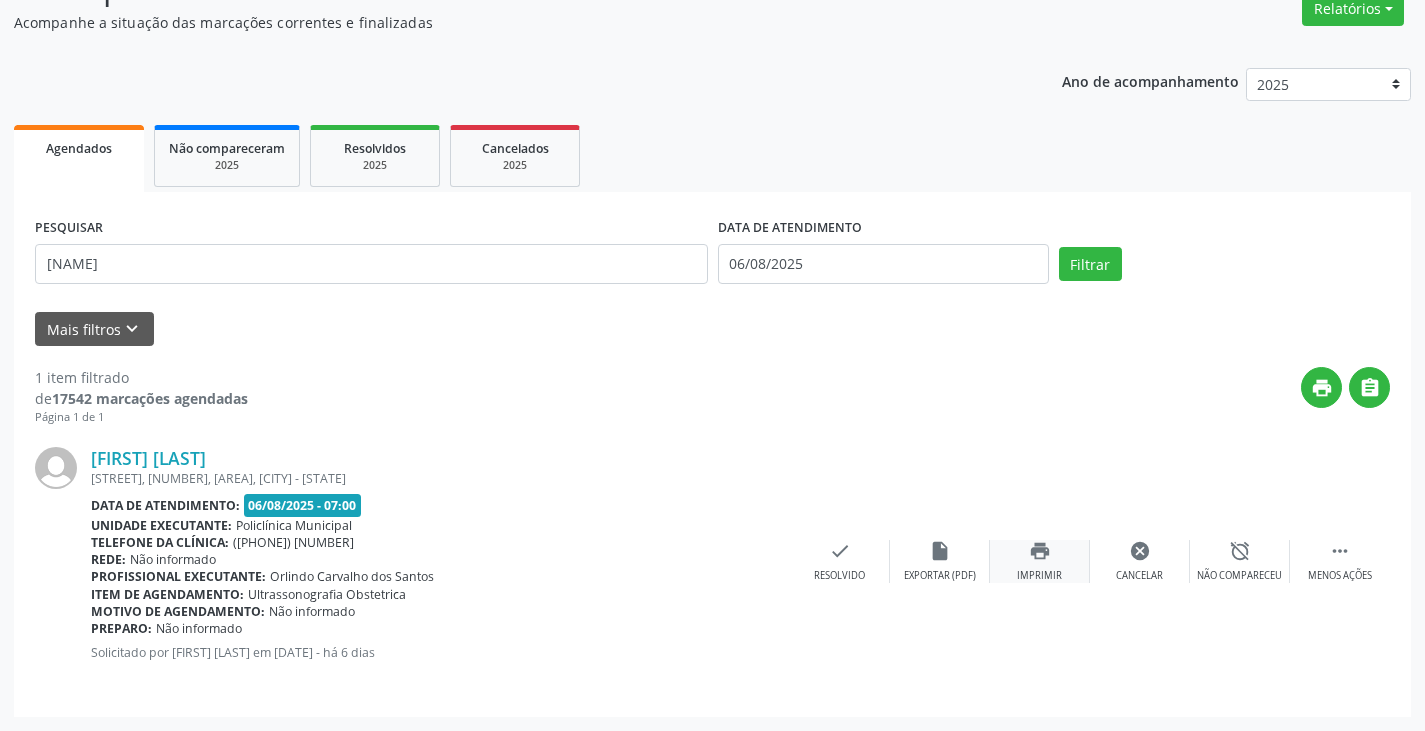 click on "print
Imprimir" at bounding box center [1040, 561] 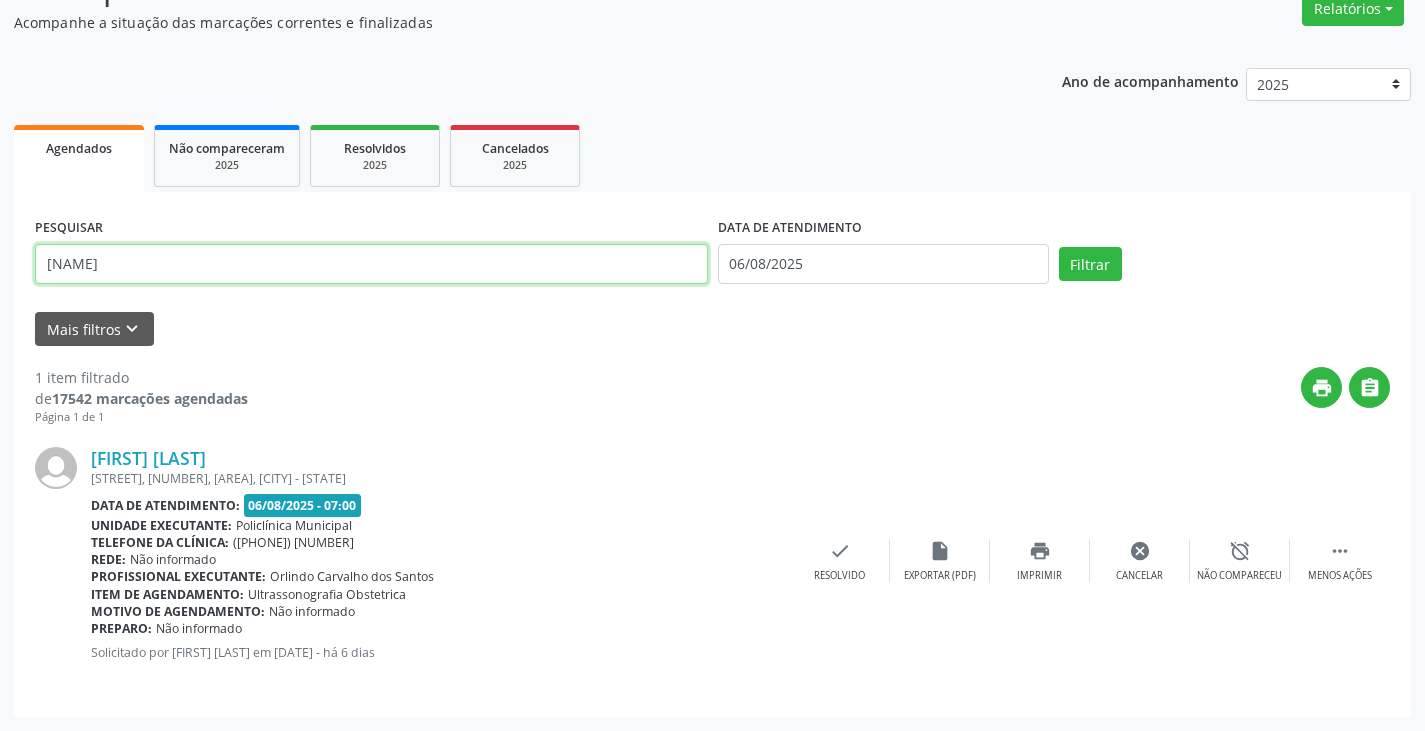 click on "[NAME]" at bounding box center [371, 264] 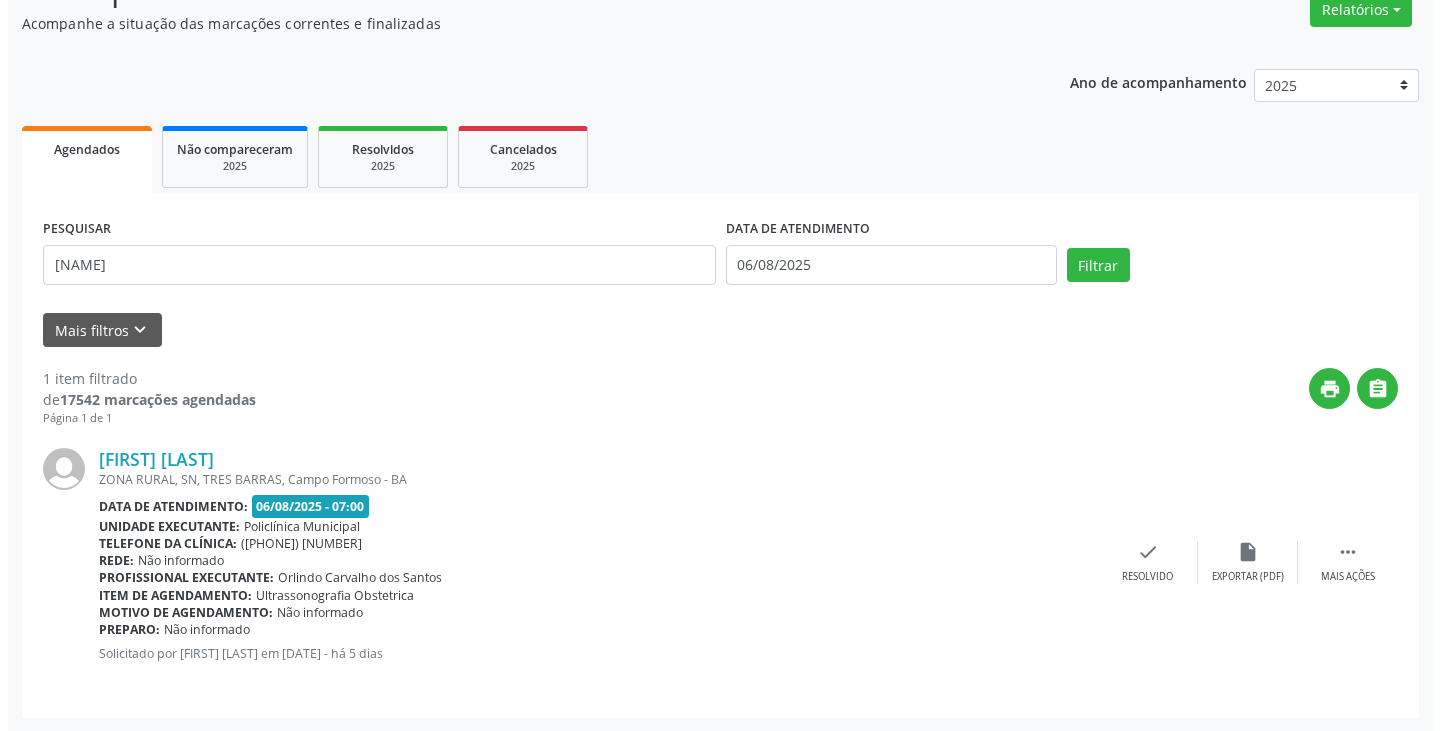 scroll, scrollTop: 174, scrollLeft: 0, axis: vertical 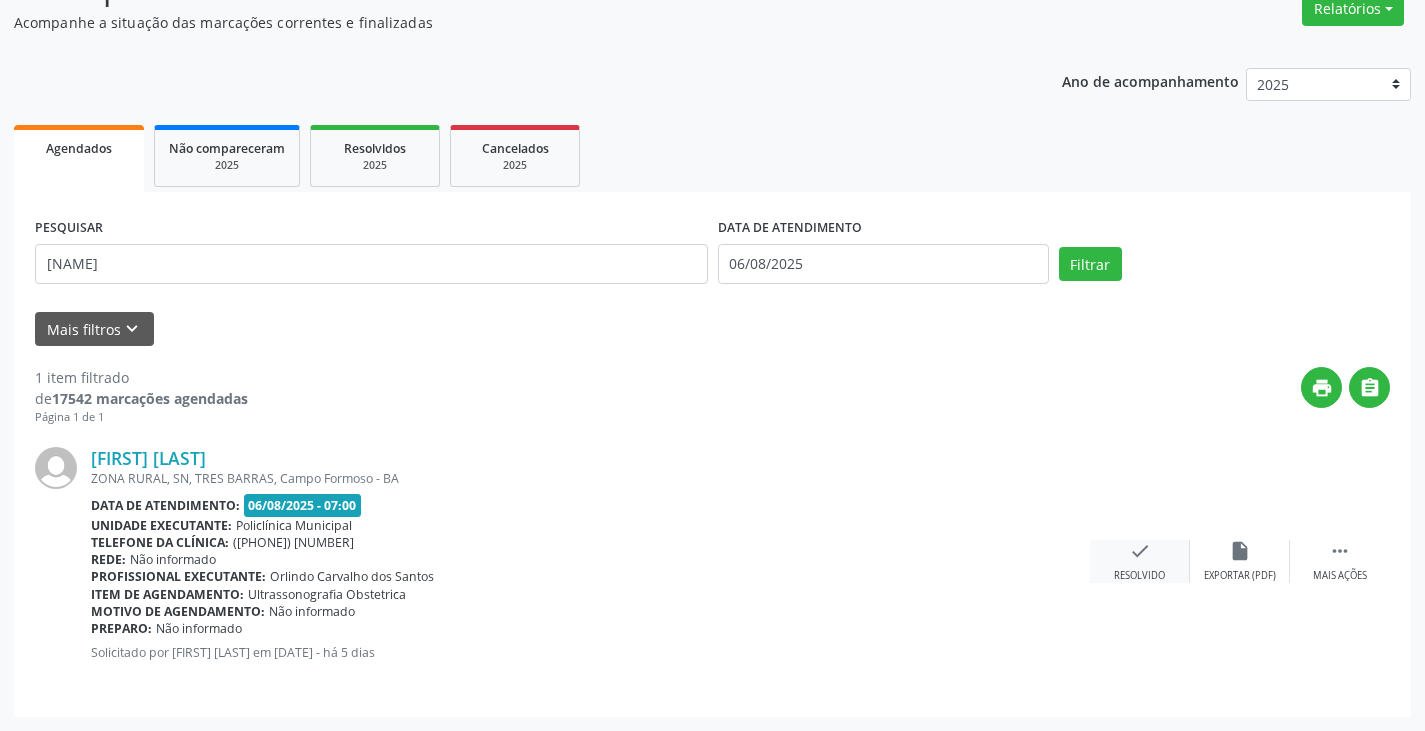 click on "check
Resolvido" at bounding box center [1140, 561] 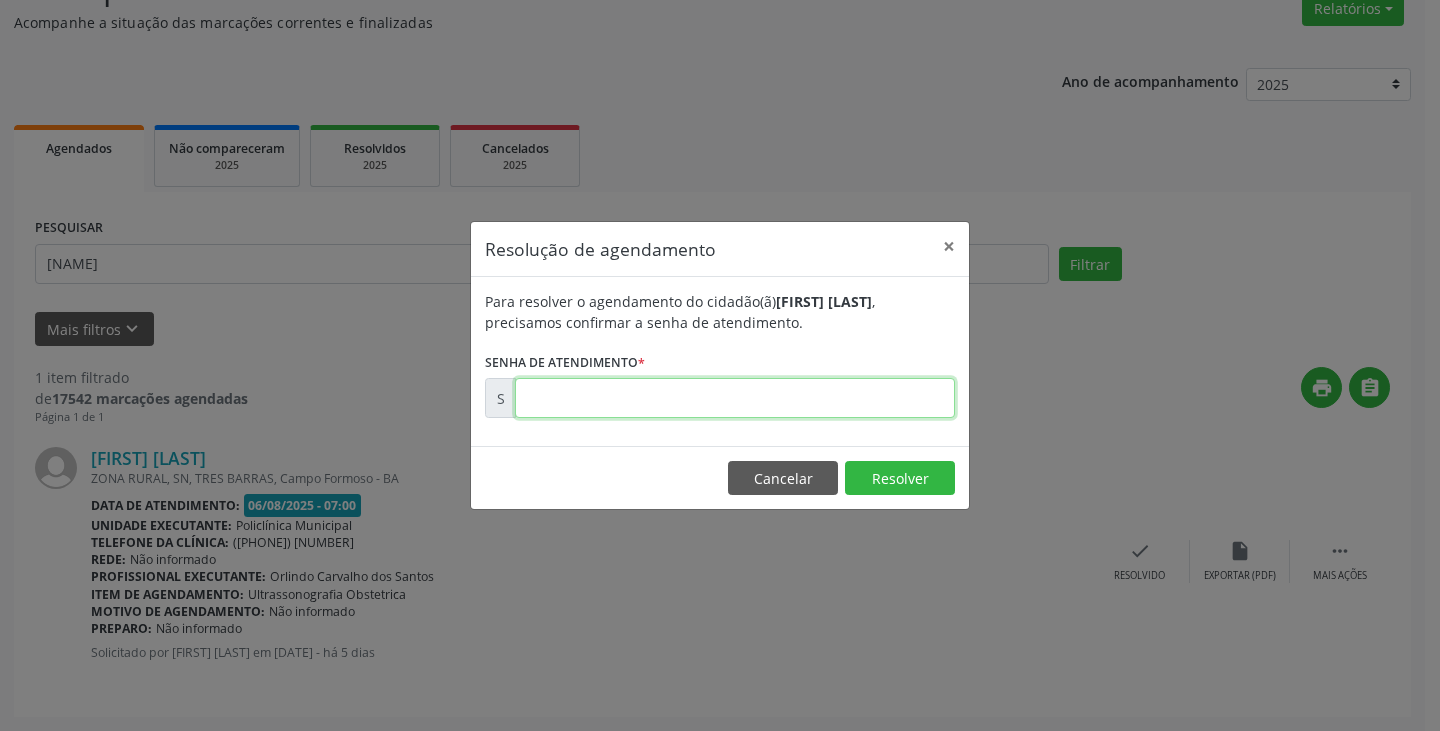 click at bounding box center (735, 398) 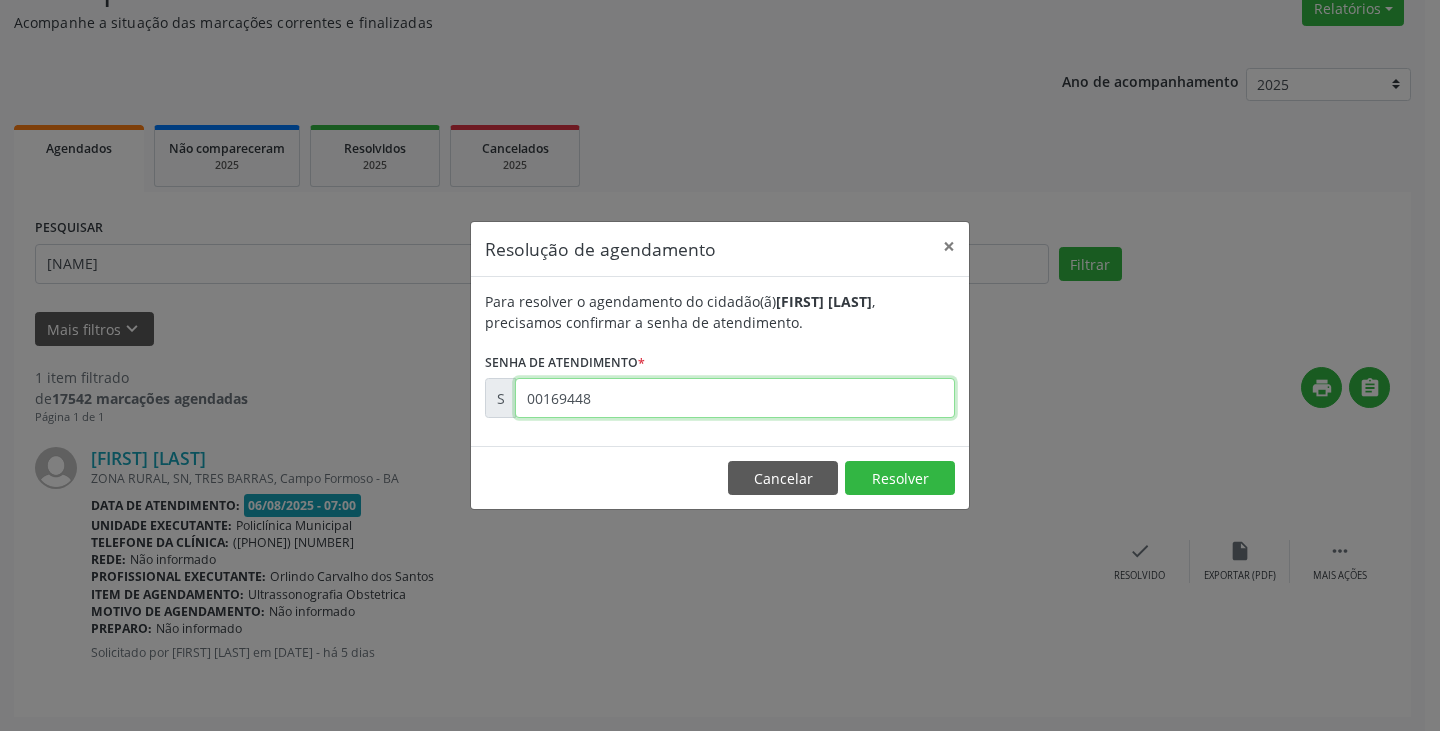 type on "00169448" 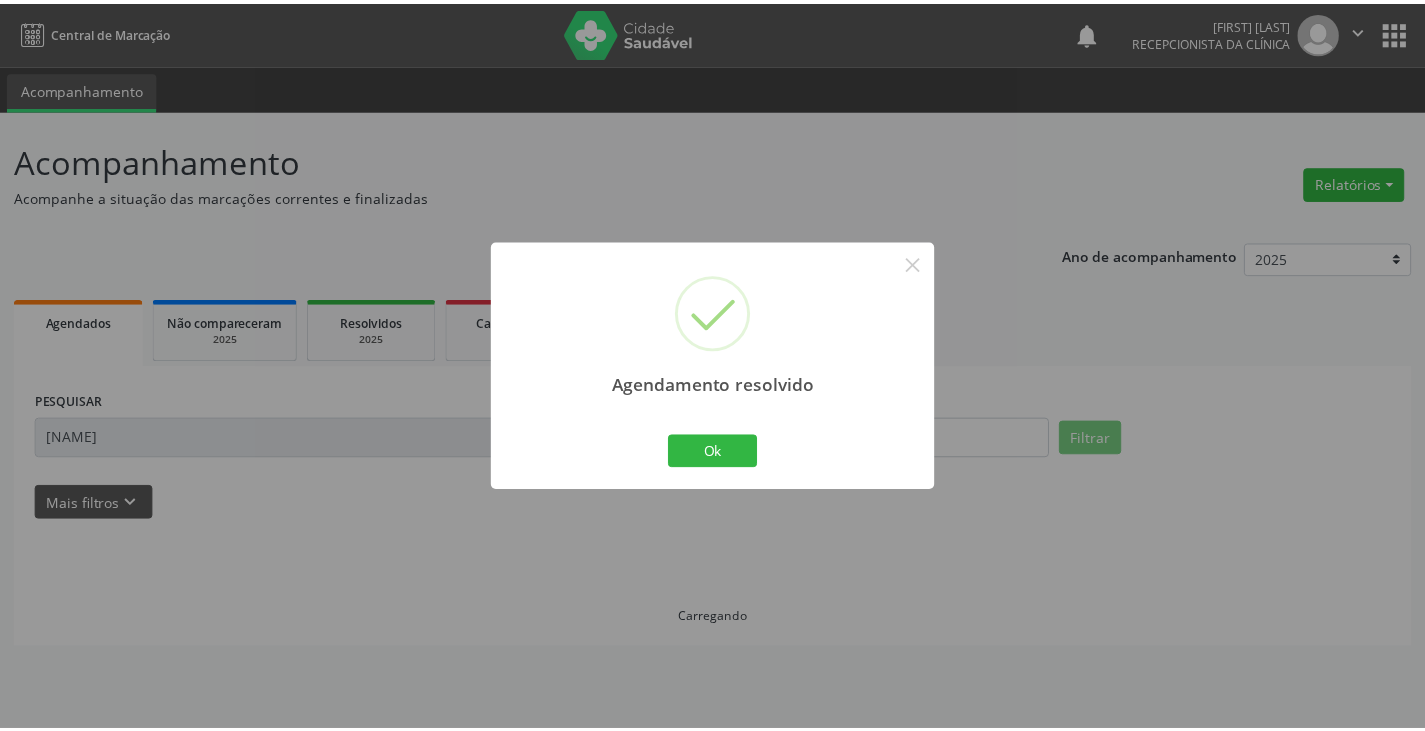 scroll, scrollTop: 0, scrollLeft: 0, axis: both 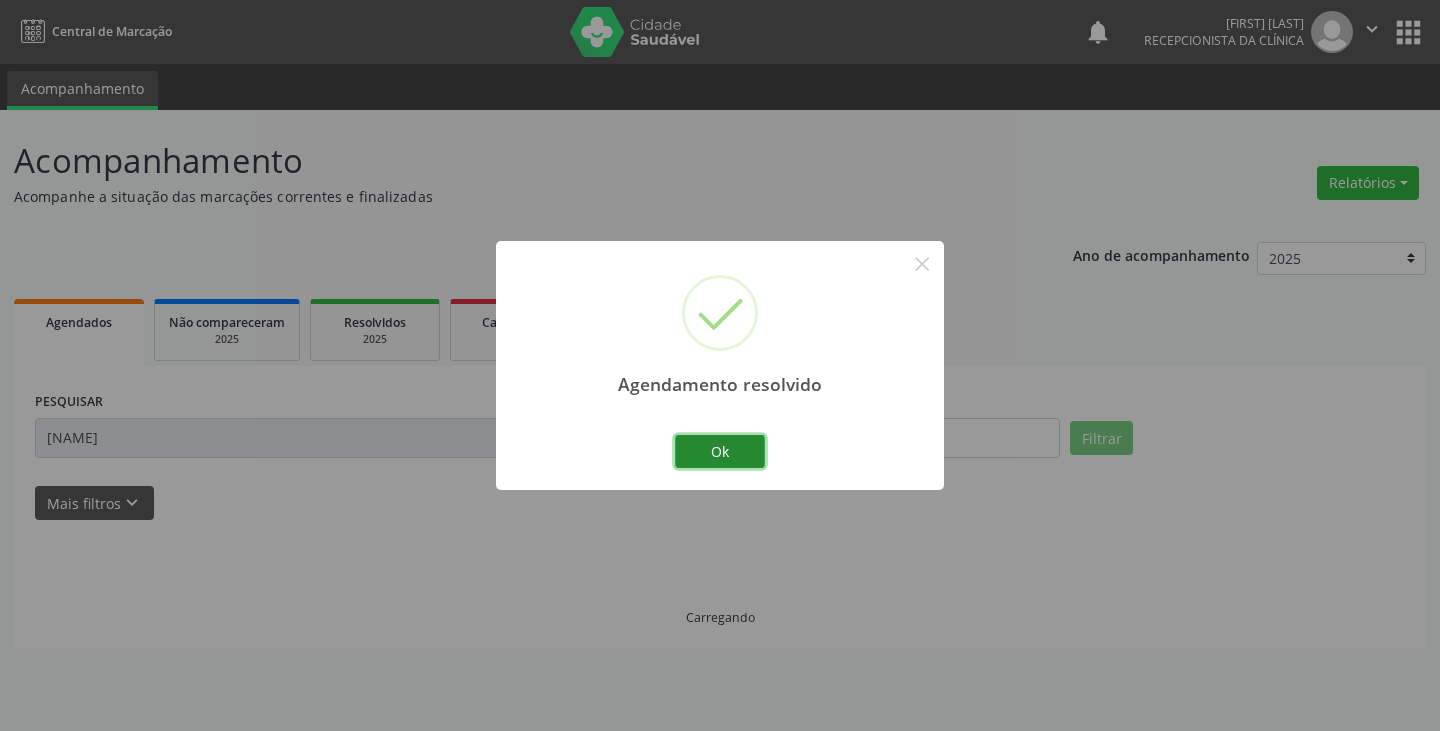 drag, startPoint x: 705, startPoint y: 448, endPoint x: 662, endPoint y: 448, distance: 43 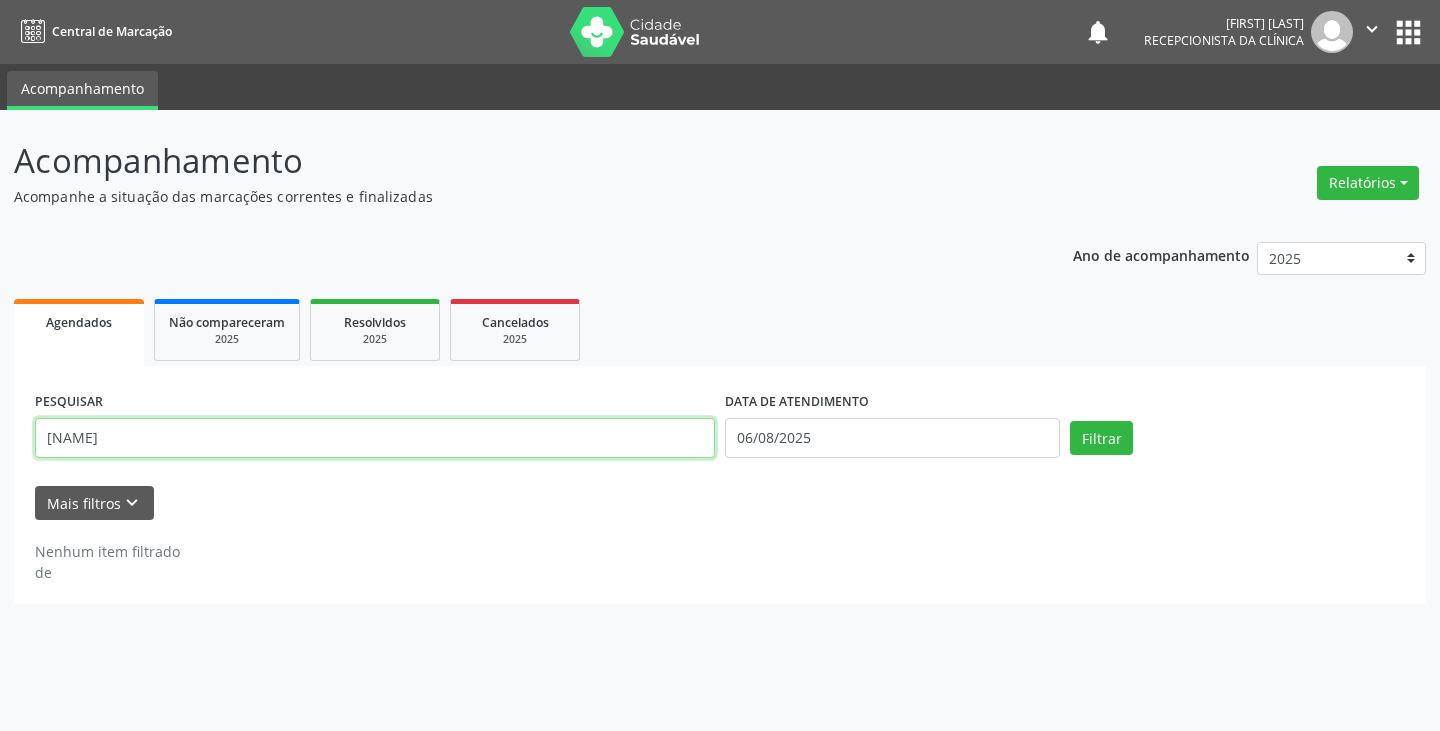 click on "[NAME]" at bounding box center [375, 438] 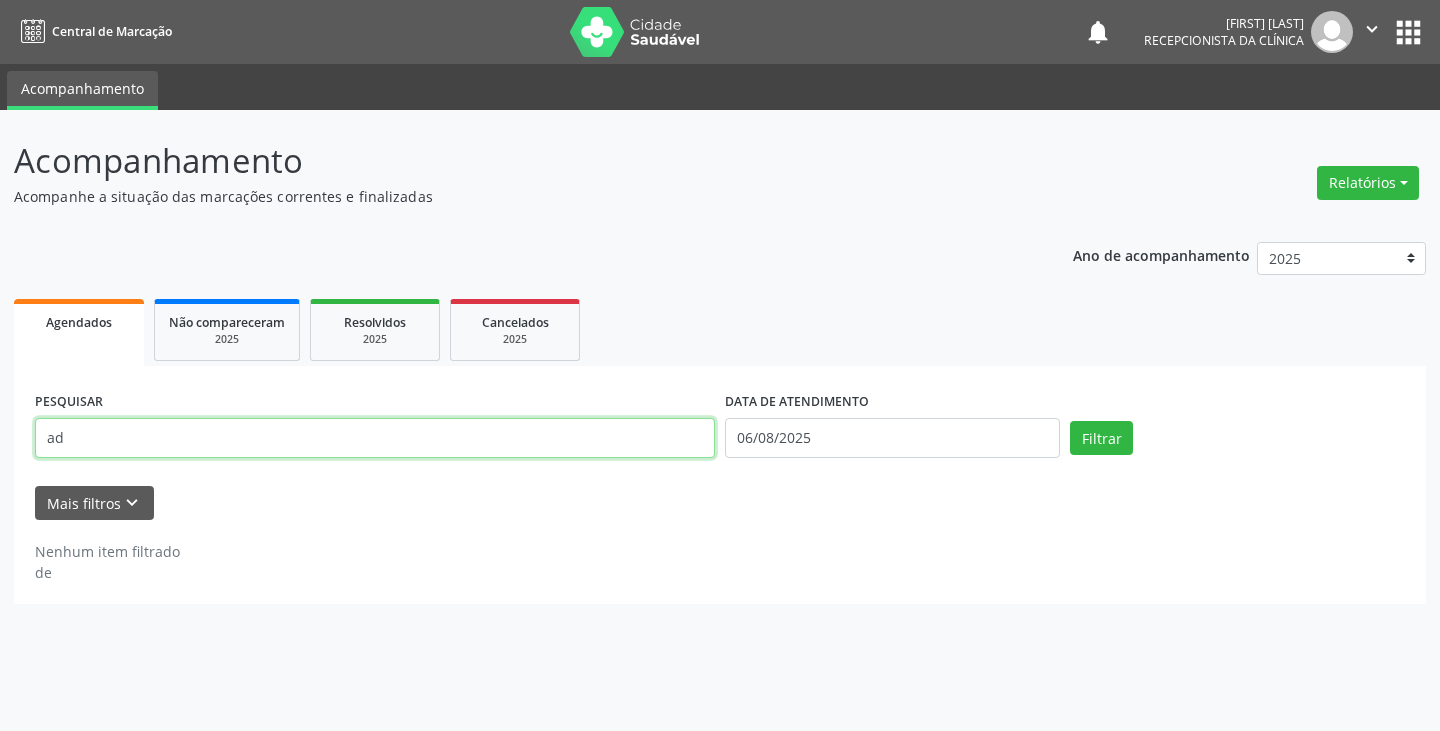 type on "a" 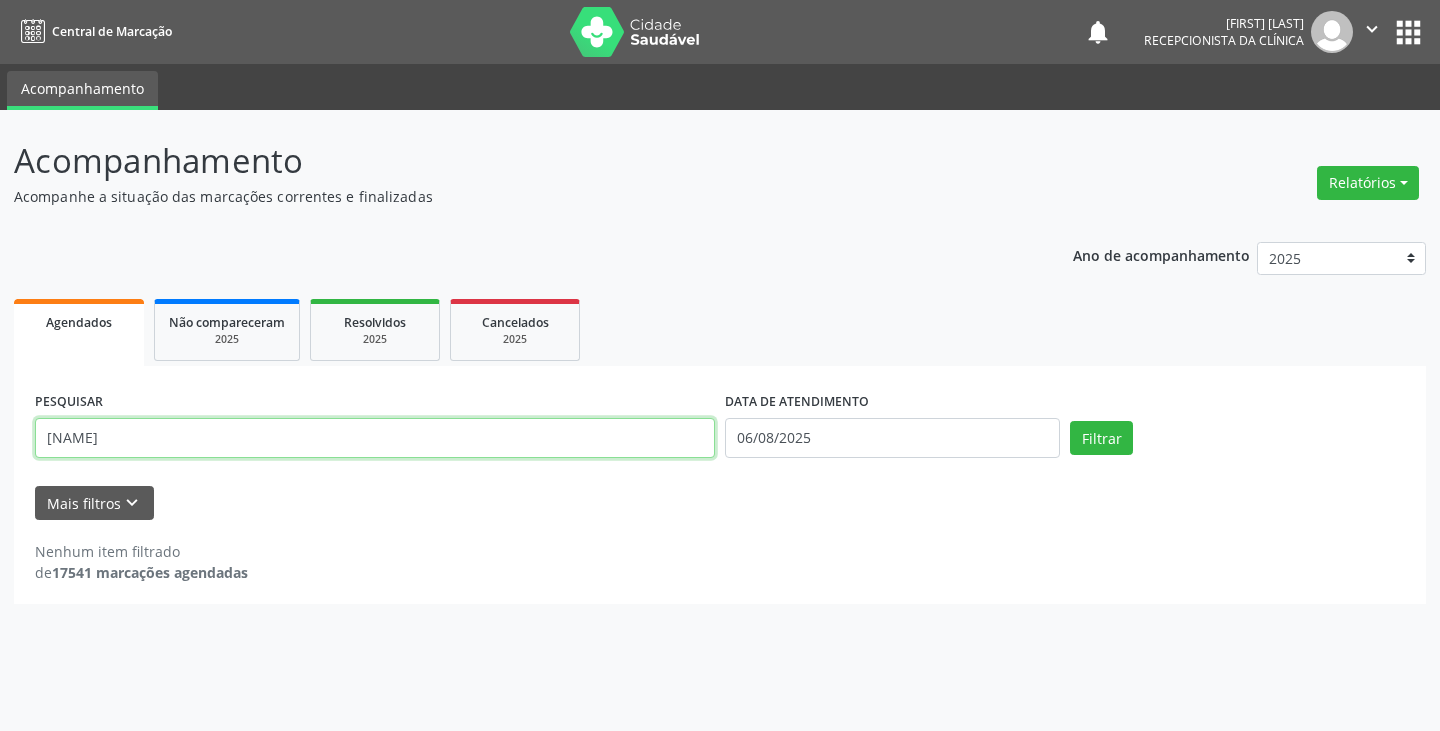 type on "[NAME]" 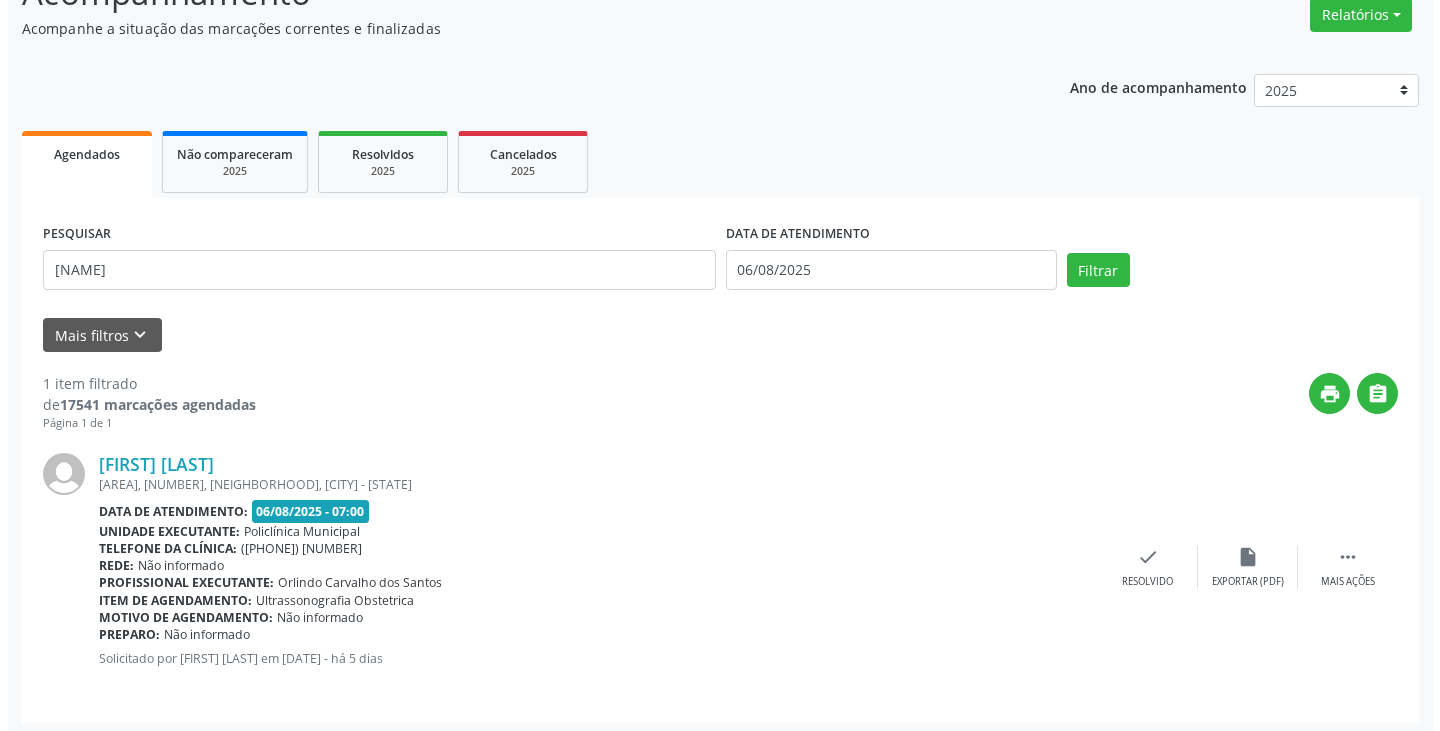 scroll, scrollTop: 174, scrollLeft: 0, axis: vertical 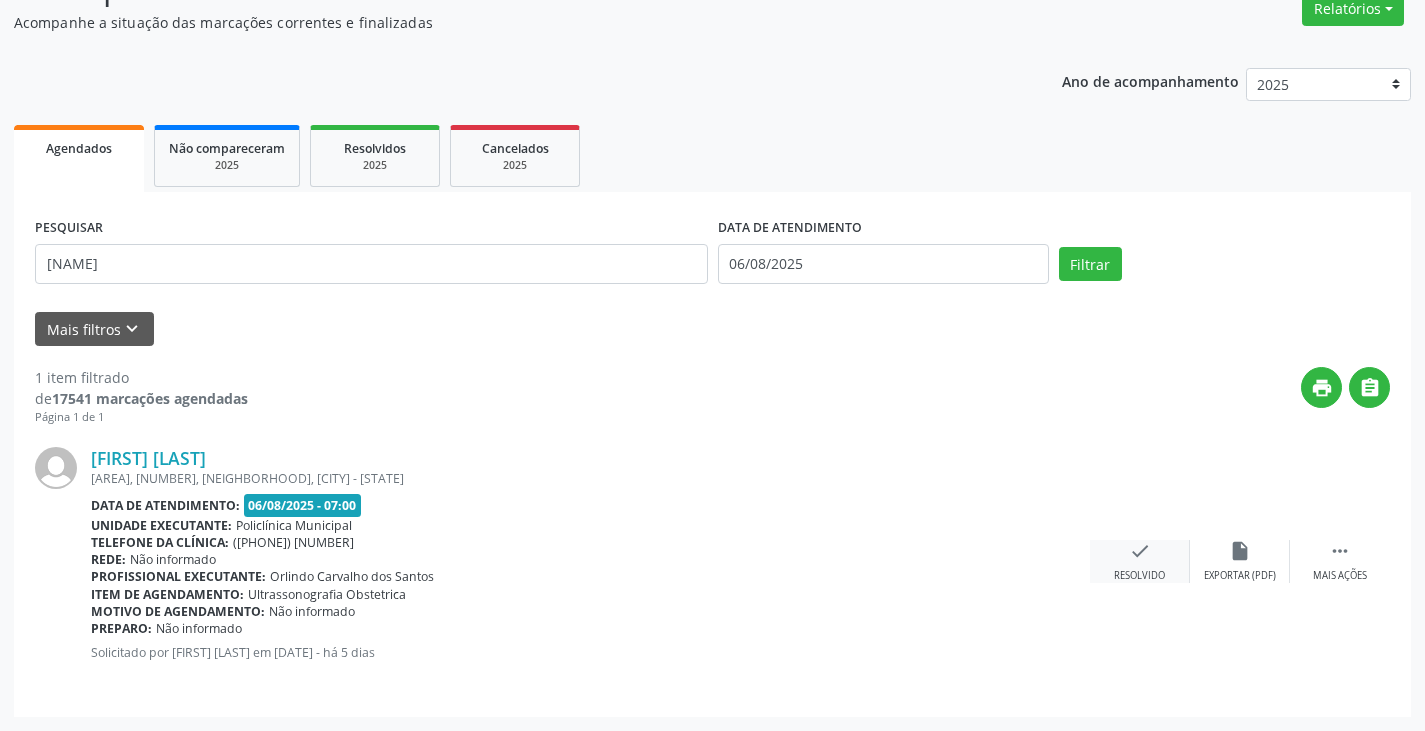 click on "check" at bounding box center [1140, 551] 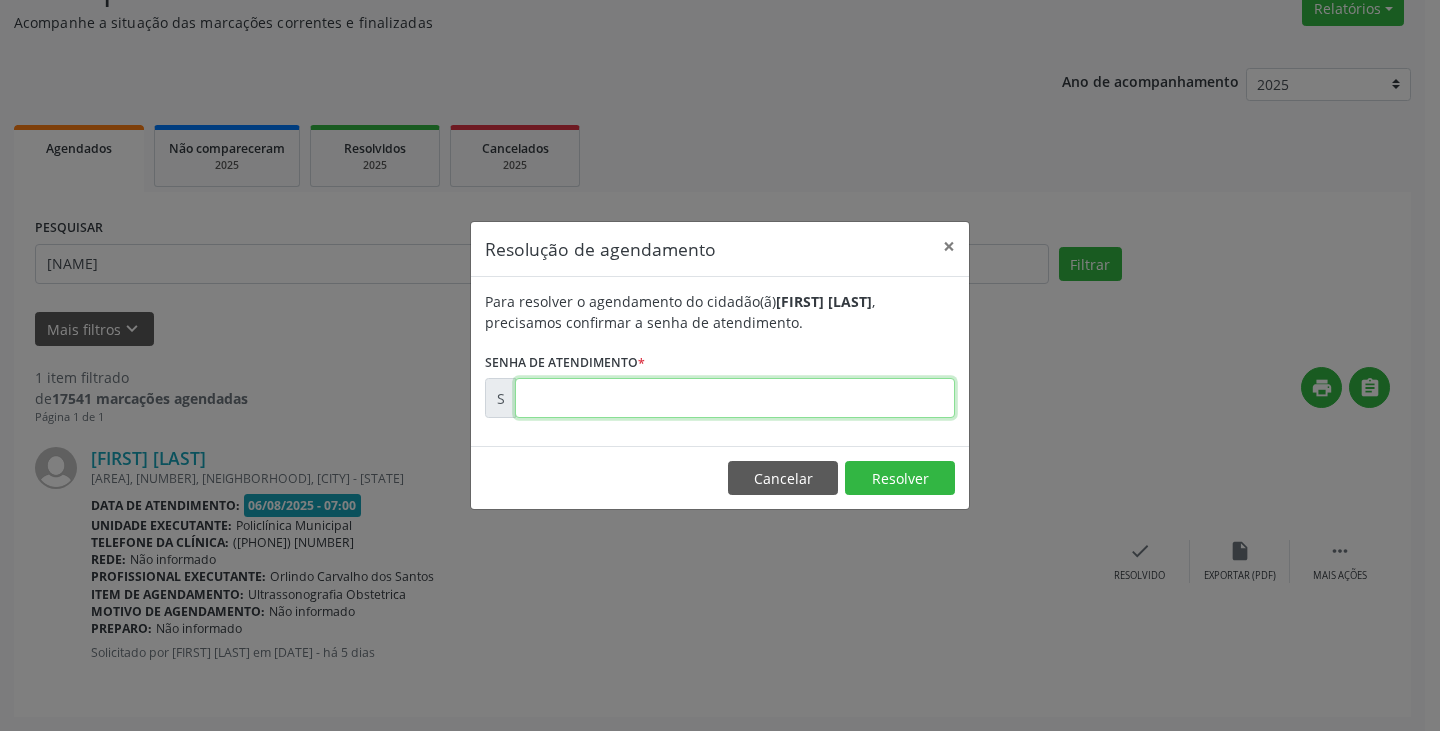 click at bounding box center (735, 398) 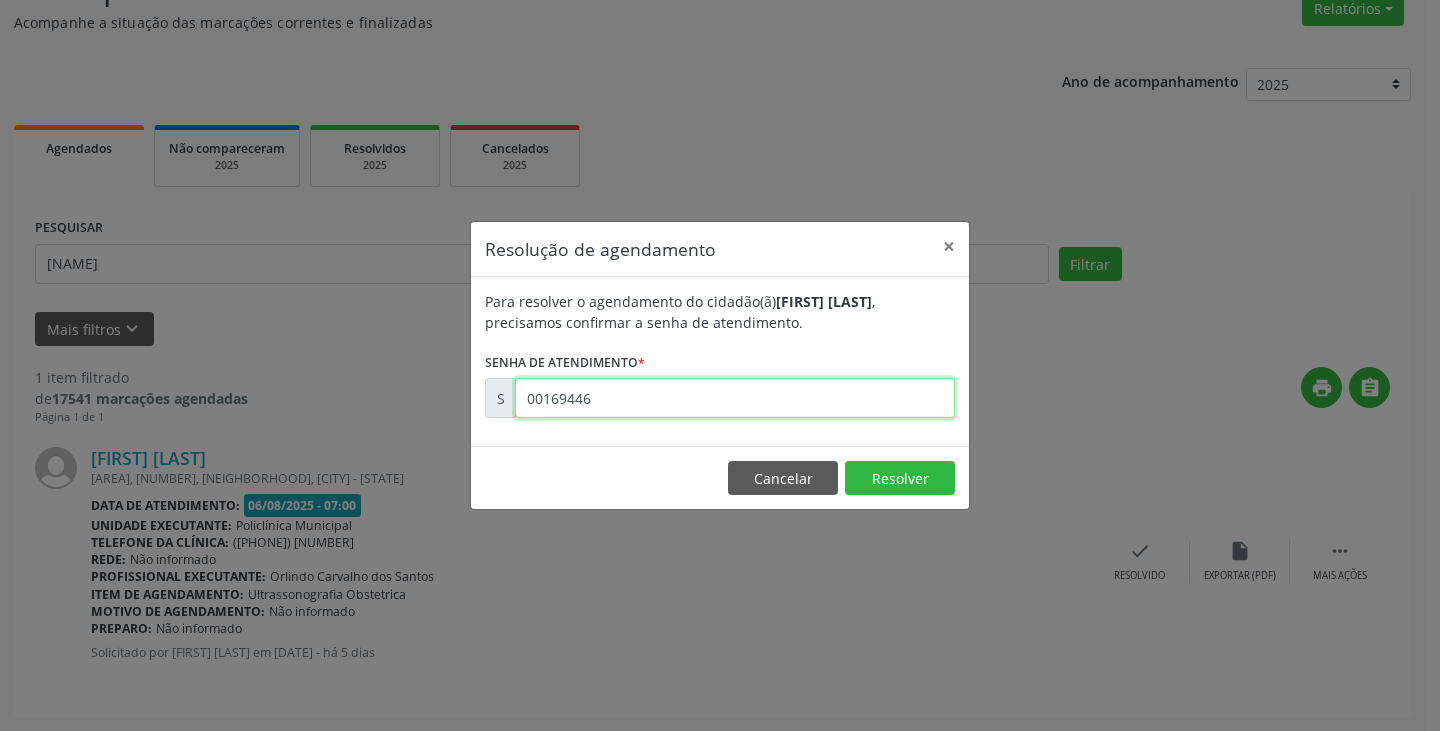 type on "00169446" 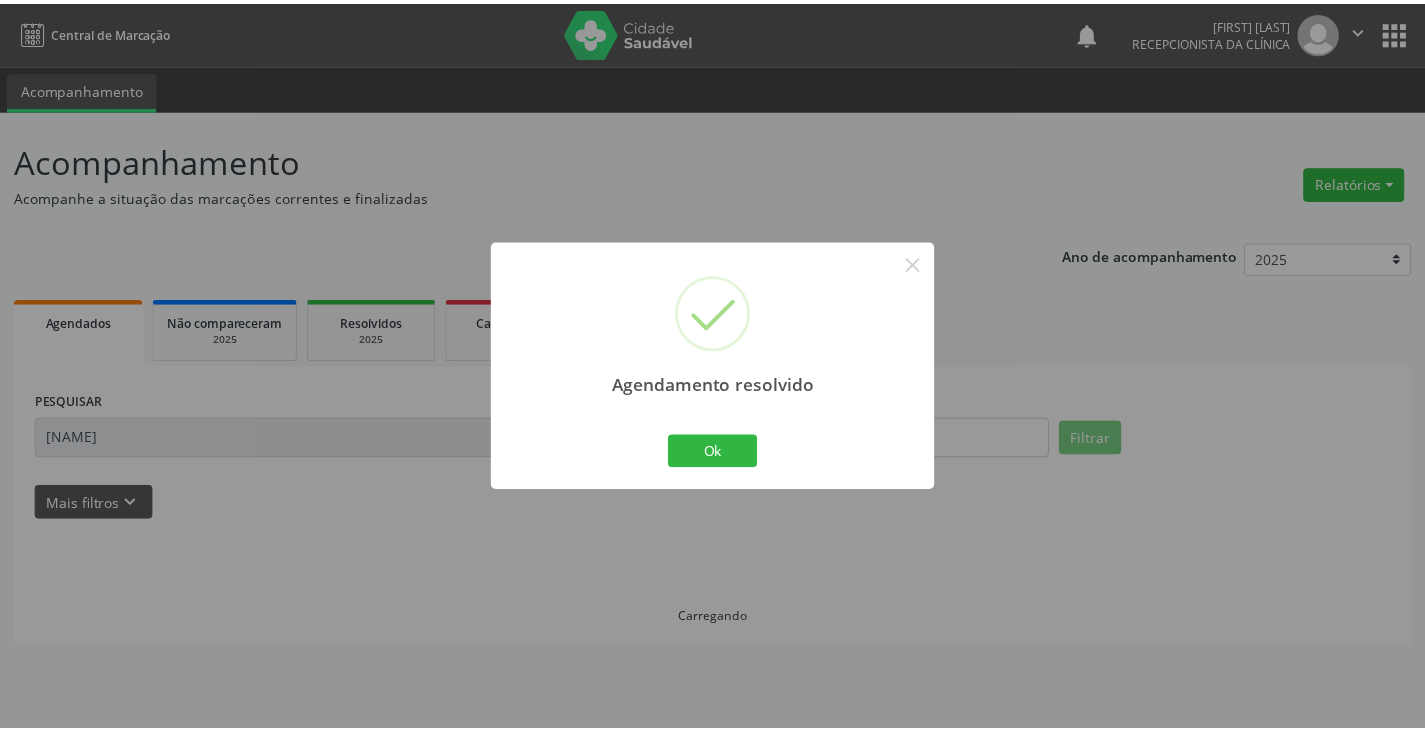 scroll, scrollTop: 0, scrollLeft: 0, axis: both 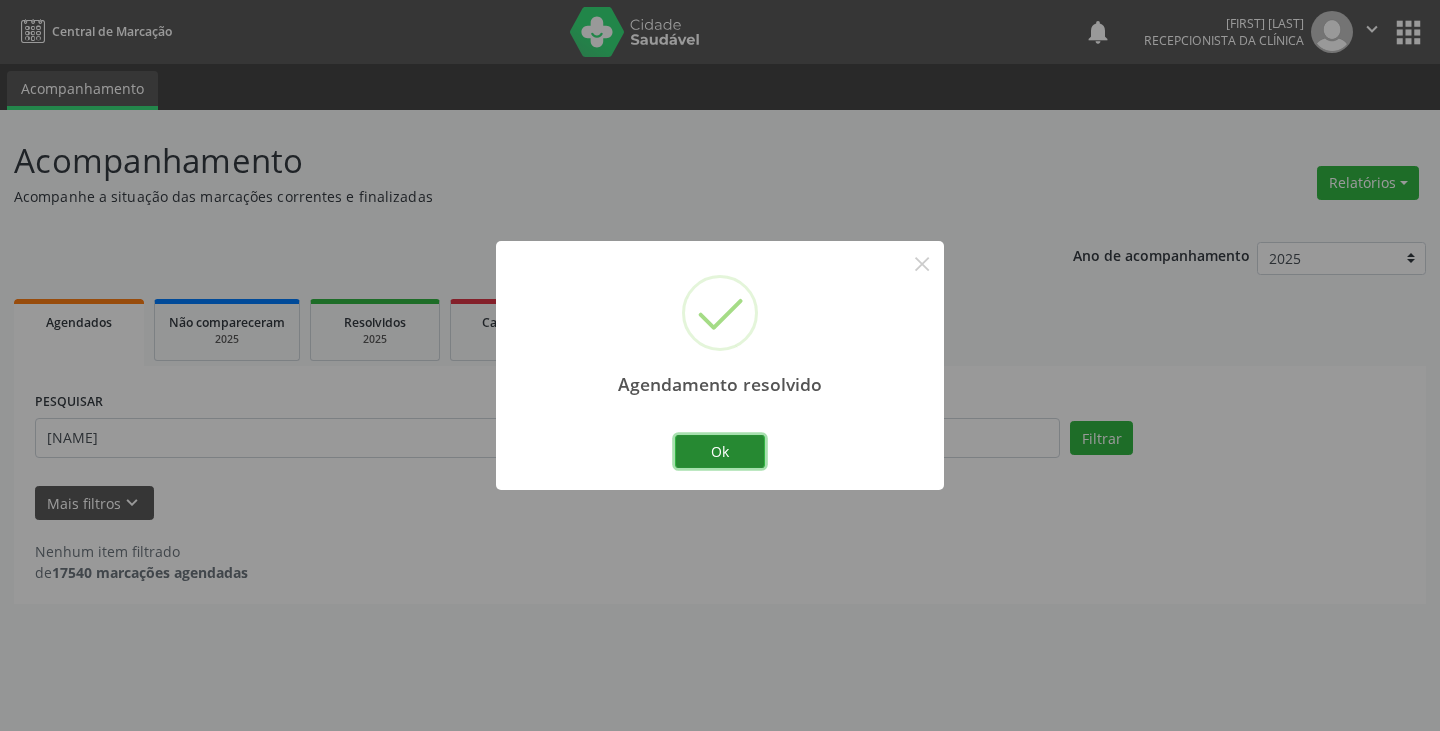 click on "Ok" at bounding box center [720, 452] 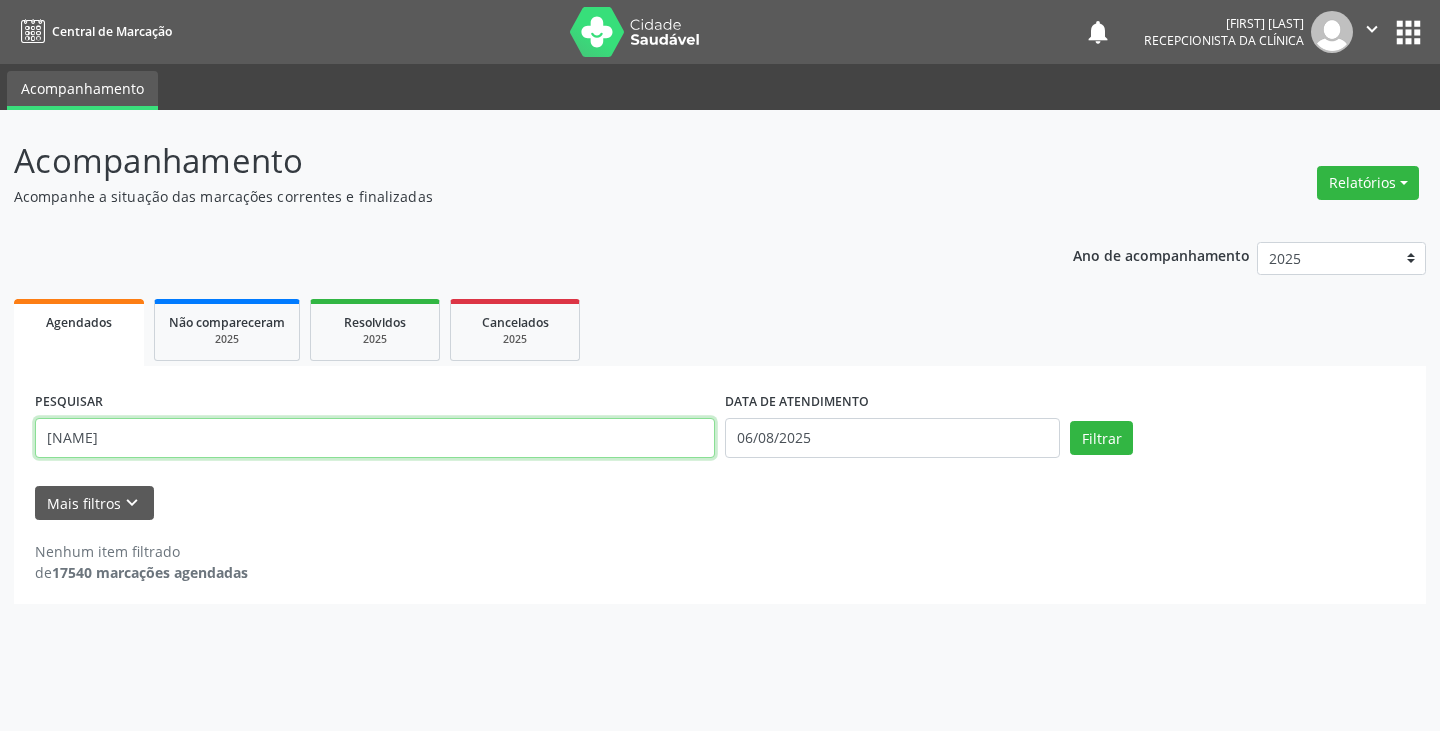 click on "[NAME]" at bounding box center (375, 438) 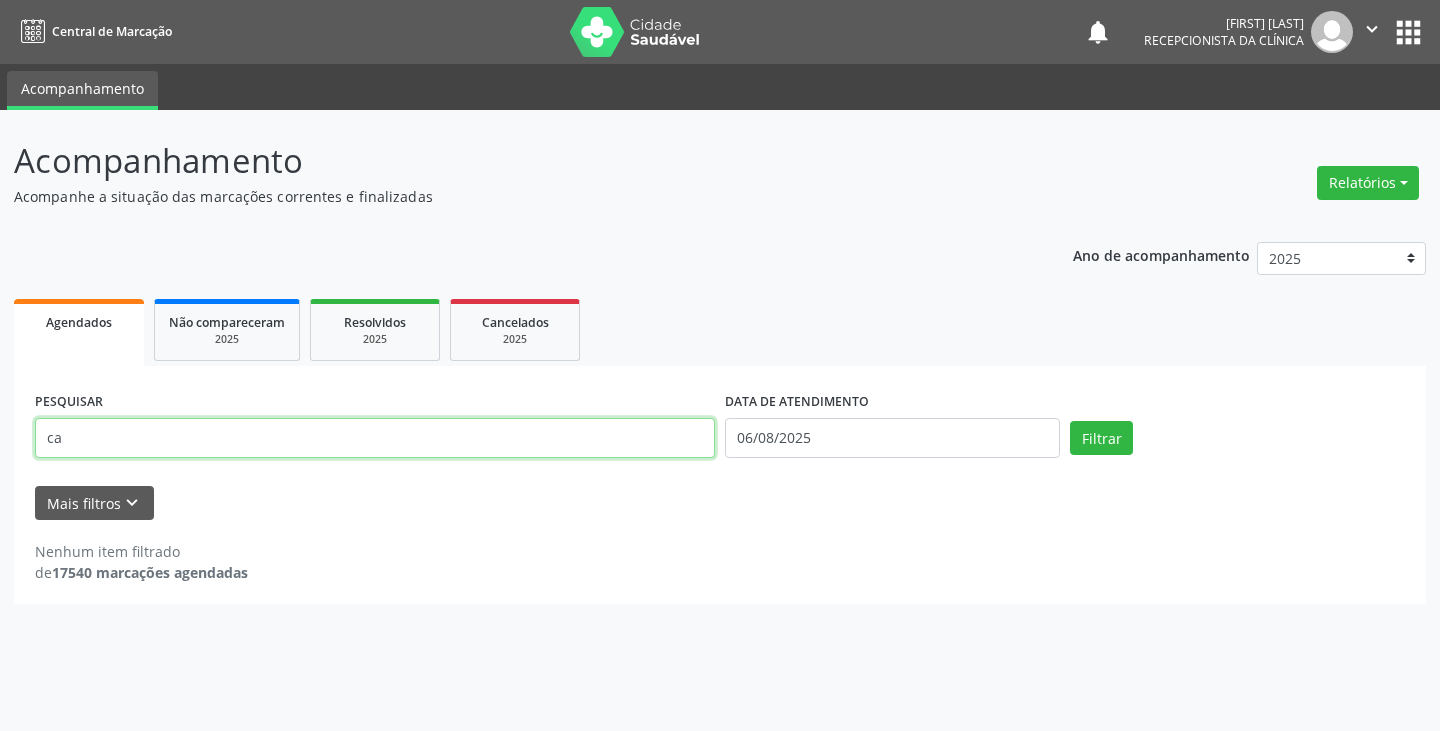 type on "c" 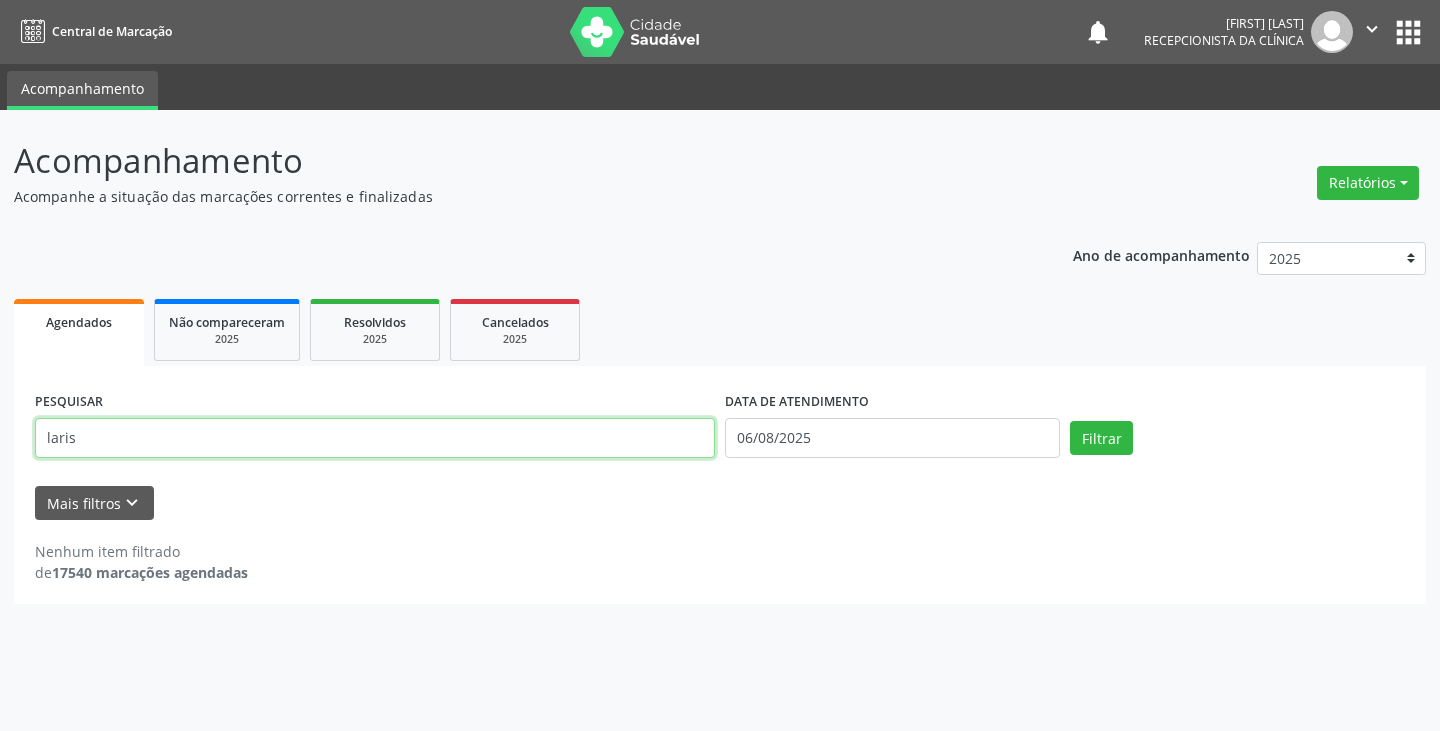 type on "laris" 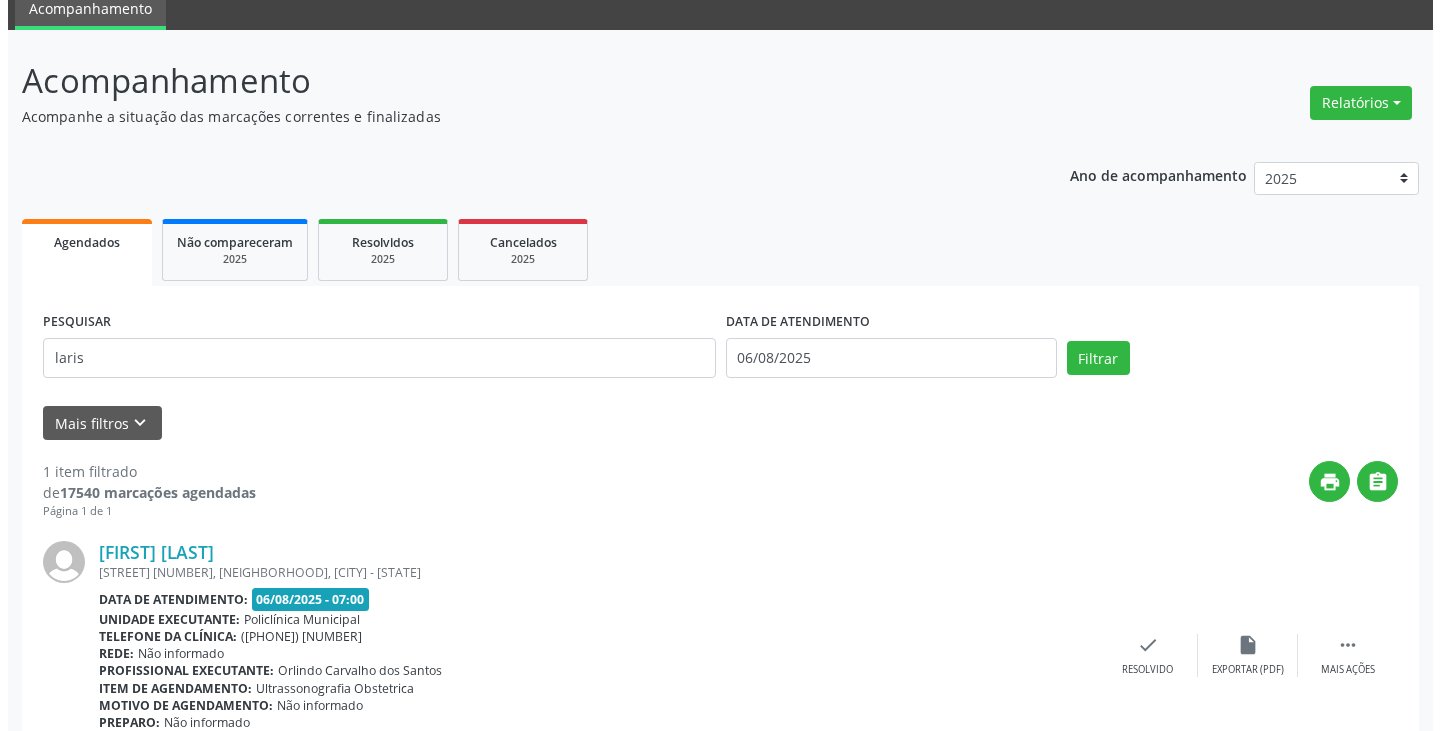 scroll, scrollTop: 174, scrollLeft: 0, axis: vertical 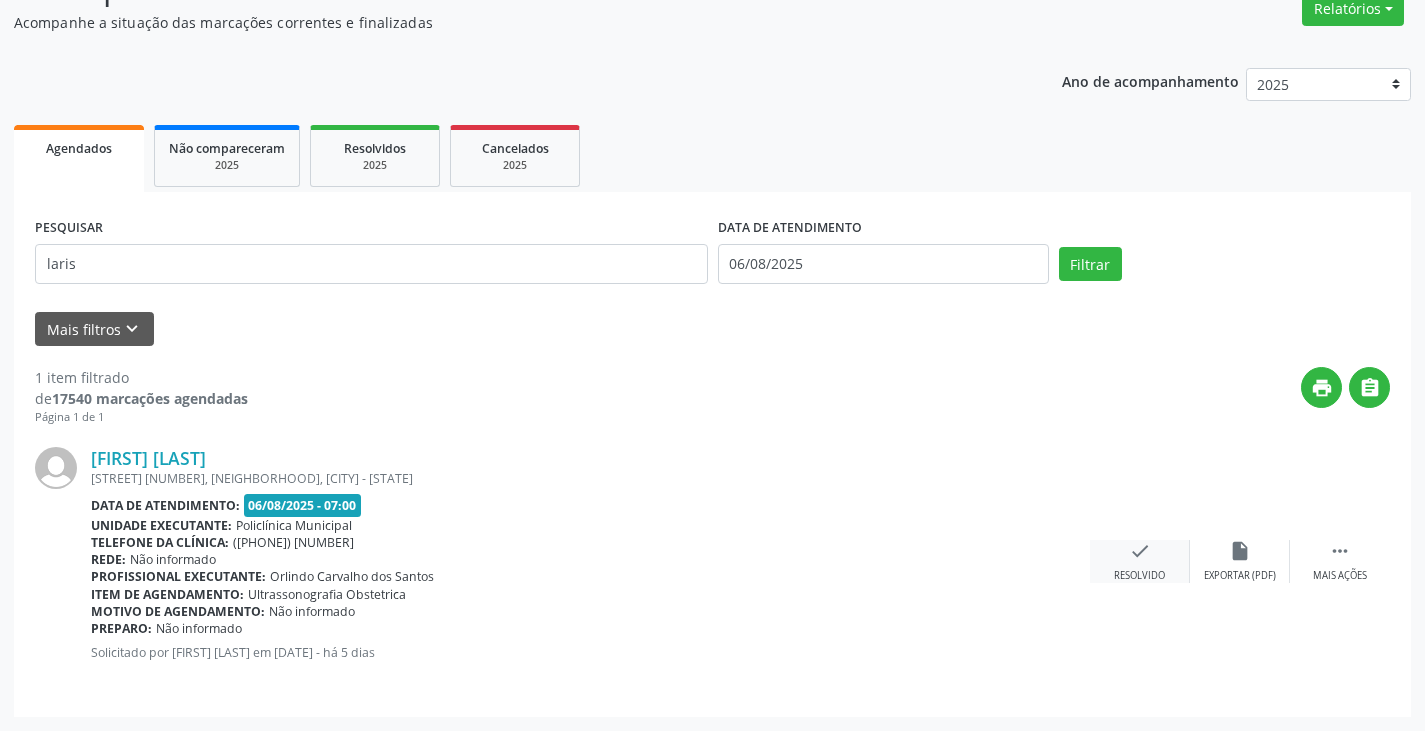 click on "check
Resolvido" at bounding box center [1140, 561] 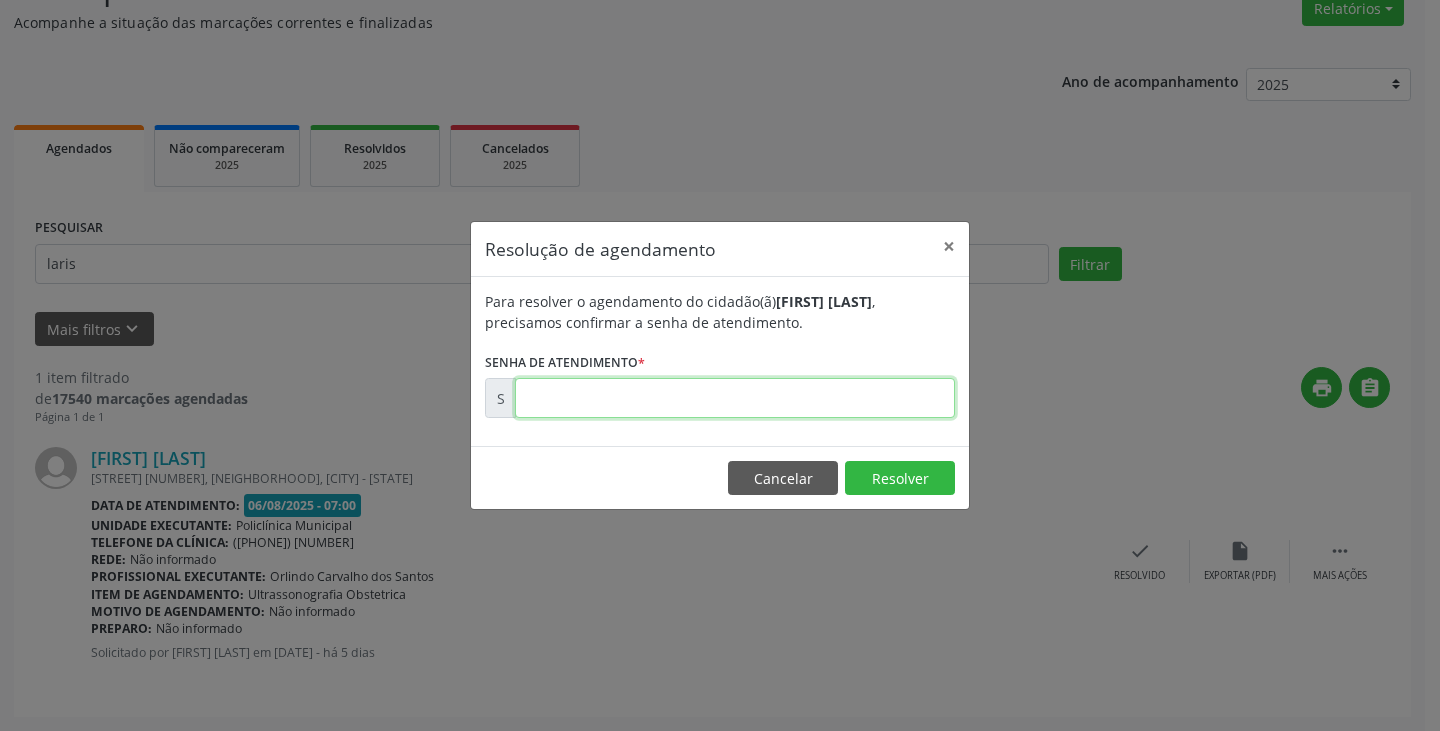 click at bounding box center (735, 398) 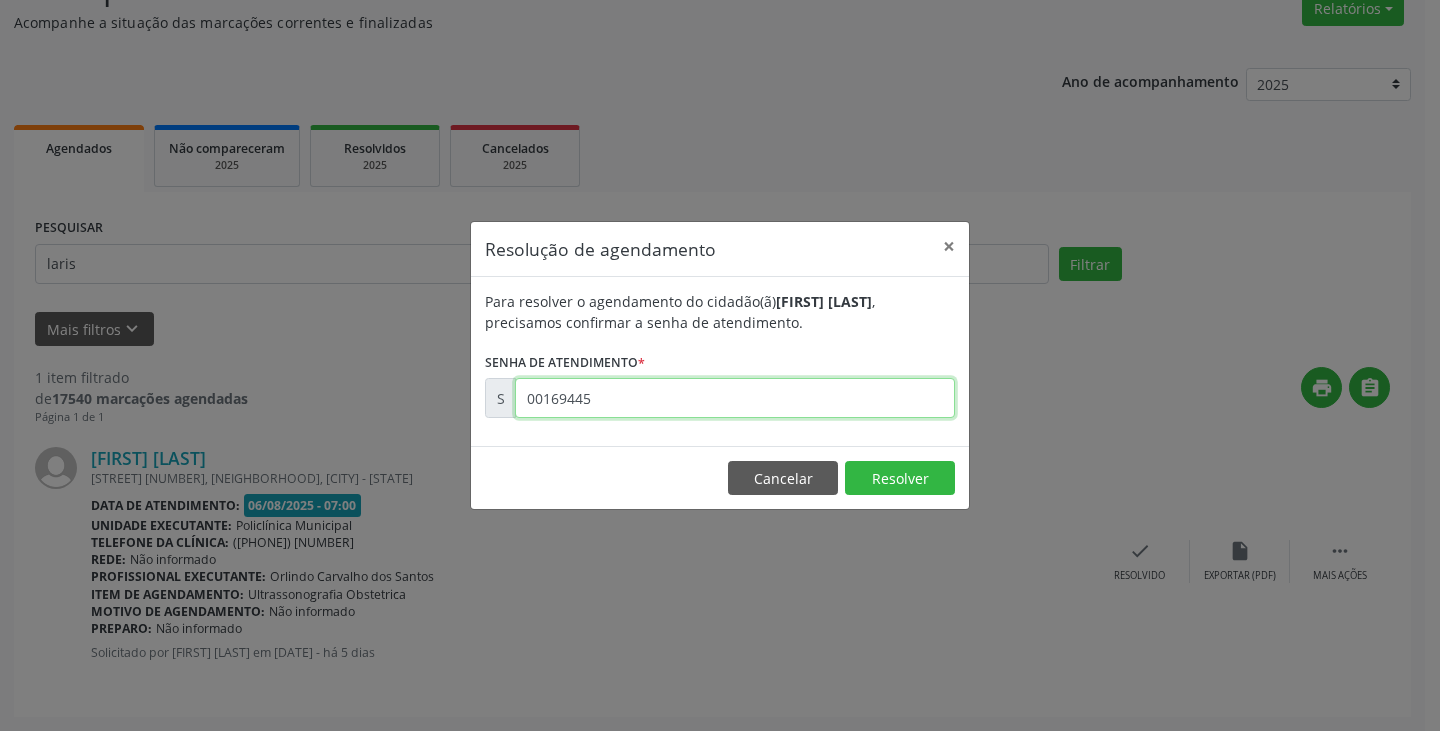 type on "00169445" 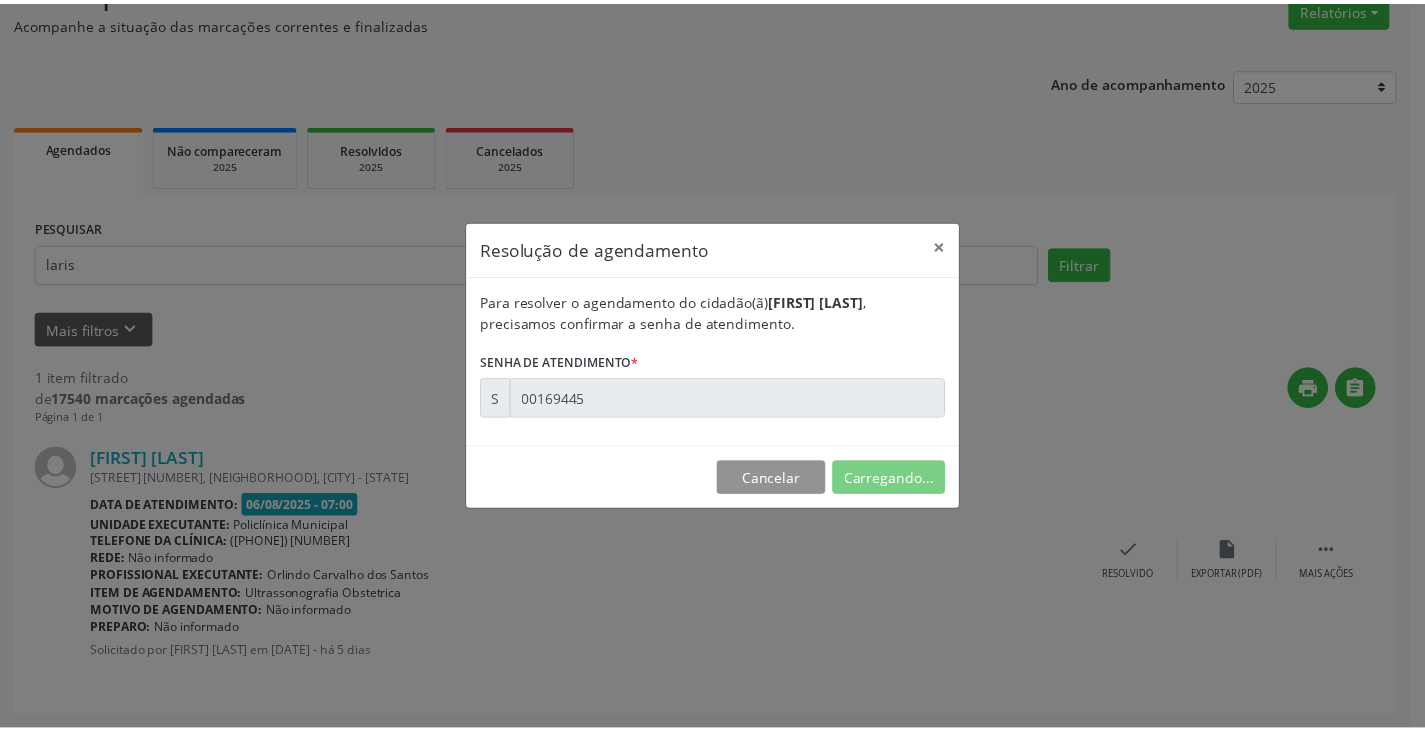 scroll, scrollTop: 0, scrollLeft: 0, axis: both 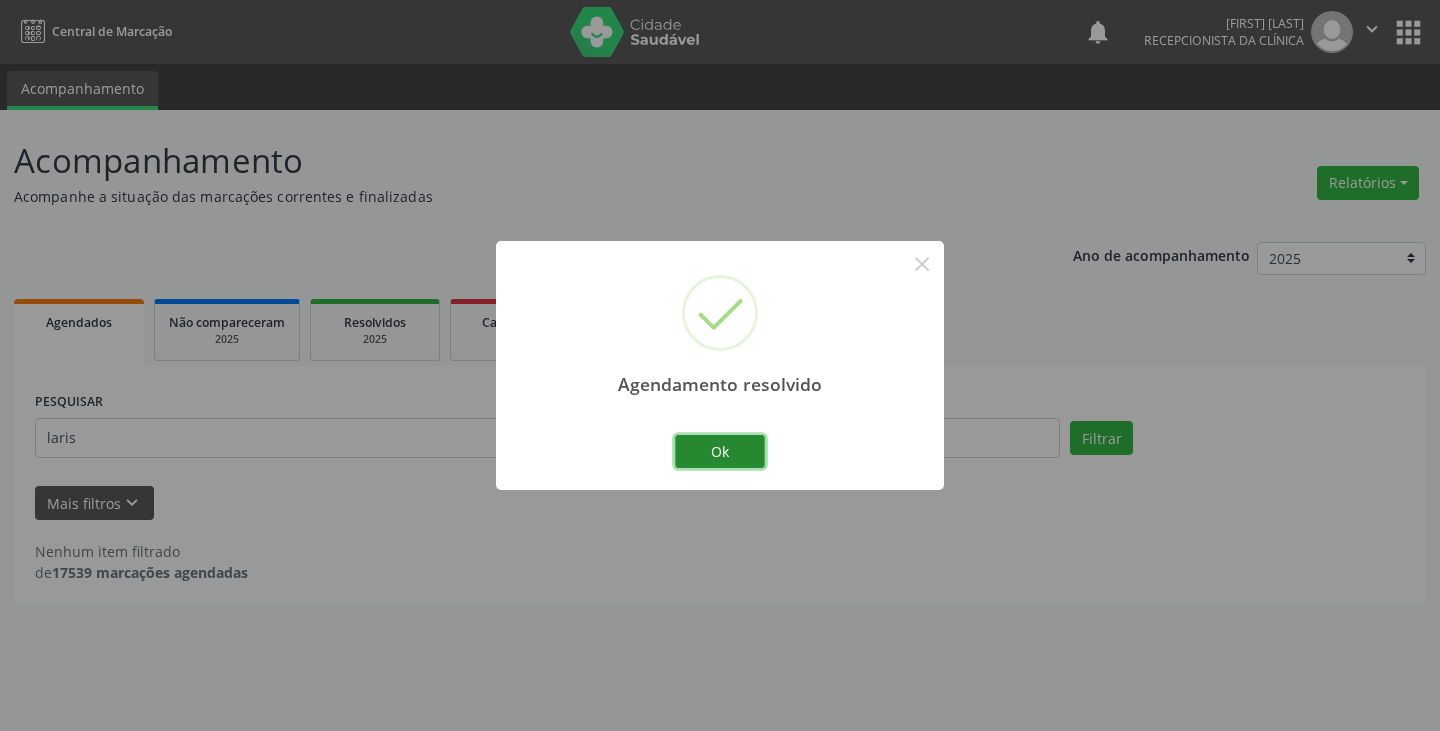 click on "Ok" at bounding box center [720, 452] 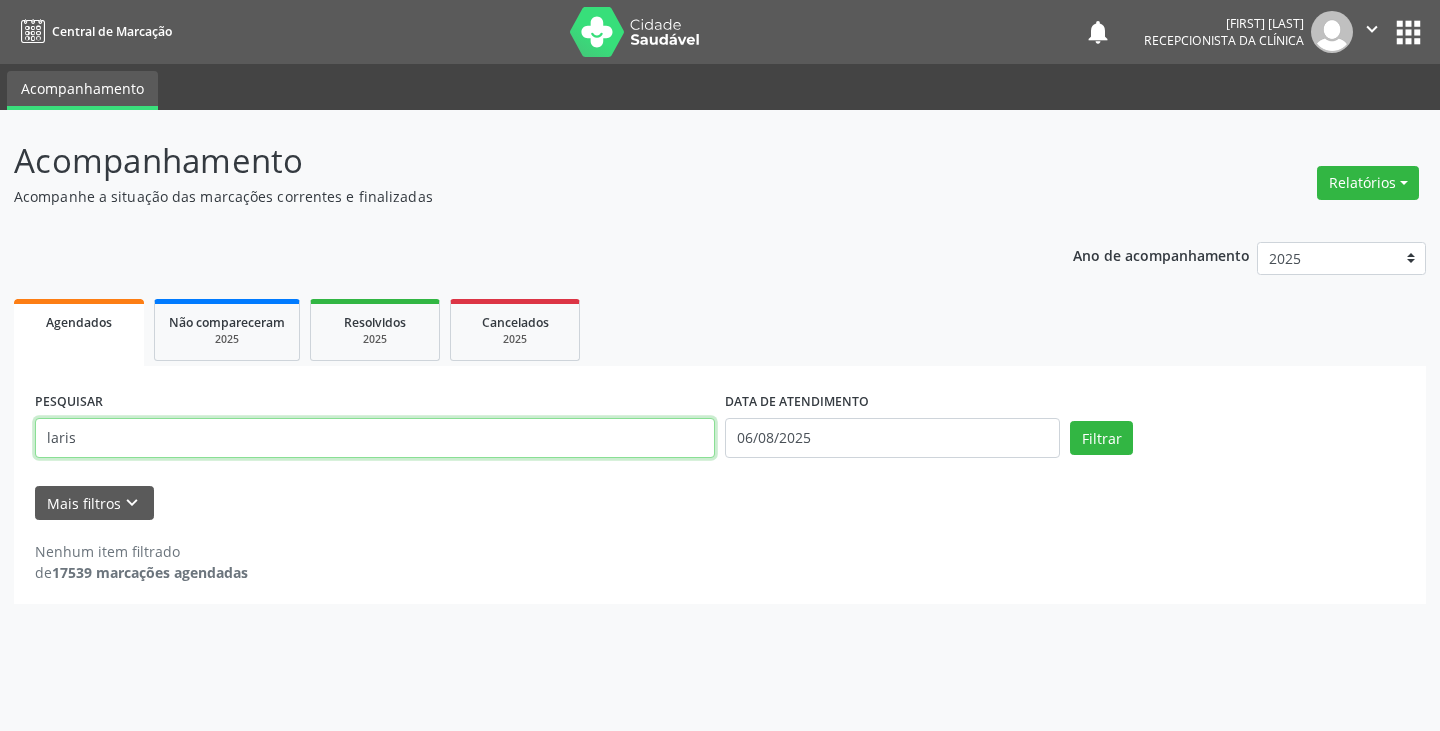 click on "laris" at bounding box center [375, 438] 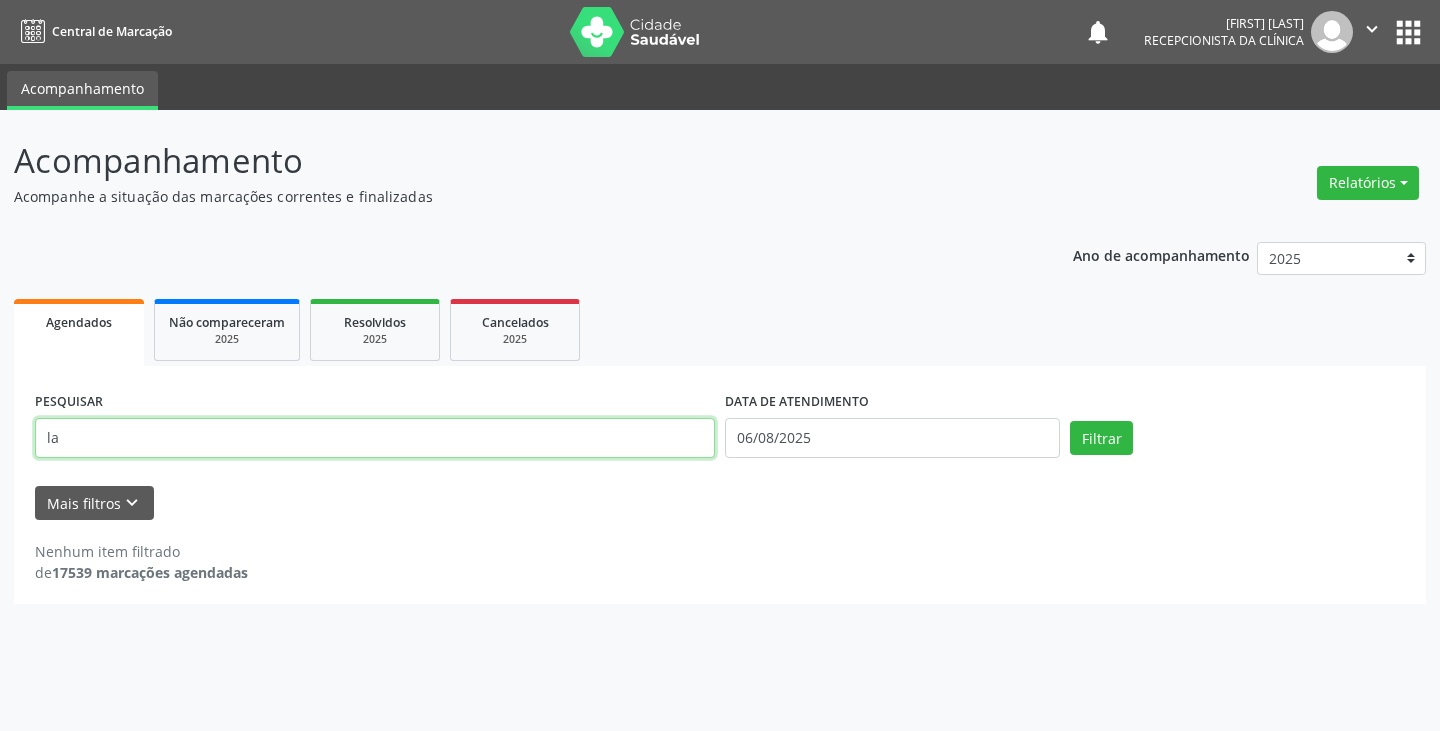type on "l" 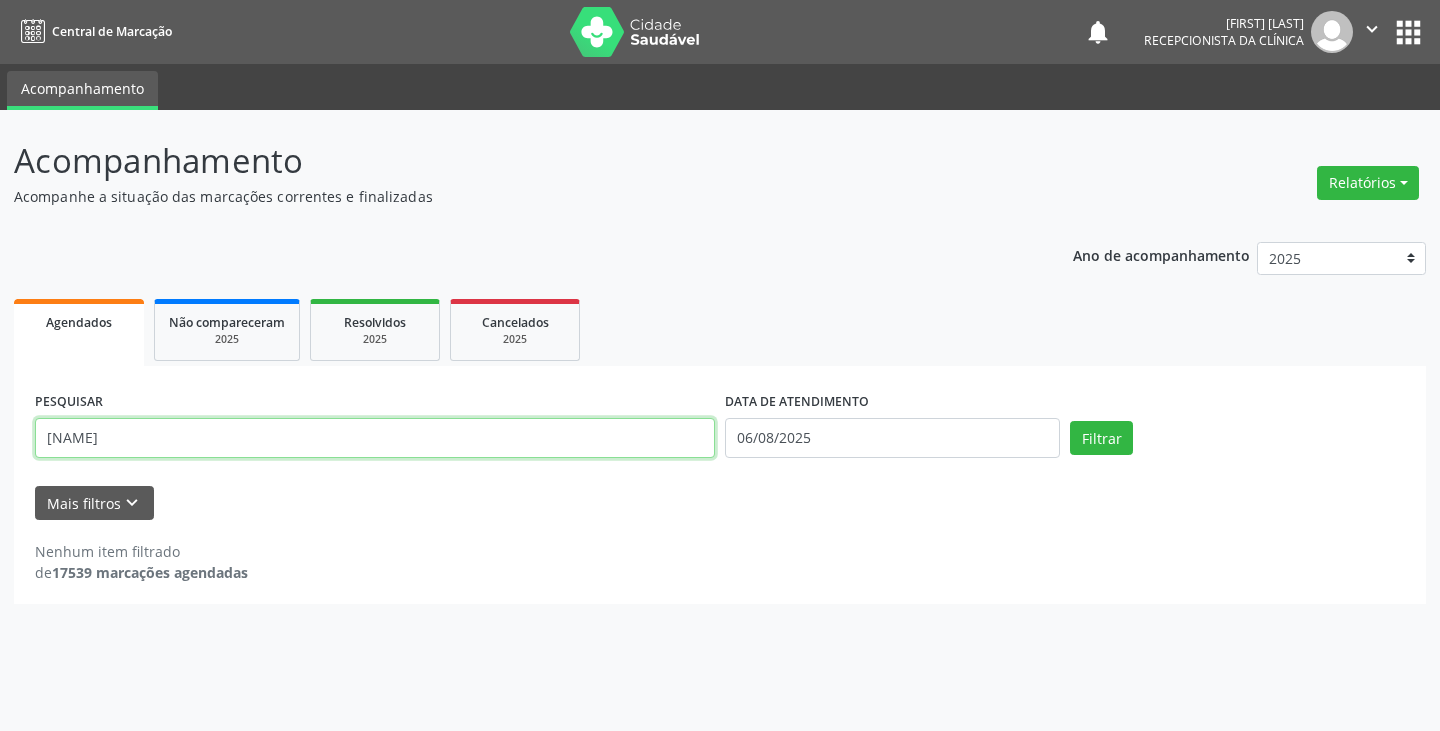 type on "[NAME]" 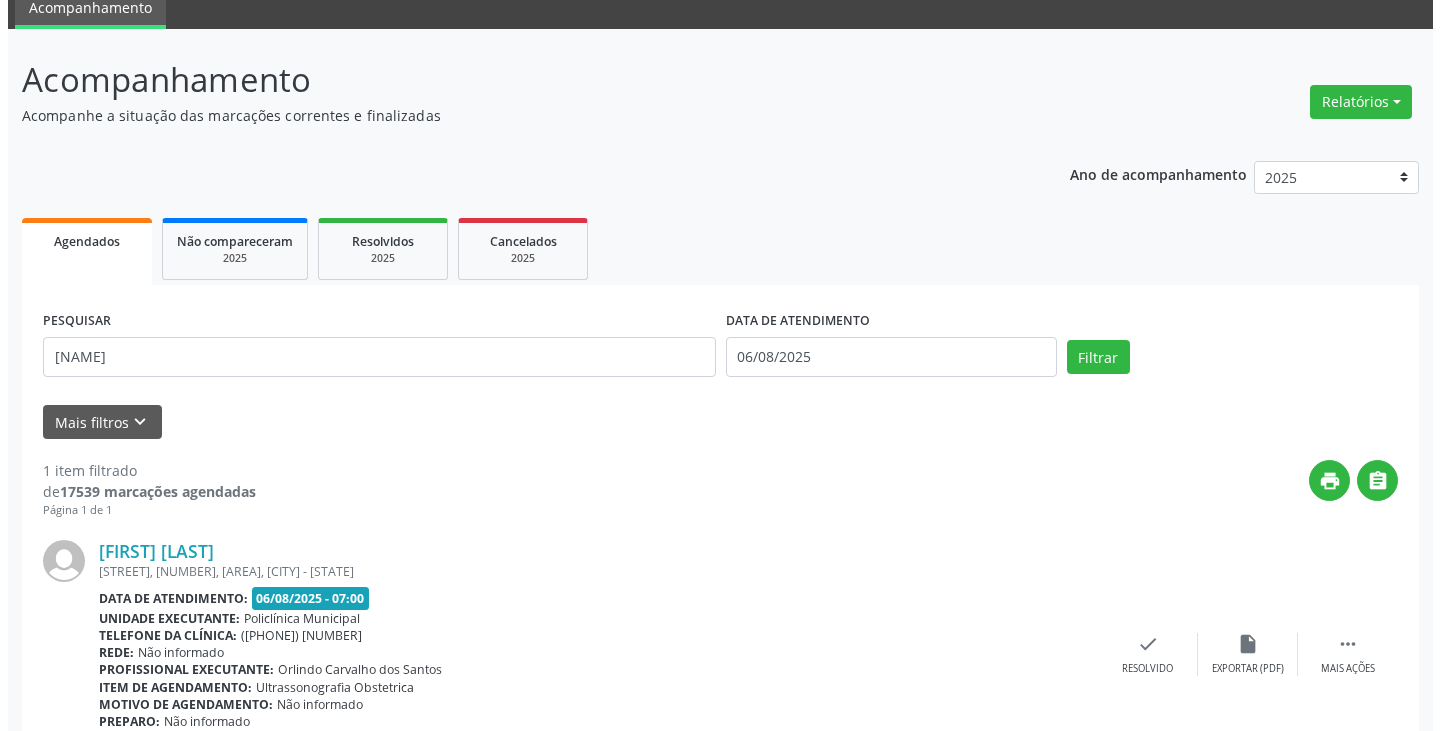 scroll, scrollTop: 174, scrollLeft: 0, axis: vertical 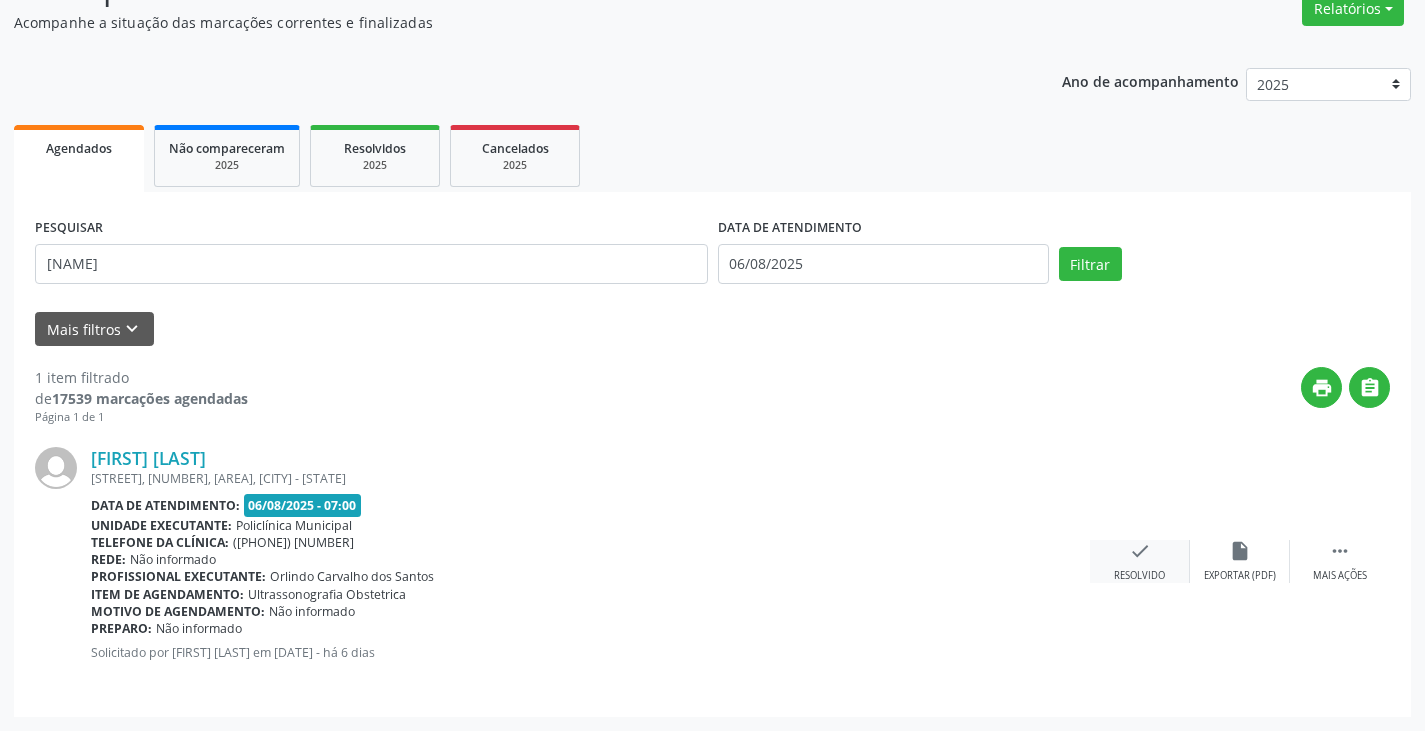 click on "check
Resolvido" at bounding box center [1140, 561] 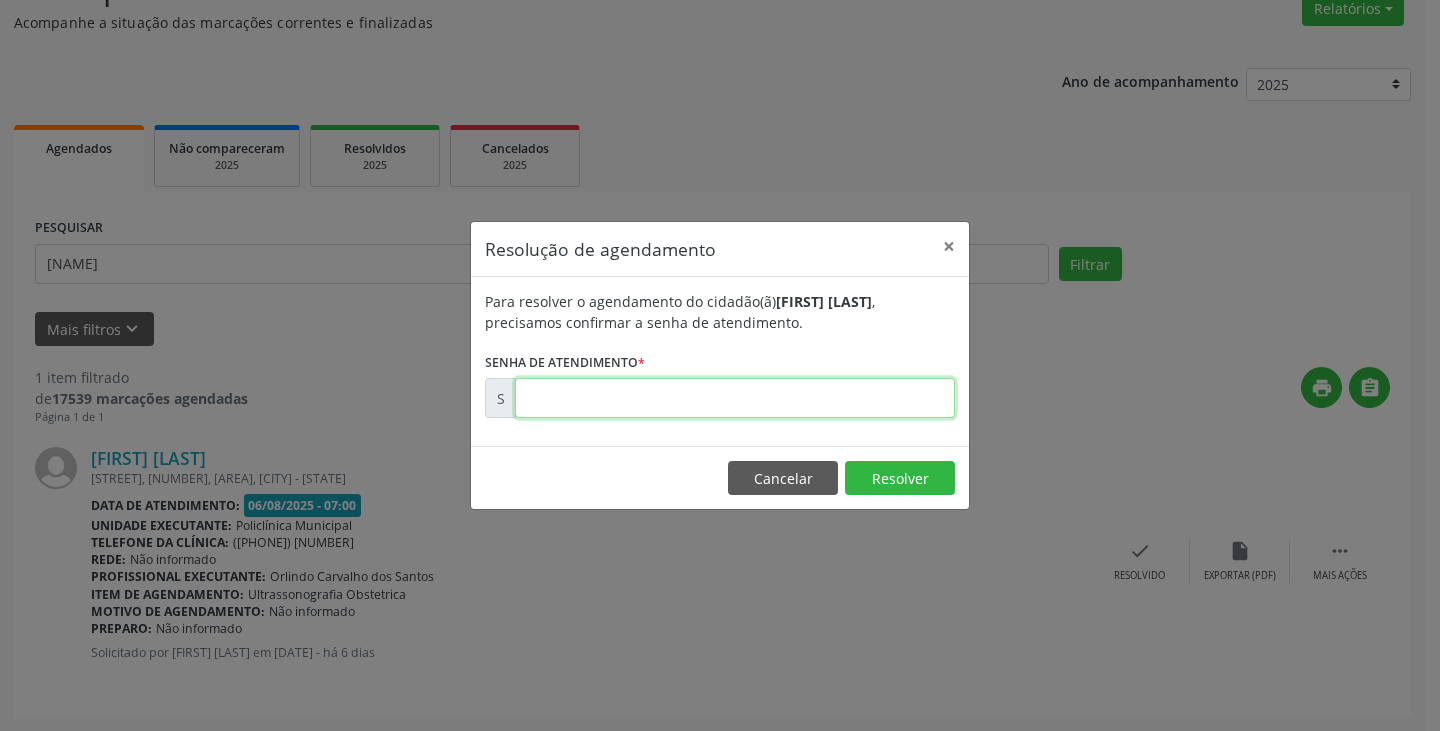 click at bounding box center [735, 398] 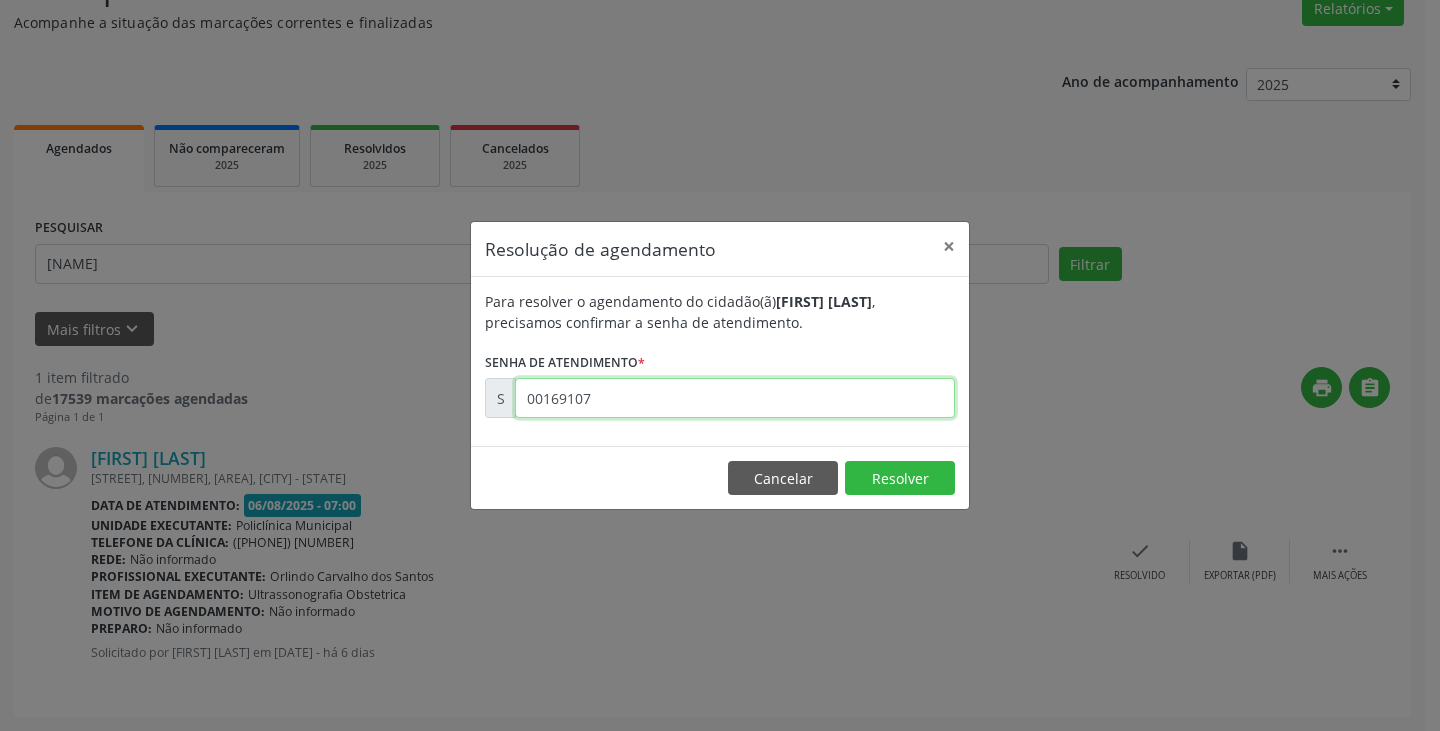 type on "00169107" 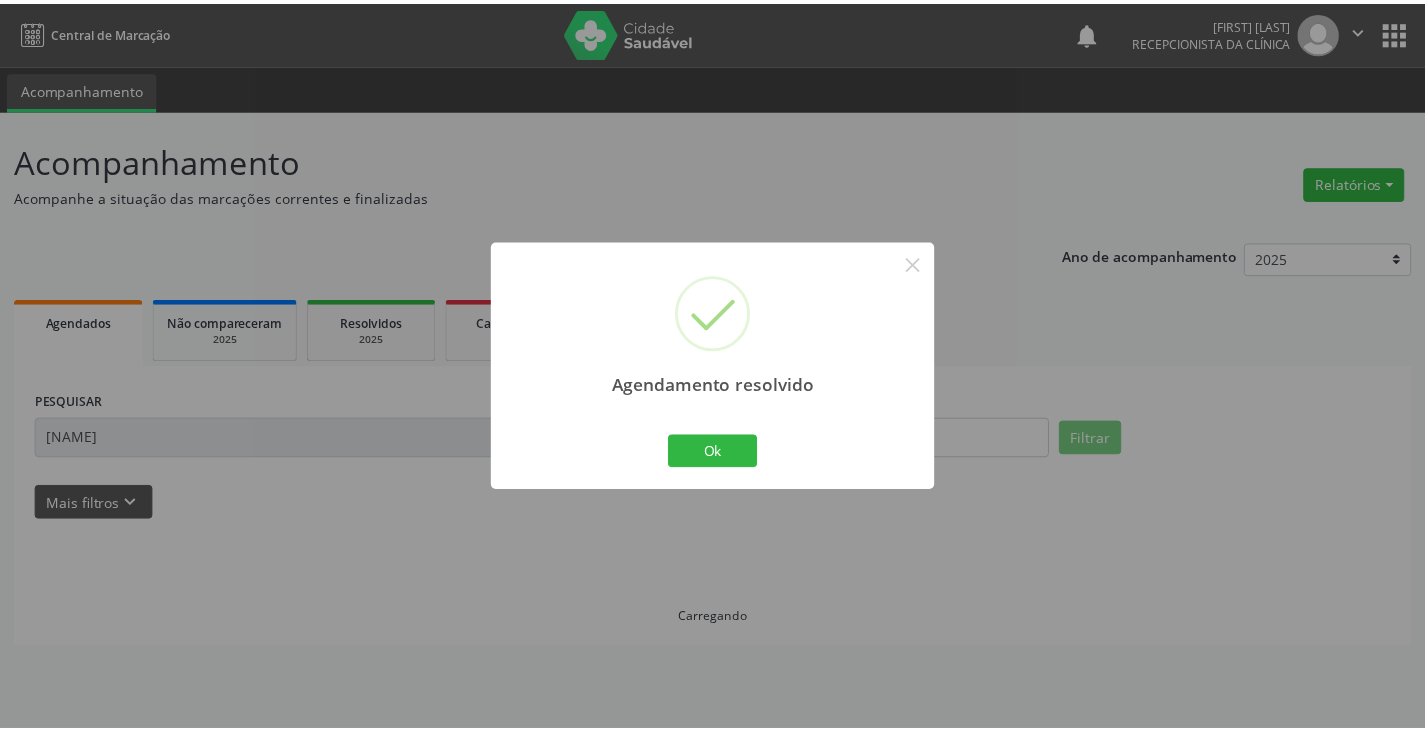 scroll, scrollTop: 0, scrollLeft: 0, axis: both 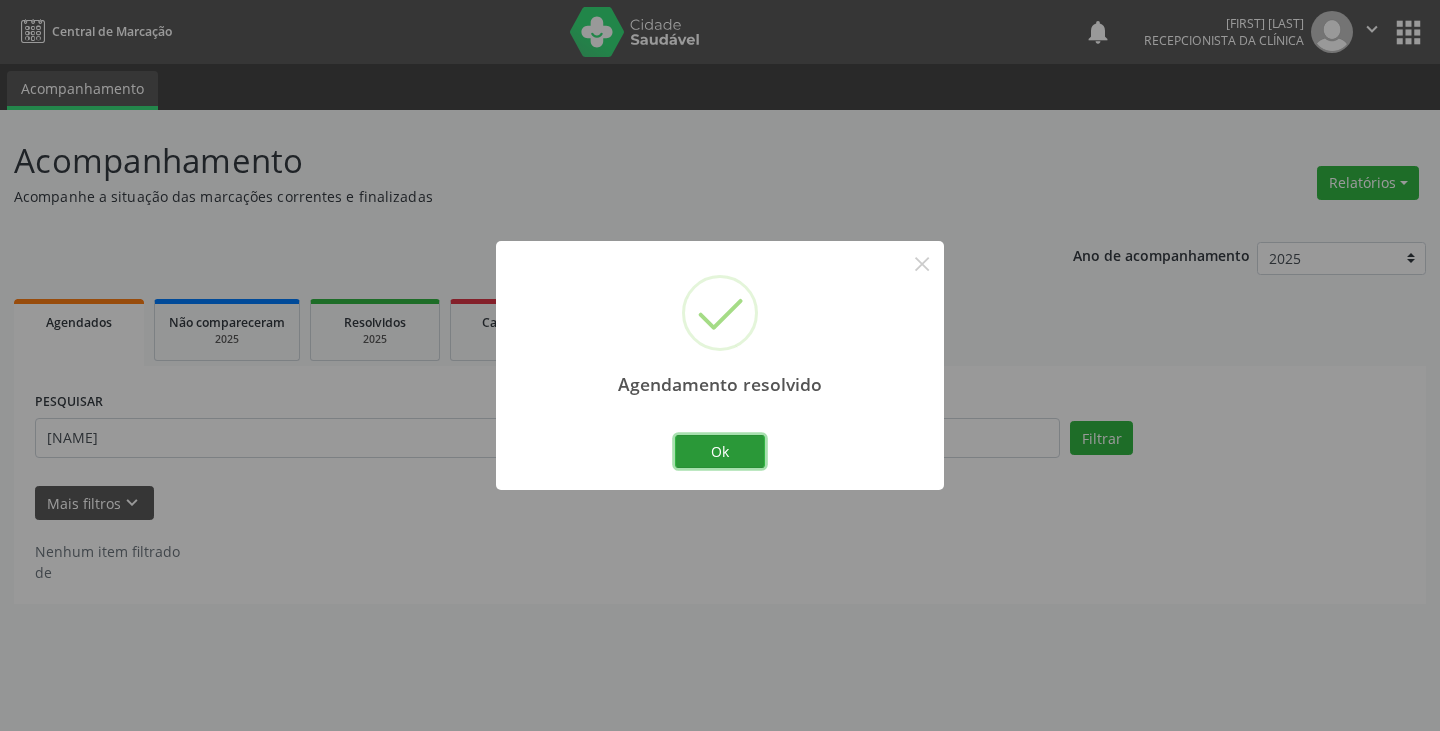 click on "Ok" at bounding box center (720, 452) 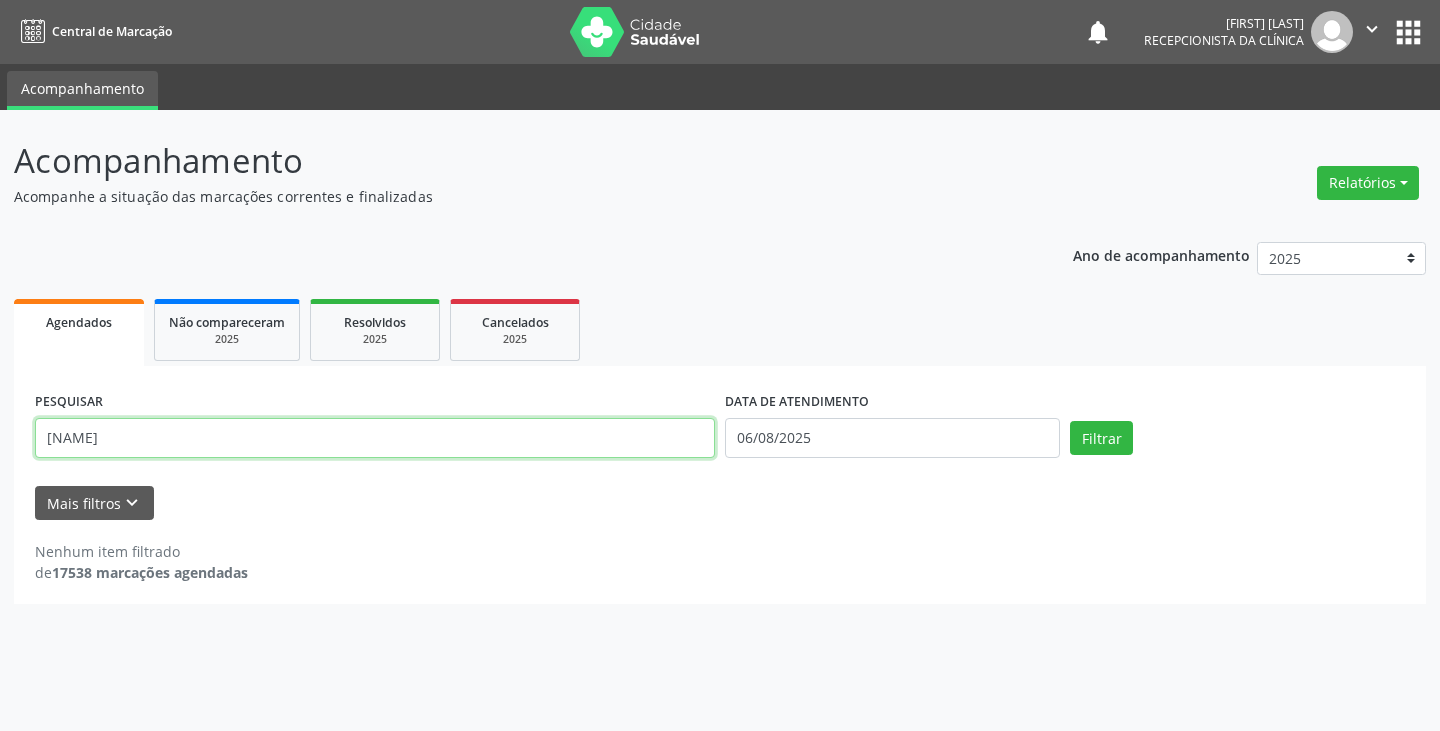 click on "[NAME]" at bounding box center (375, 438) 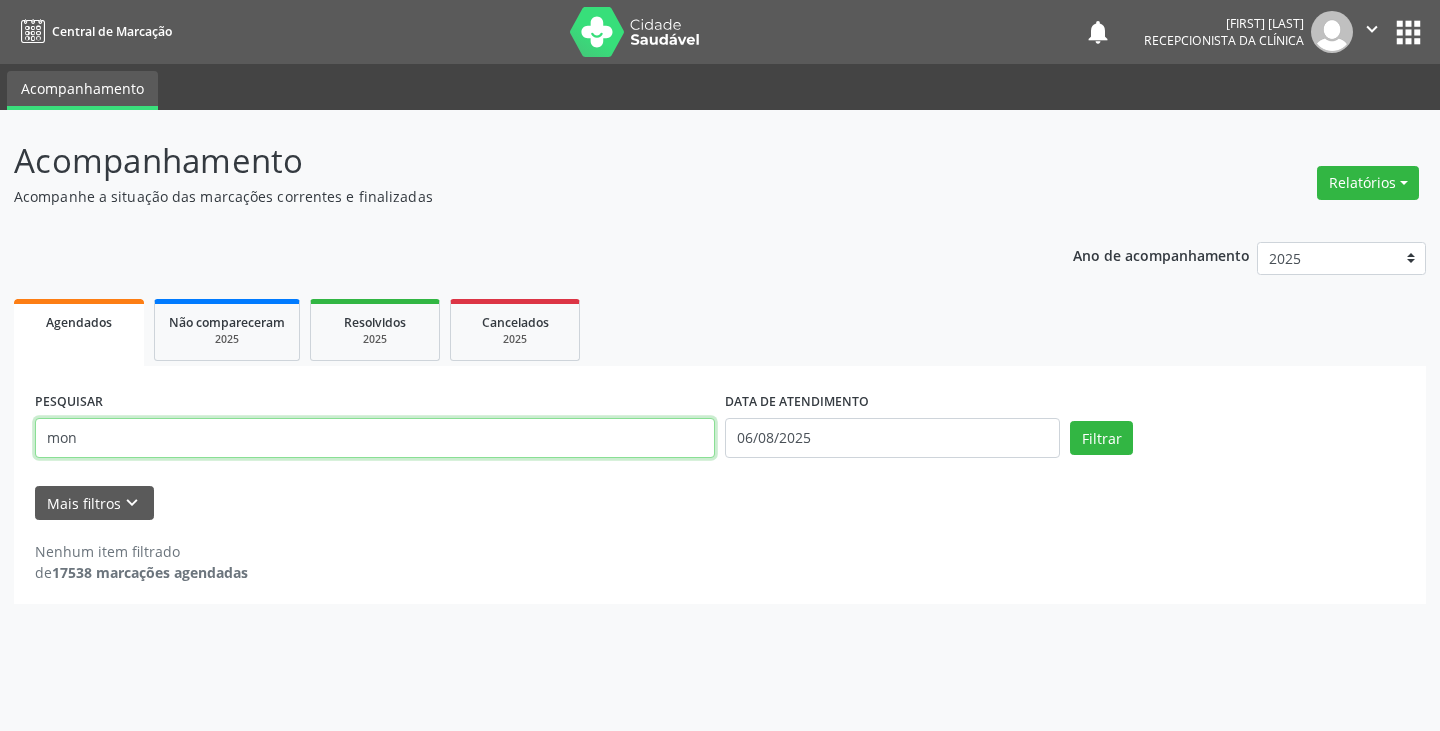 type on "mon" 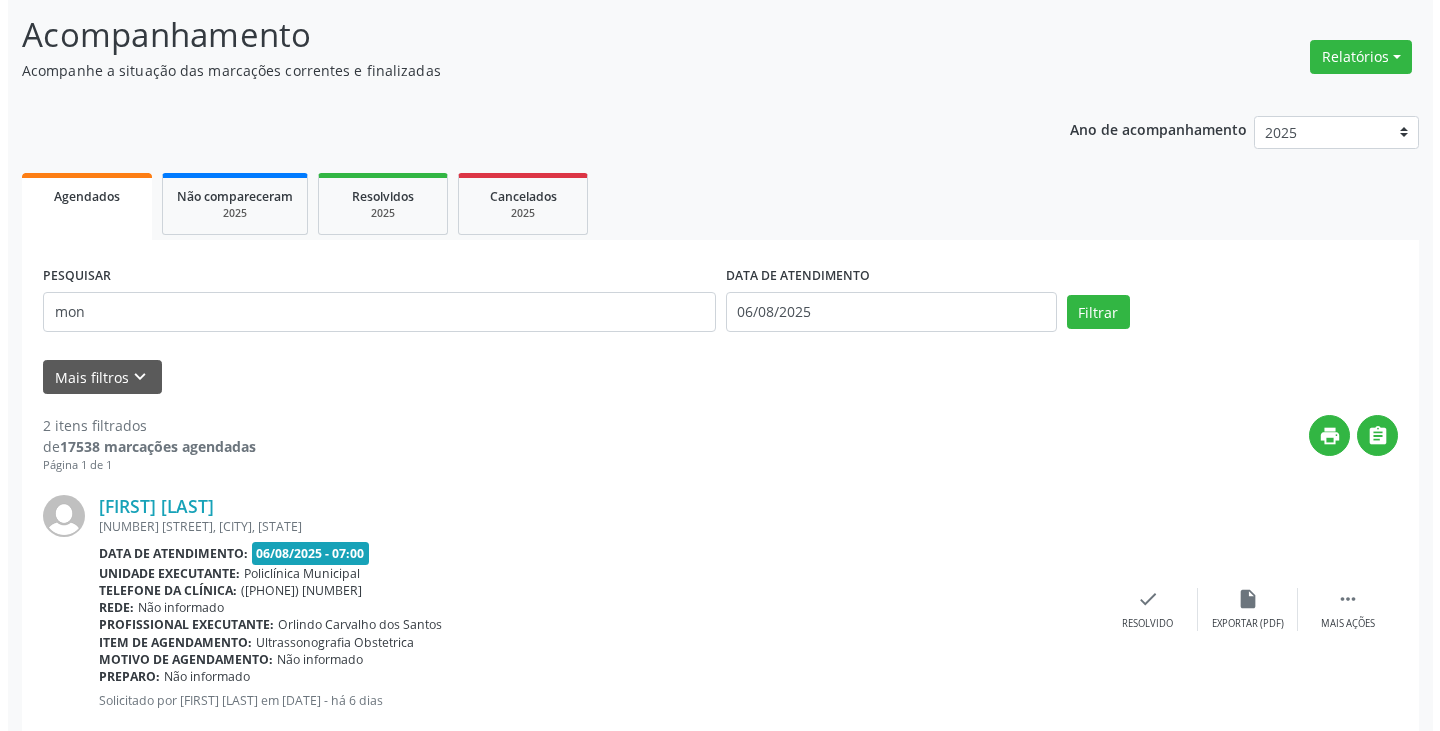 scroll, scrollTop: 300, scrollLeft: 0, axis: vertical 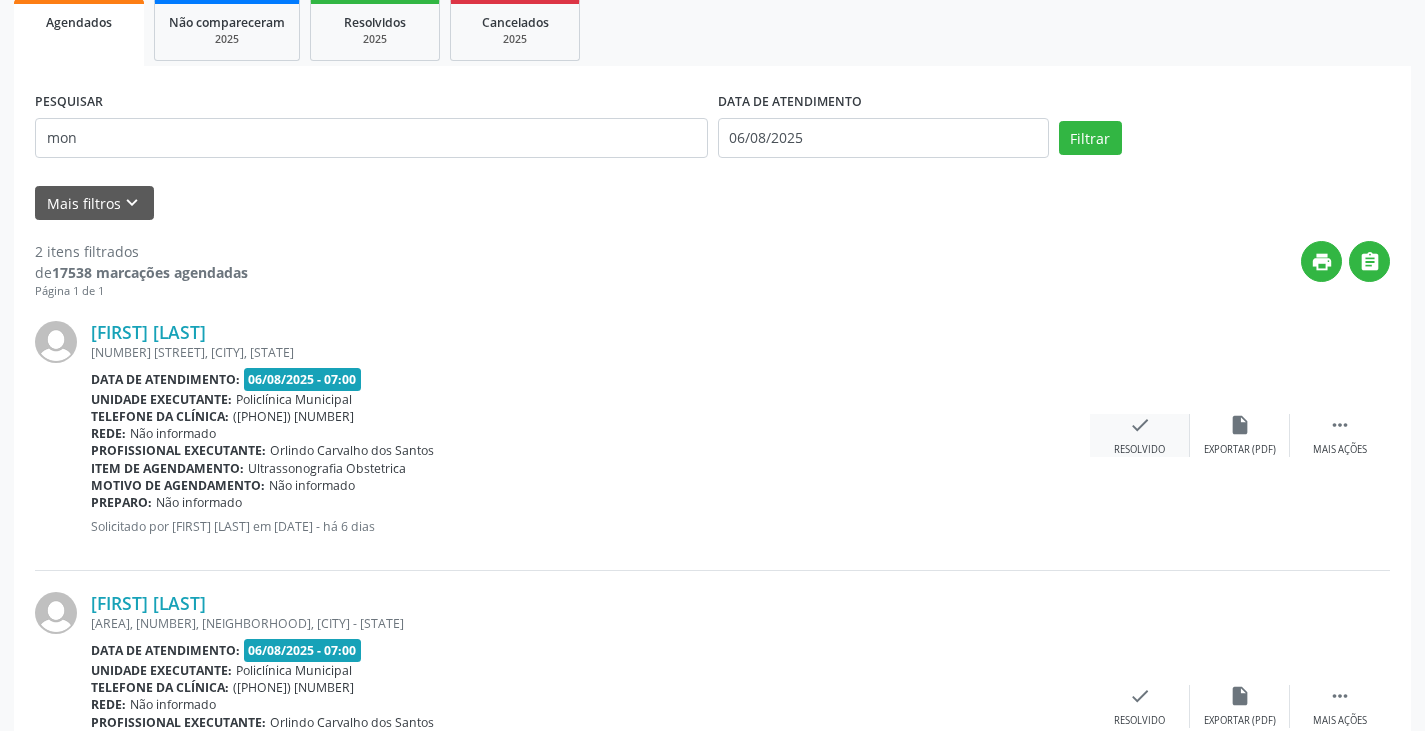 click on "check" at bounding box center [1140, 425] 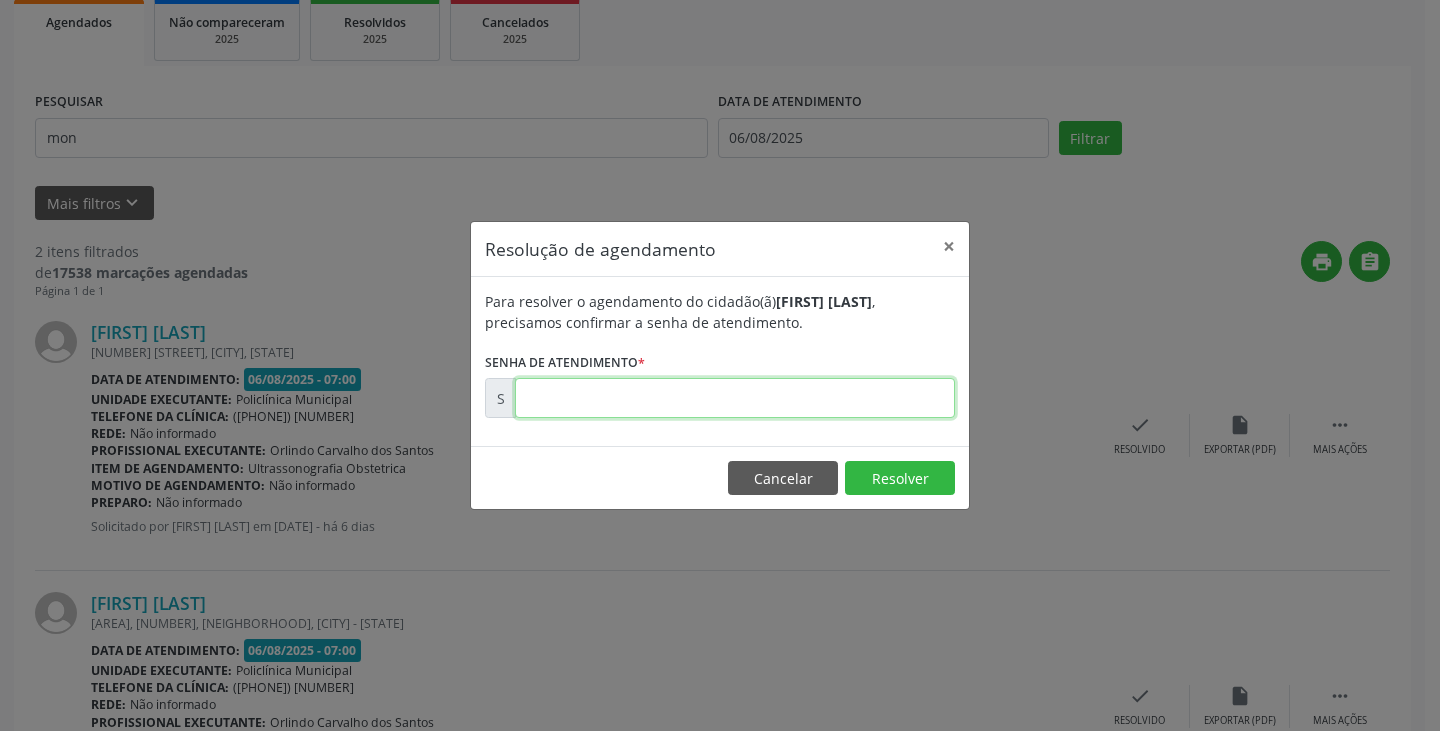 click at bounding box center [735, 398] 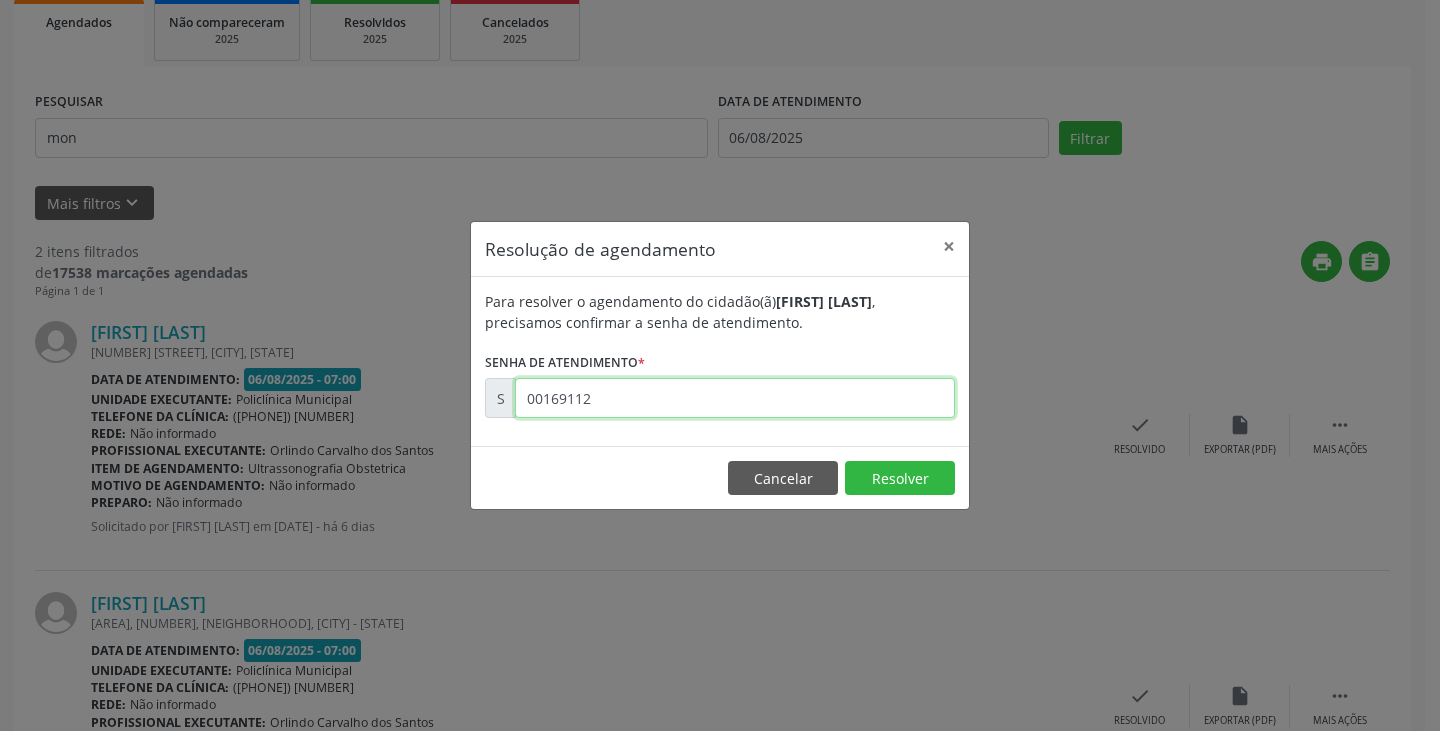 type on "00169112" 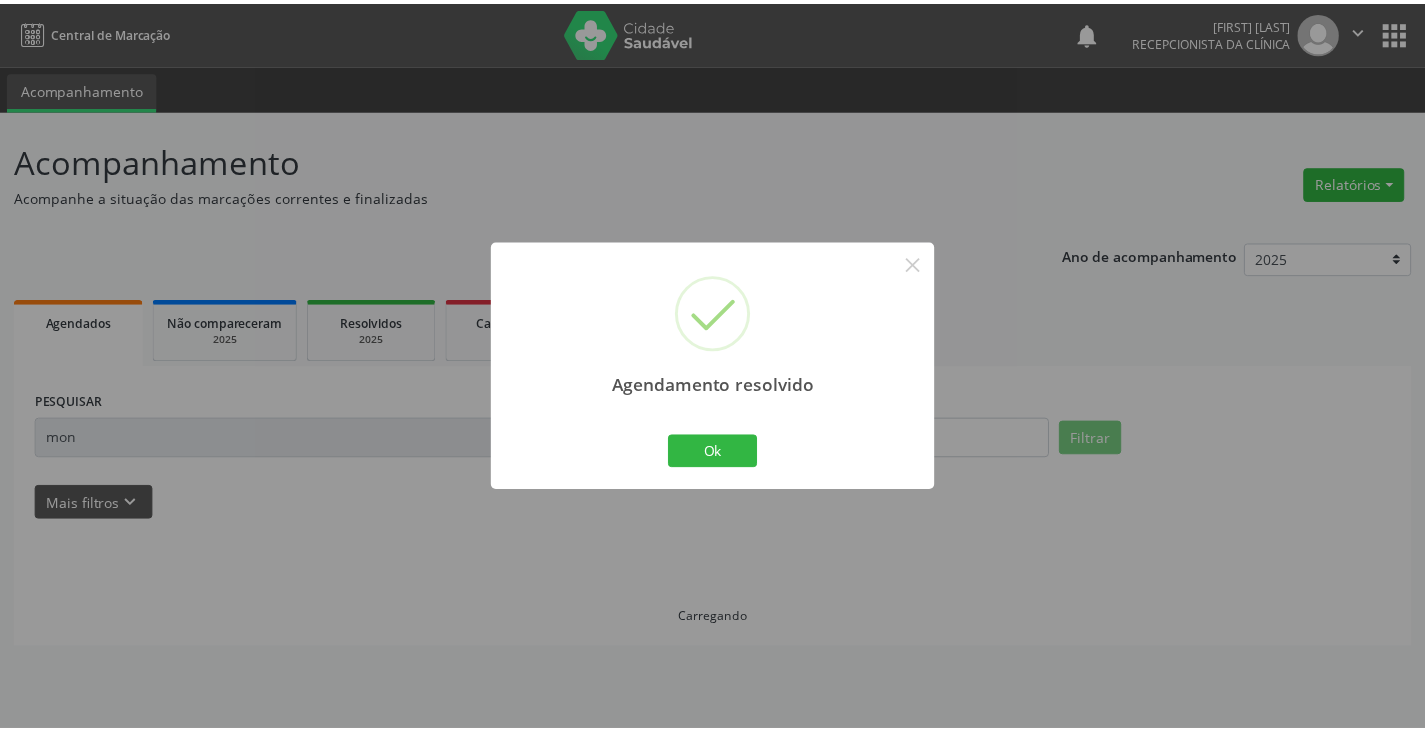 scroll, scrollTop: 0, scrollLeft: 0, axis: both 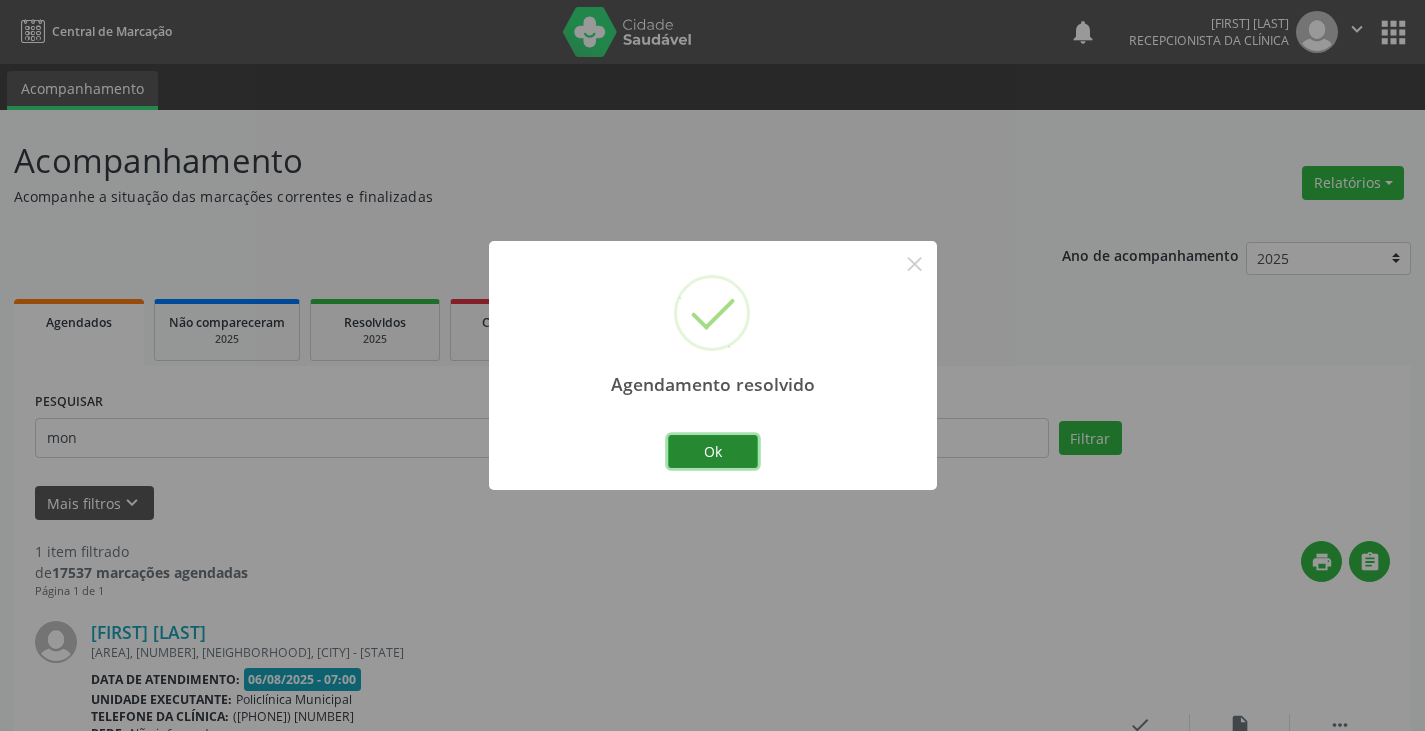 drag, startPoint x: 743, startPoint y: 458, endPoint x: 679, endPoint y: 443, distance: 65.734314 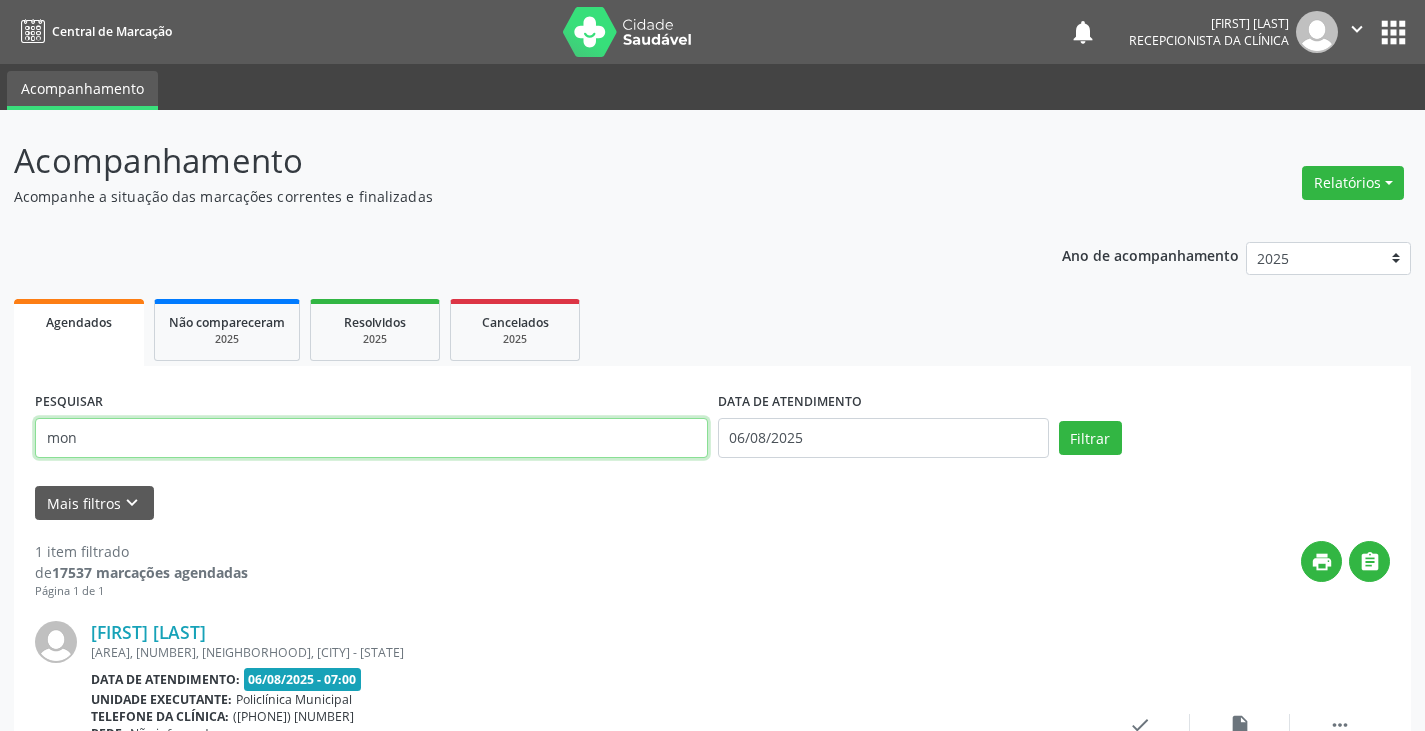 click on "mon" at bounding box center [371, 438] 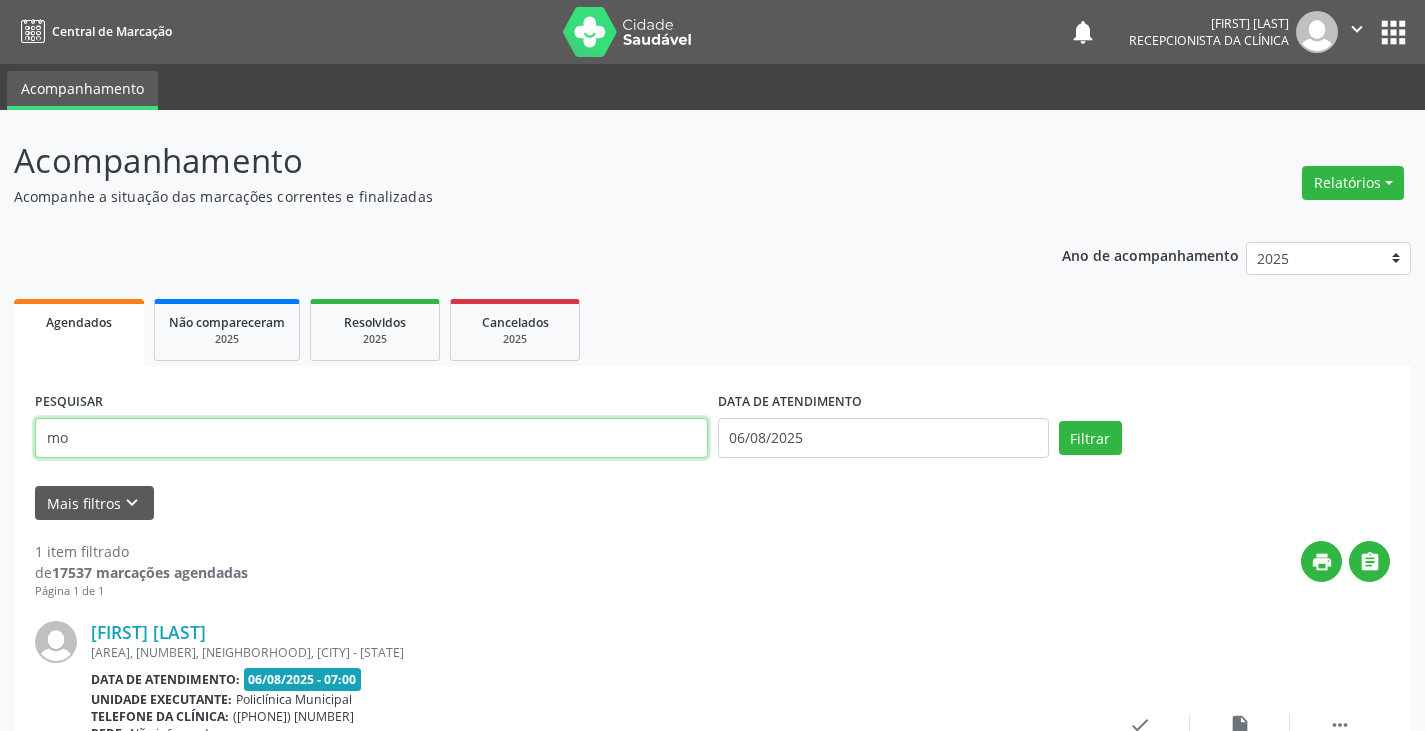 type on "m" 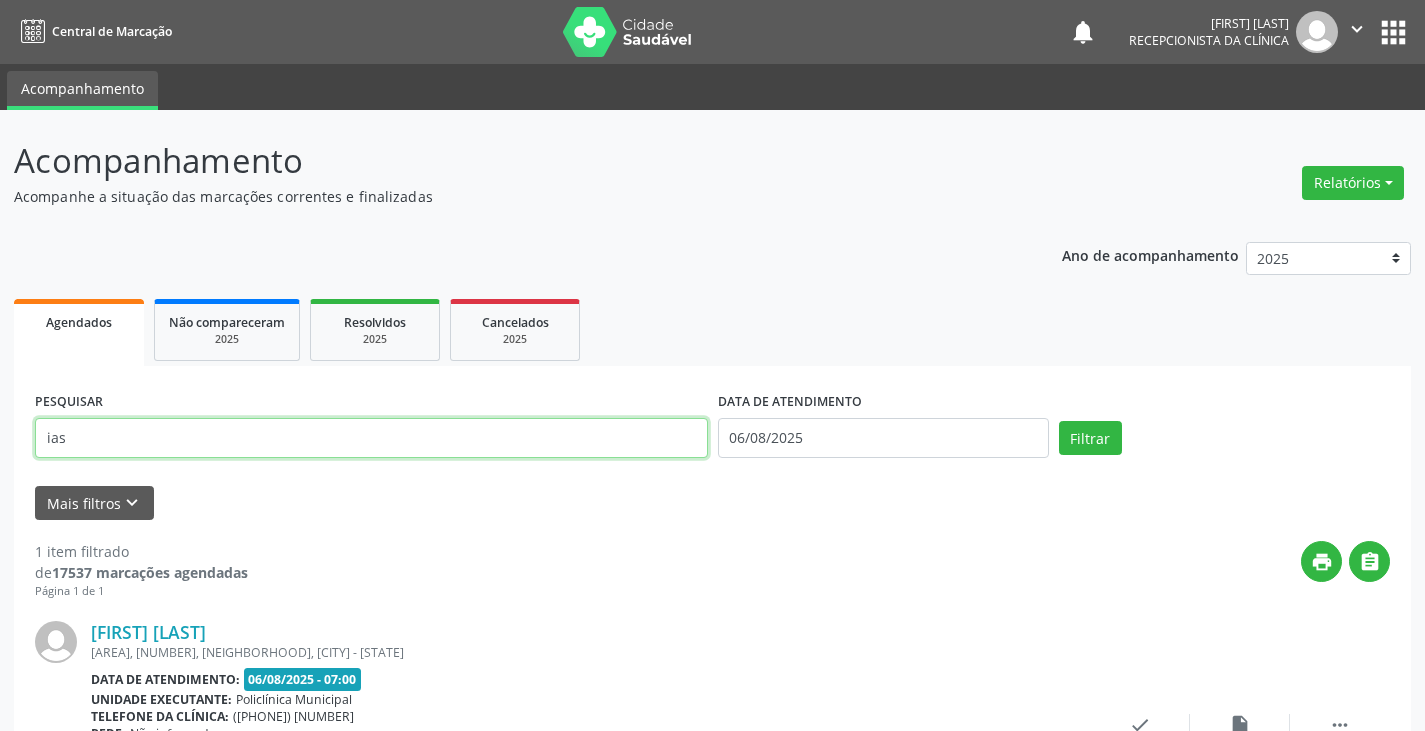 type on "ias" 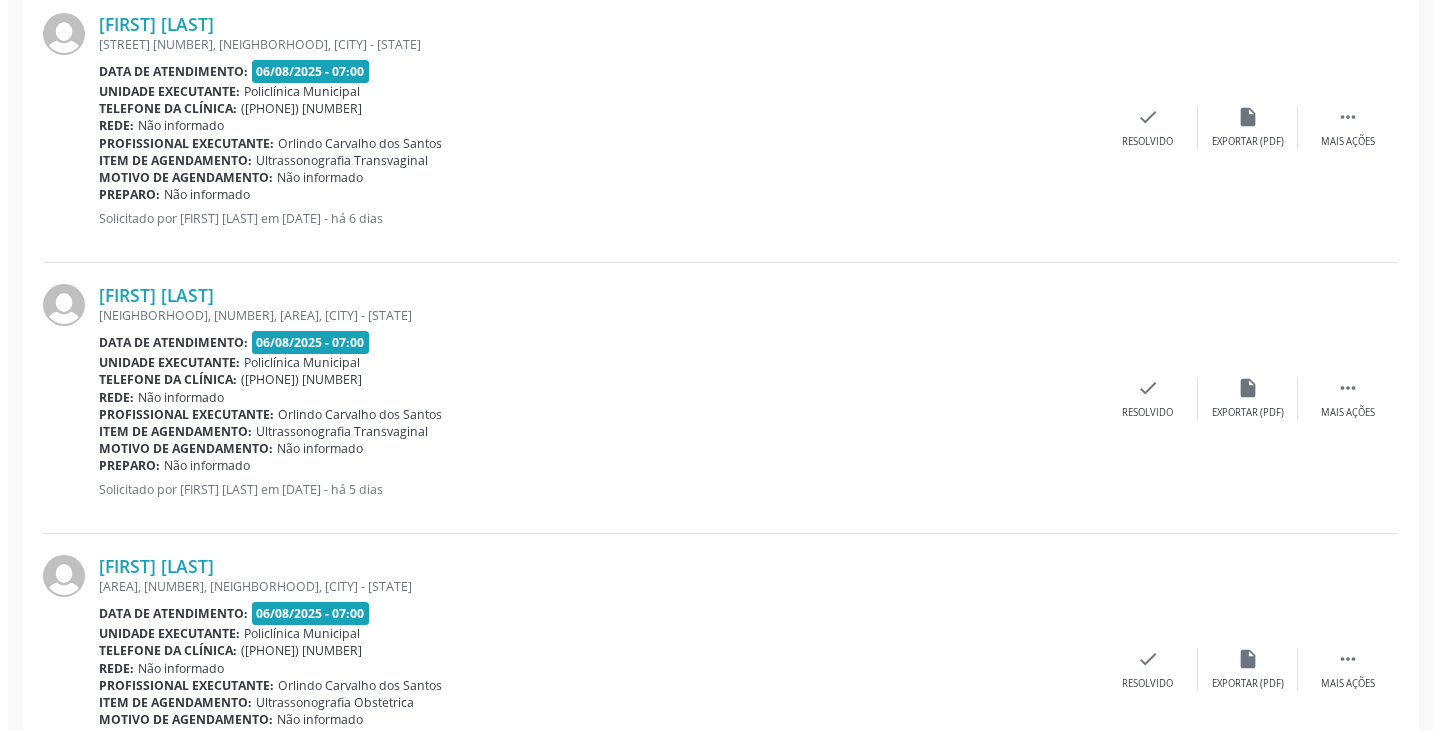 scroll, scrollTop: 988, scrollLeft: 0, axis: vertical 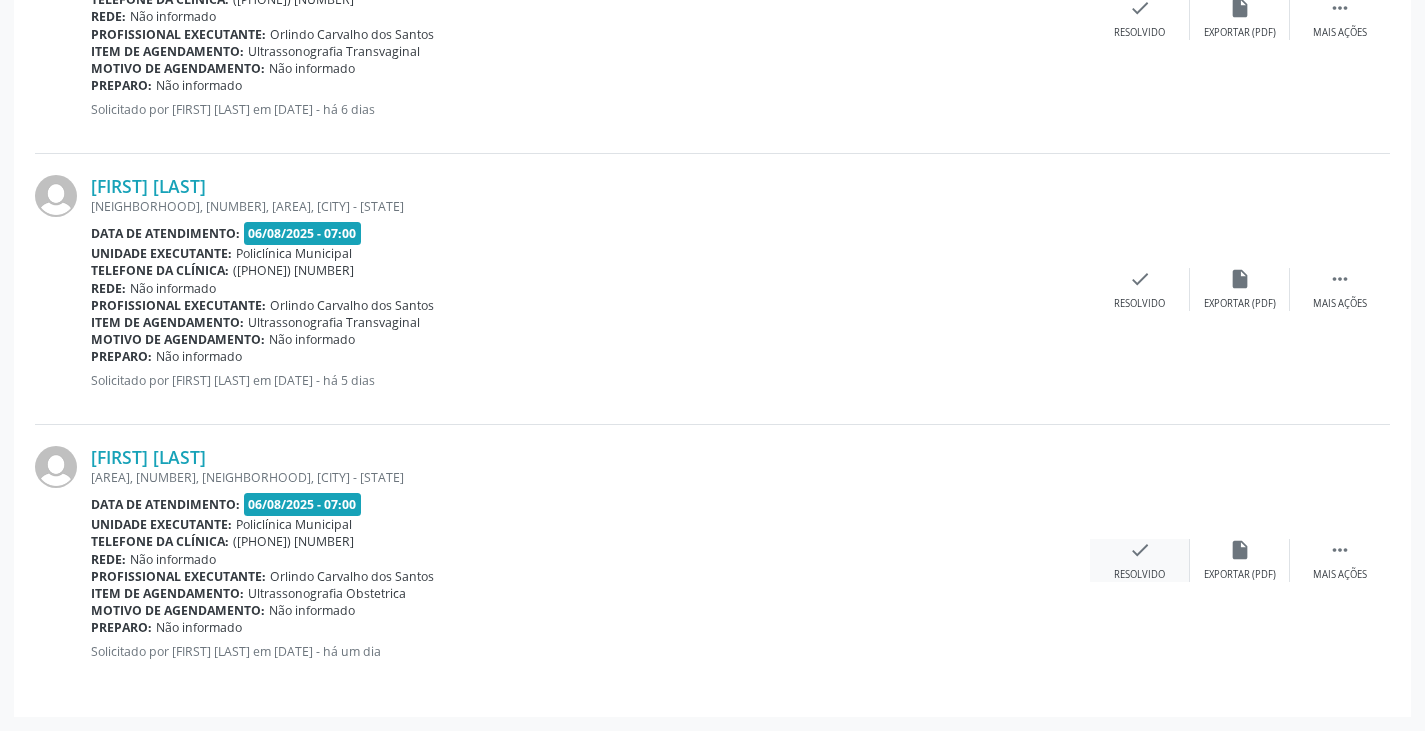 click on "check" at bounding box center [1140, 550] 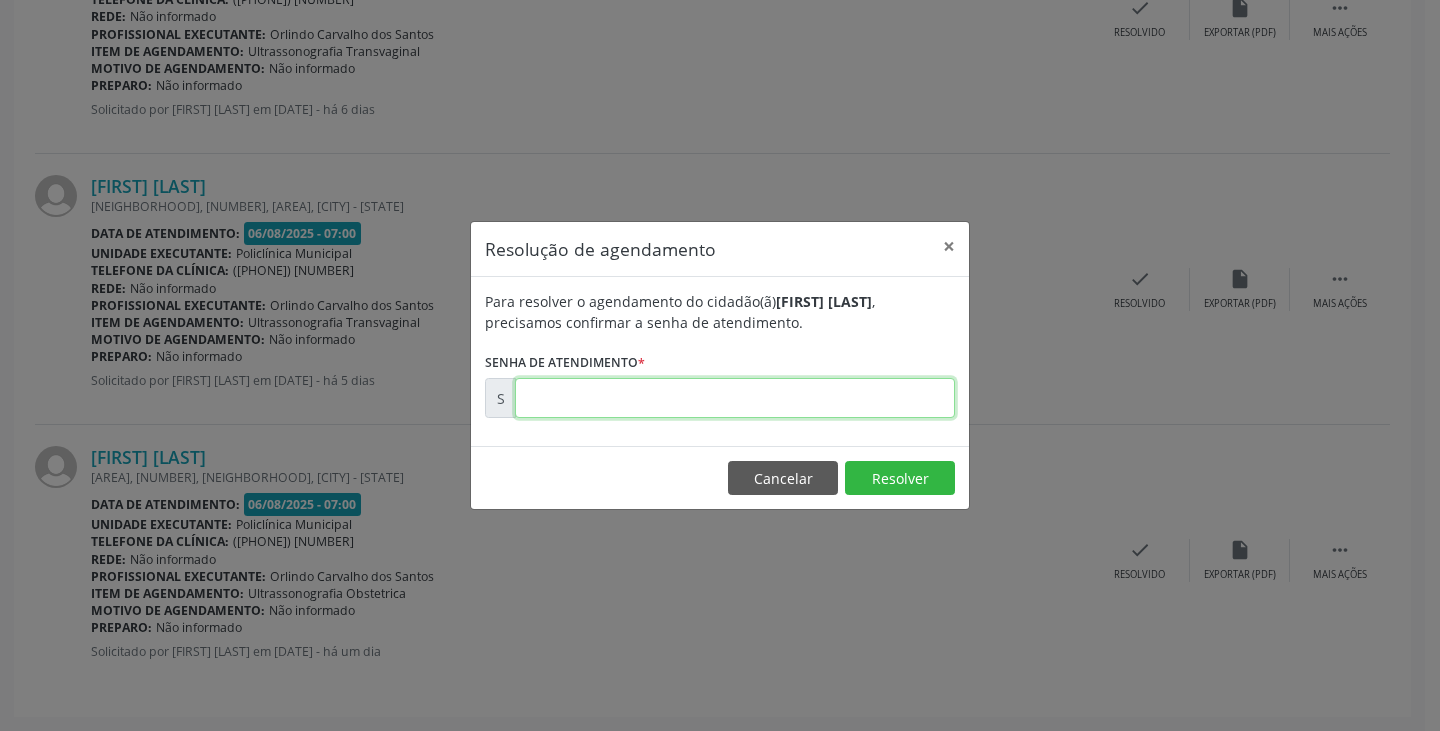 click at bounding box center [735, 398] 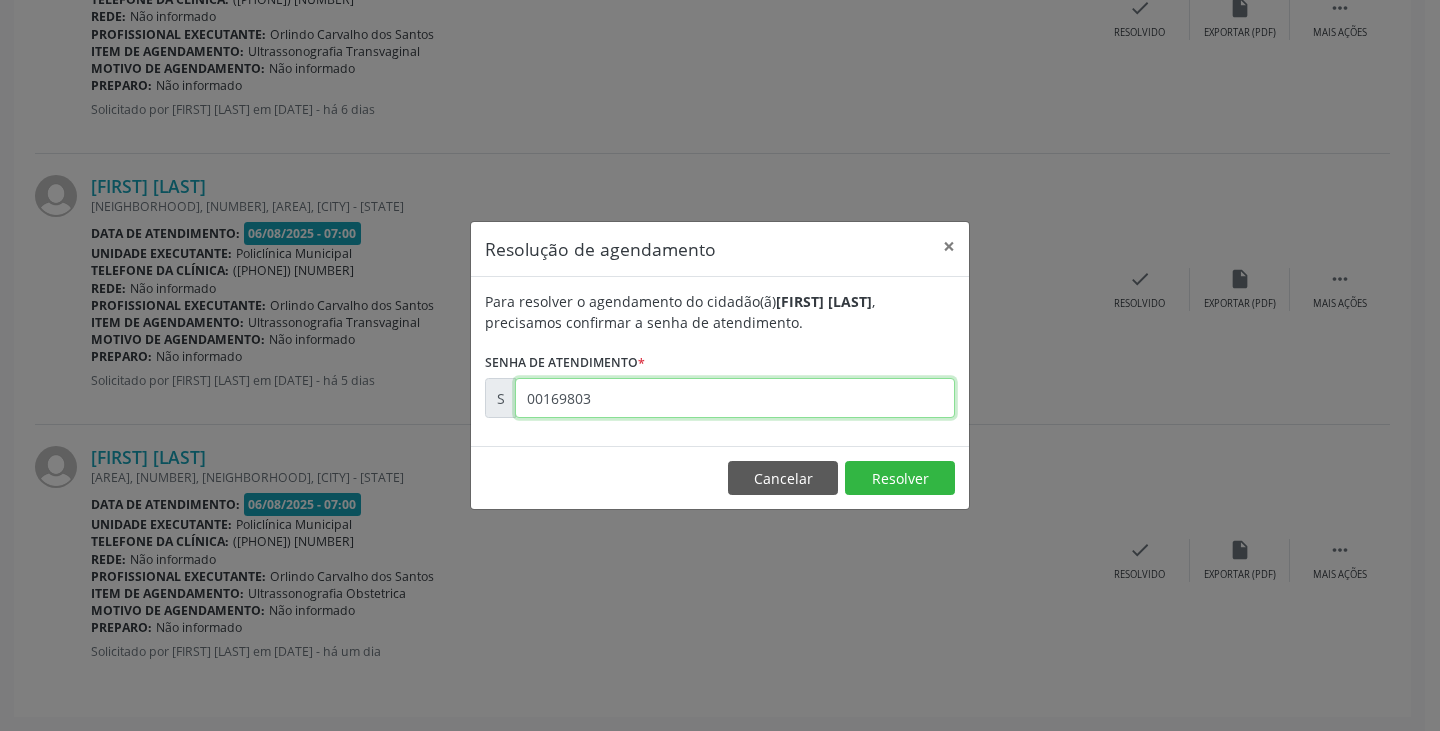 type on "00169803" 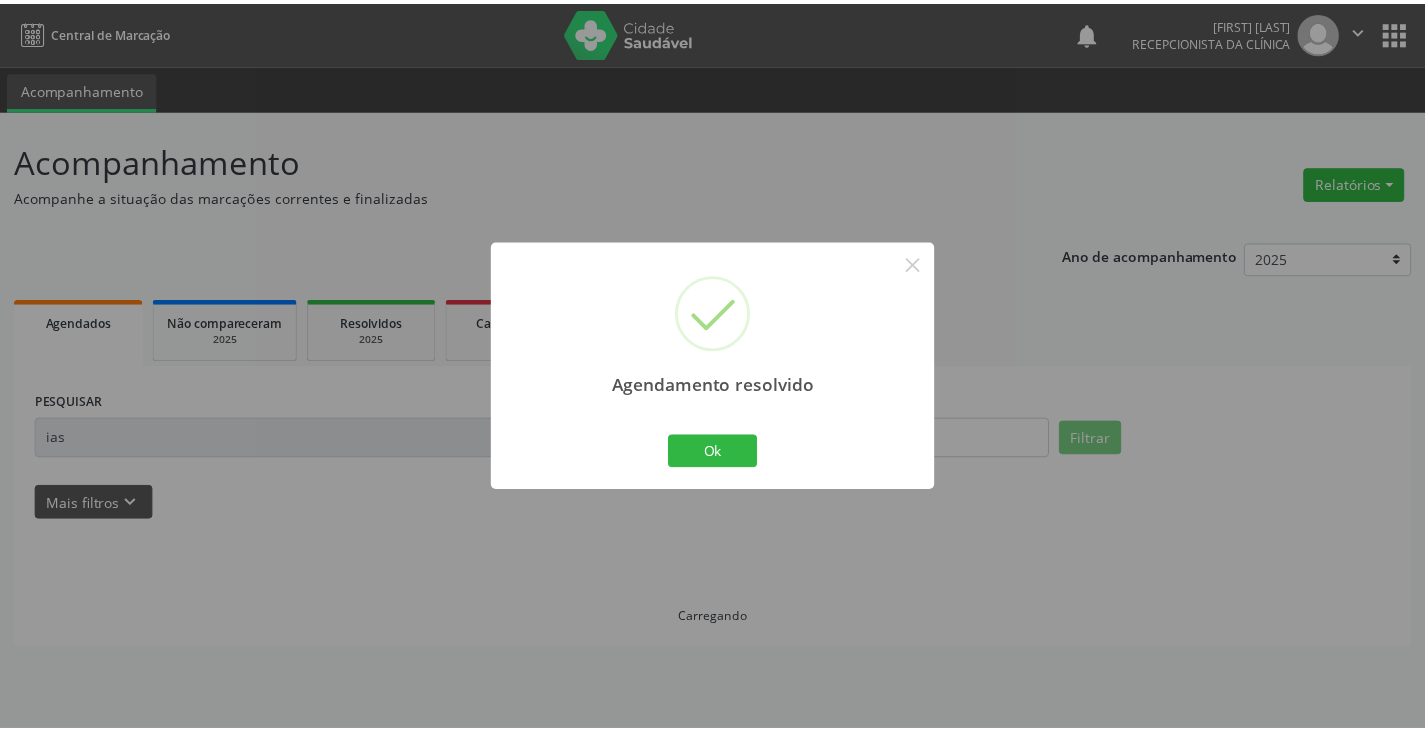 scroll, scrollTop: 0, scrollLeft: 0, axis: both 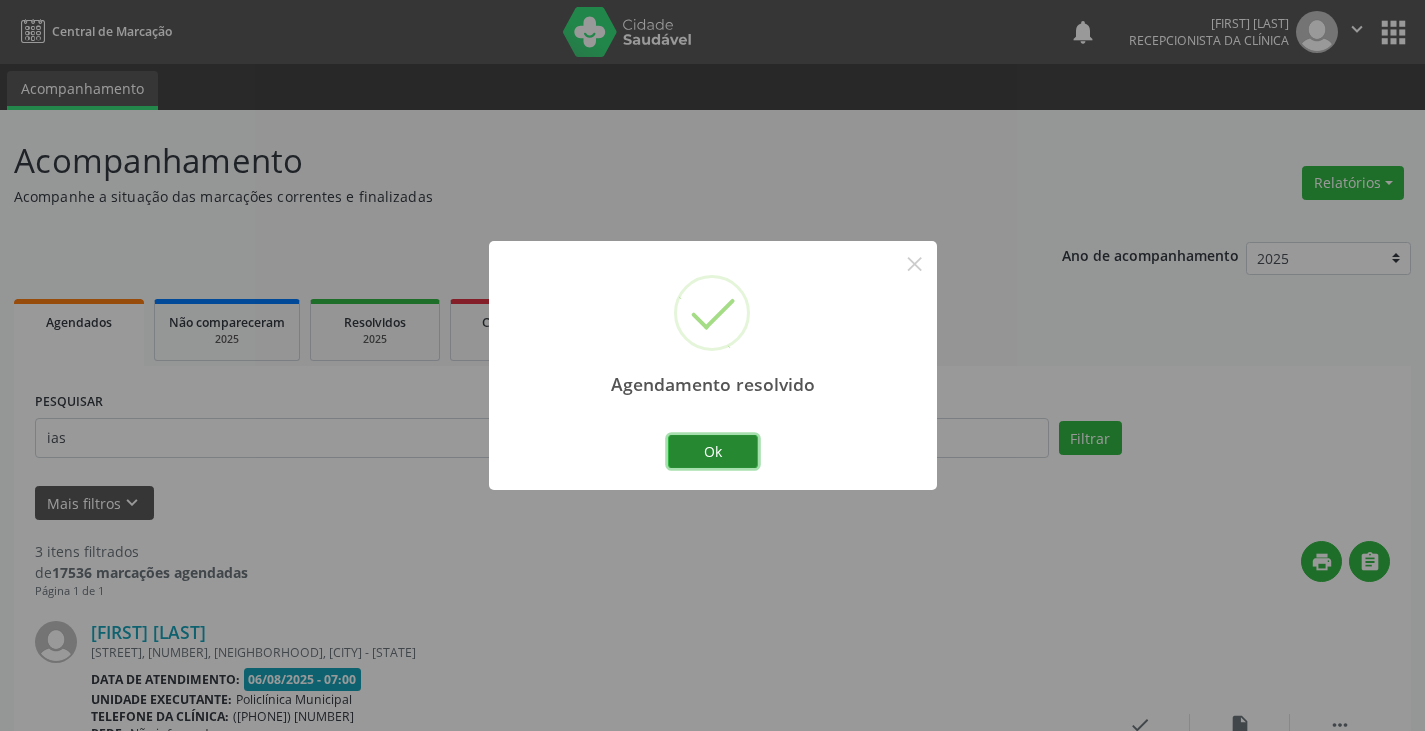 click on "Ok" at bounding box center [713, 452] 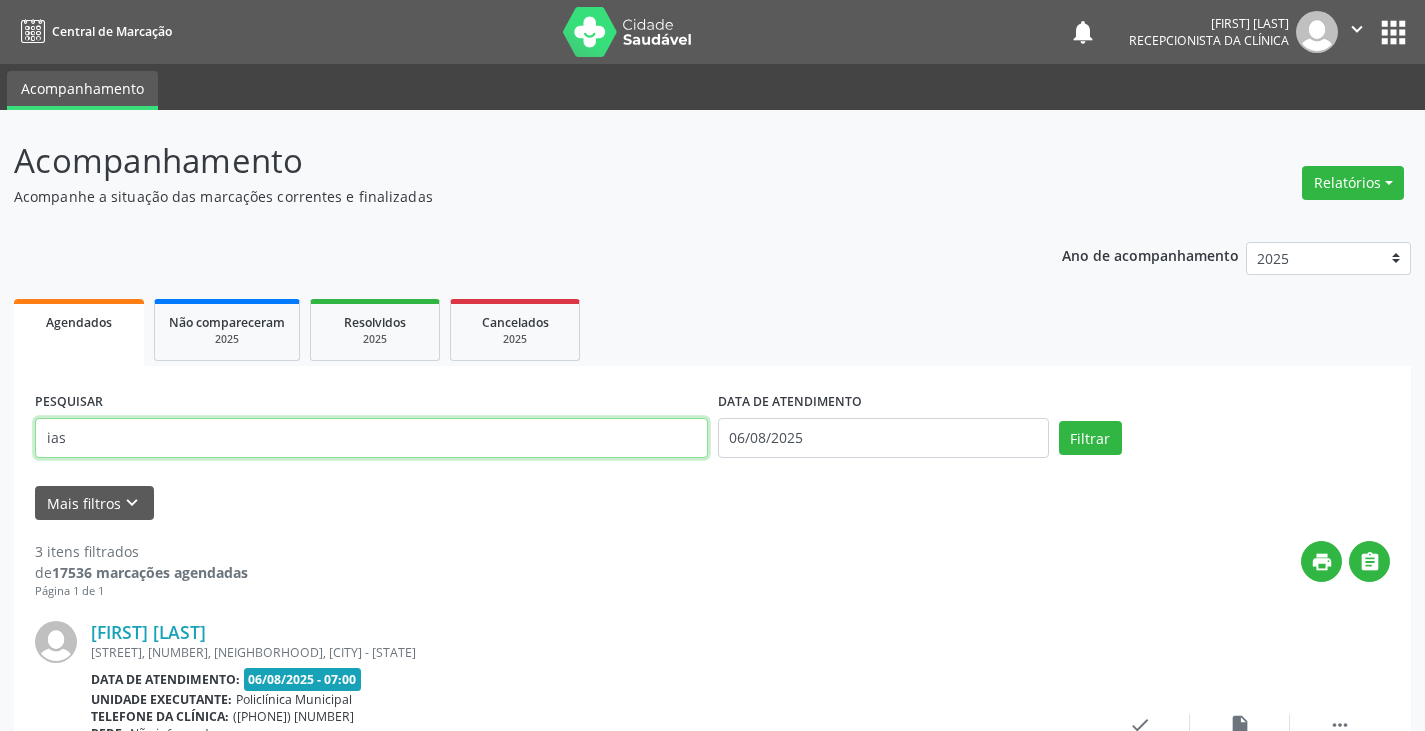 click on "ias" at bounding box center [371, 438] 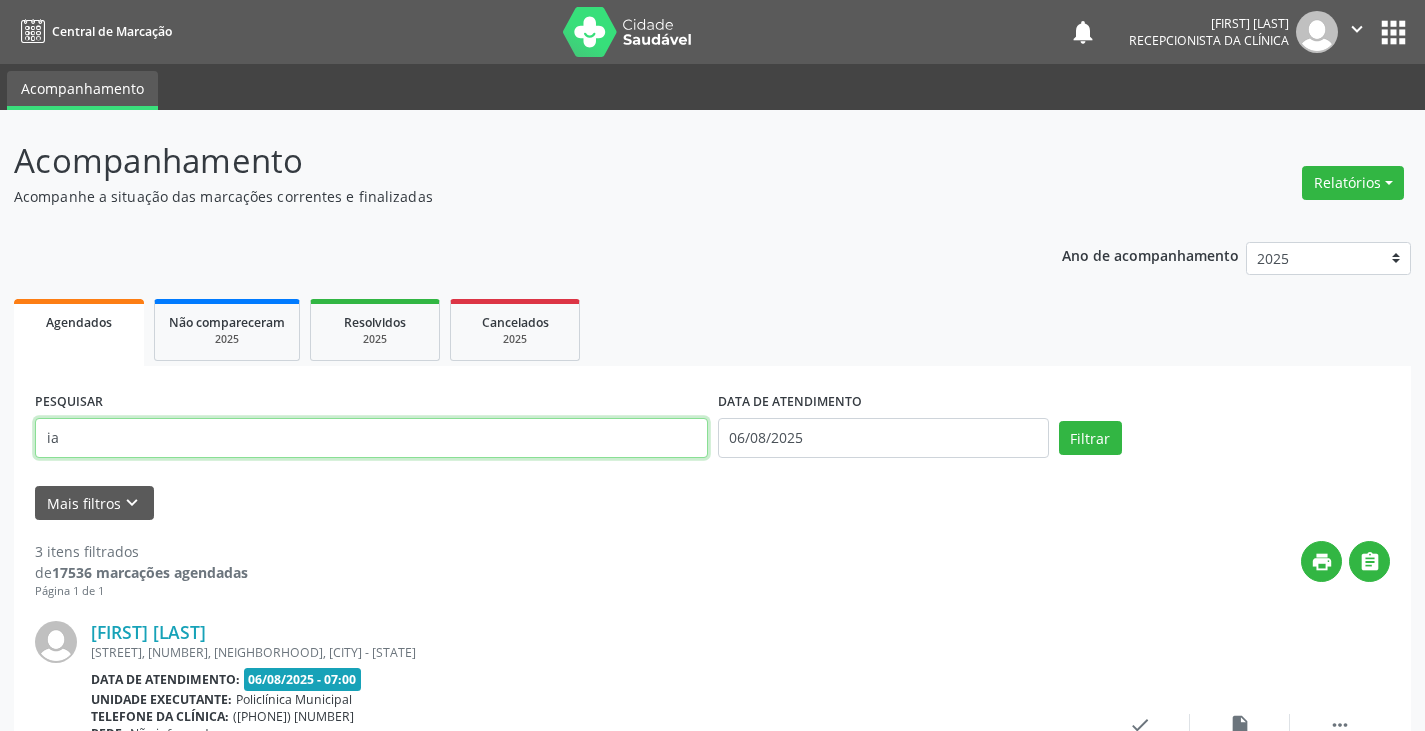 type on "i" 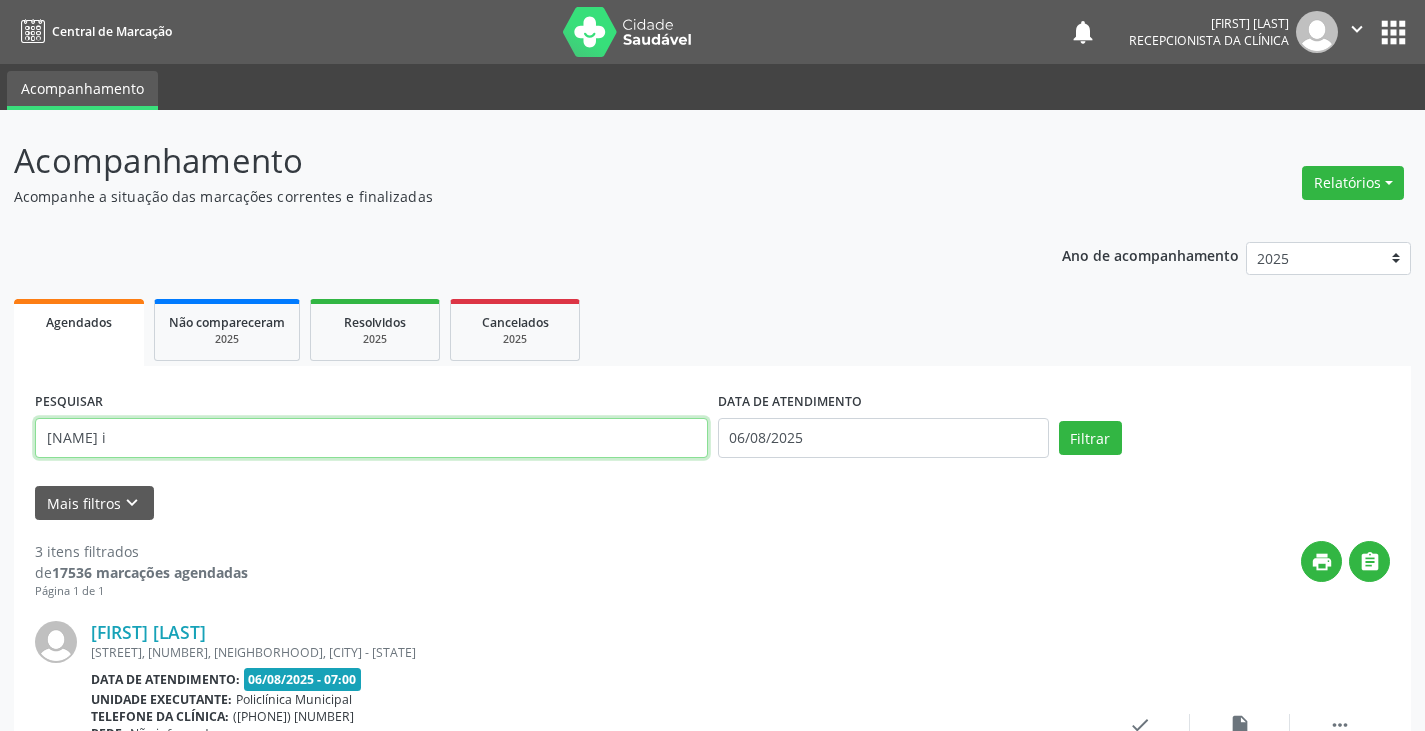 type on "[NAME] i" 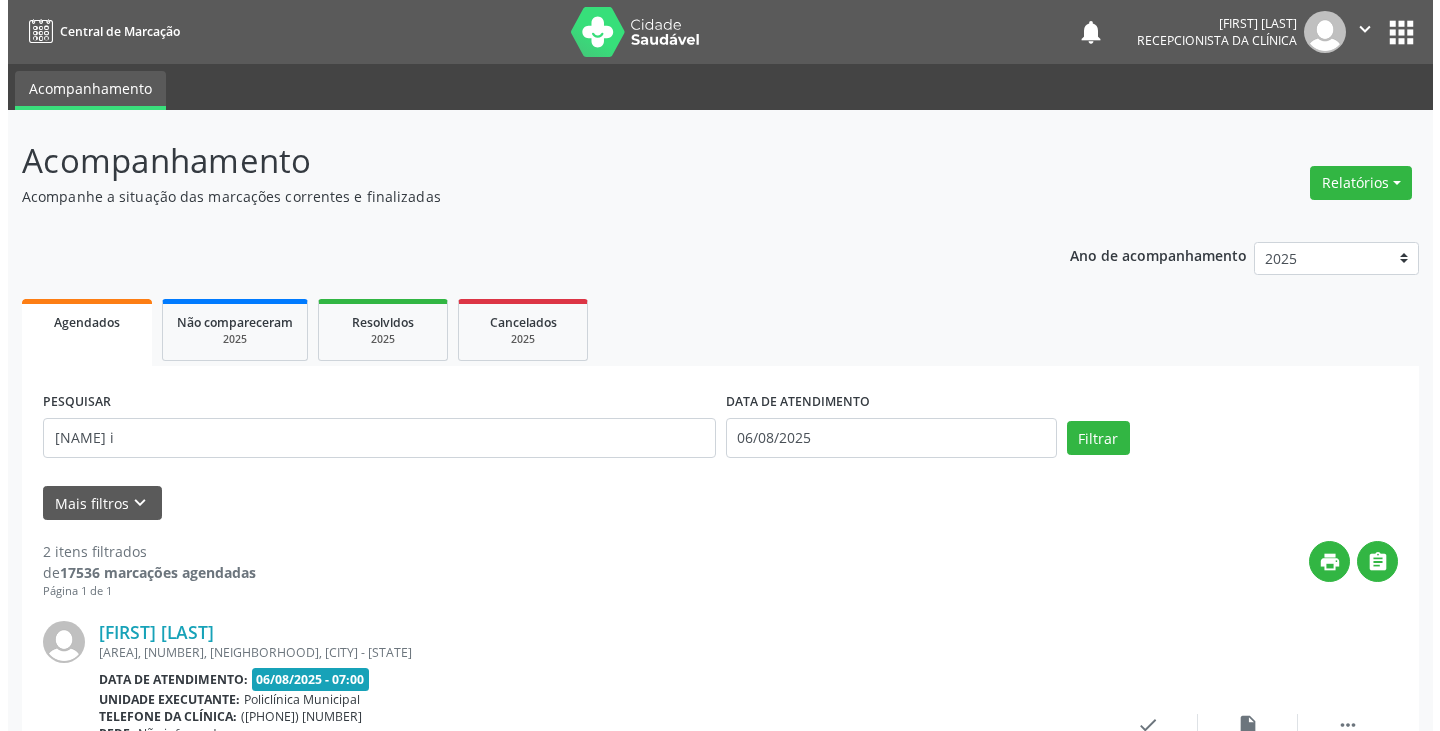 scroll, scrollTop: 200, scrollLeft: 0, axis: vertical 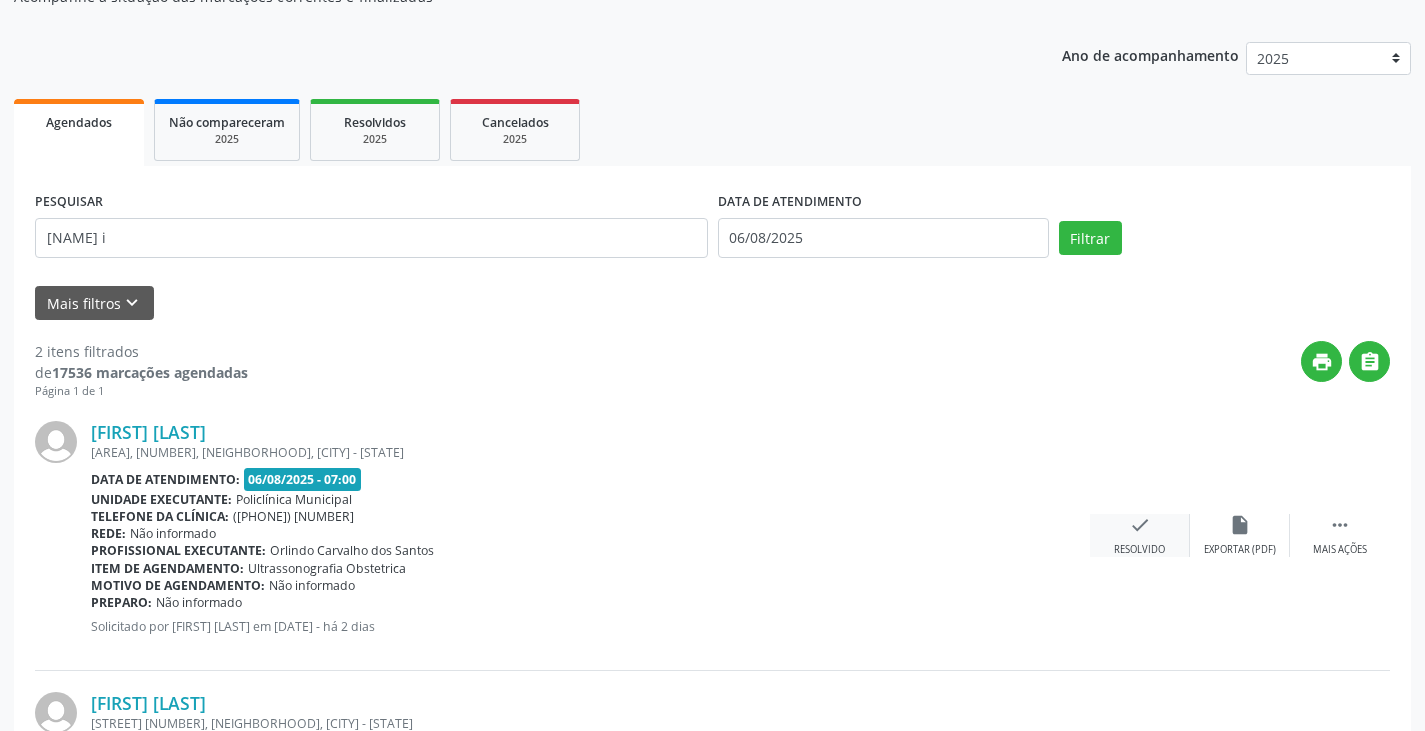 click on "check
Resolvido" at bounding box center [1140, 535] 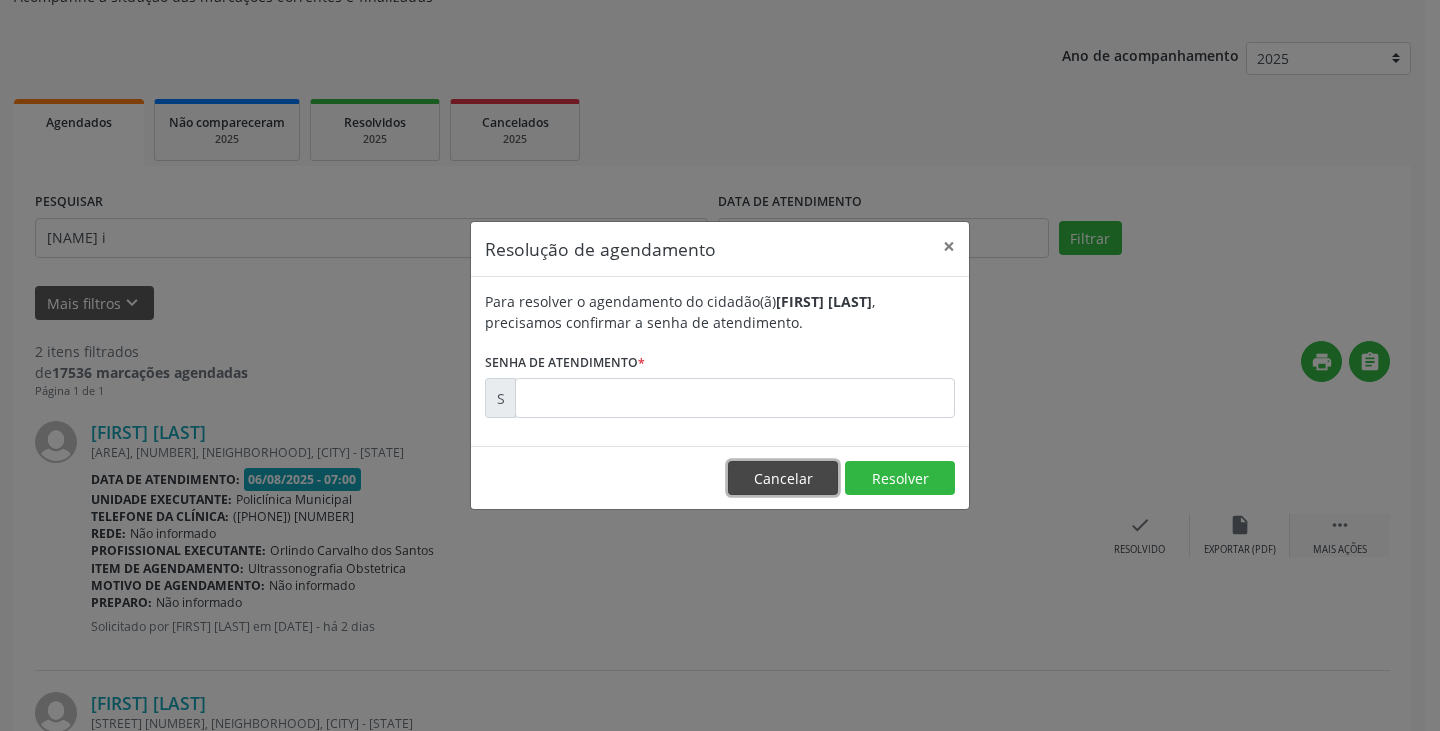 drag, startPoint x: 750, startPoint y: 479, endPoint x: 1296, endPoint y: 535, distance: 548.86426 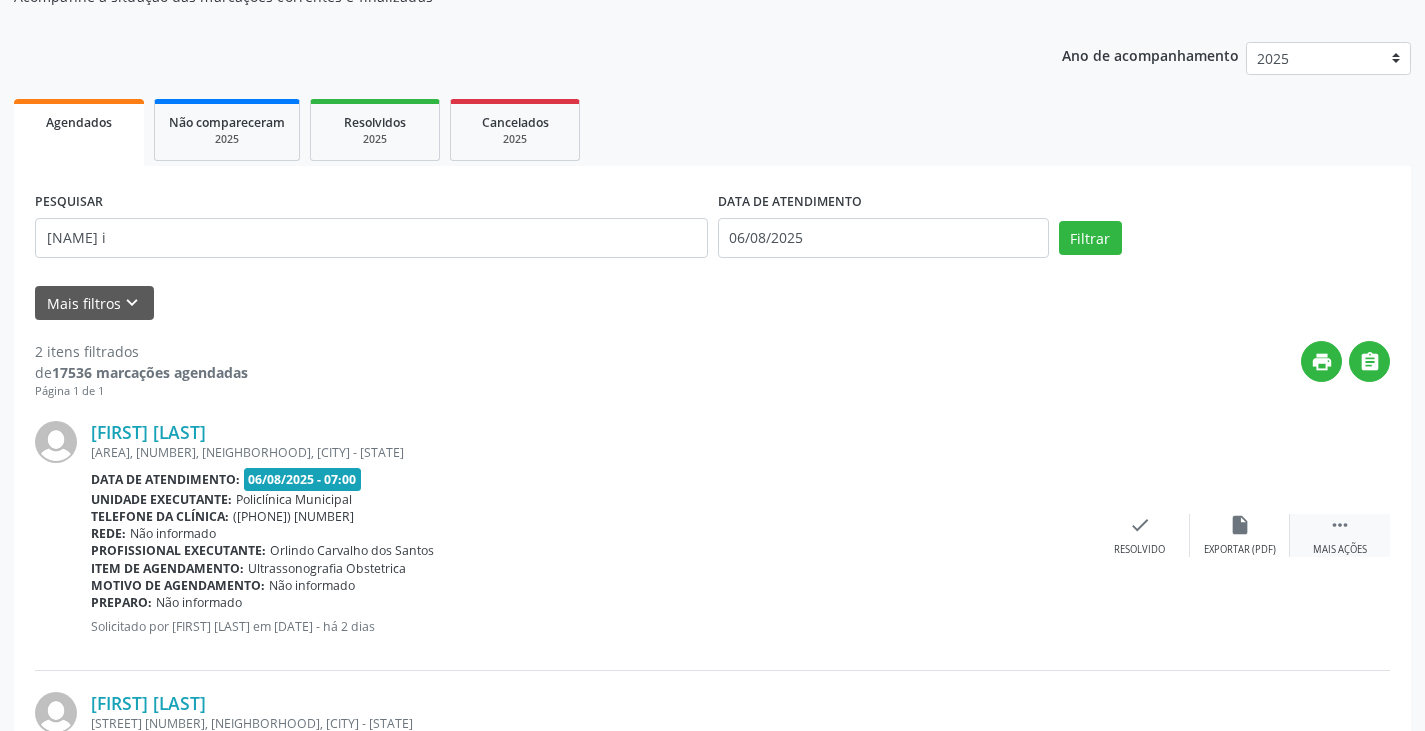 click on "
Mais ações" at bounding box center [1340, 535] 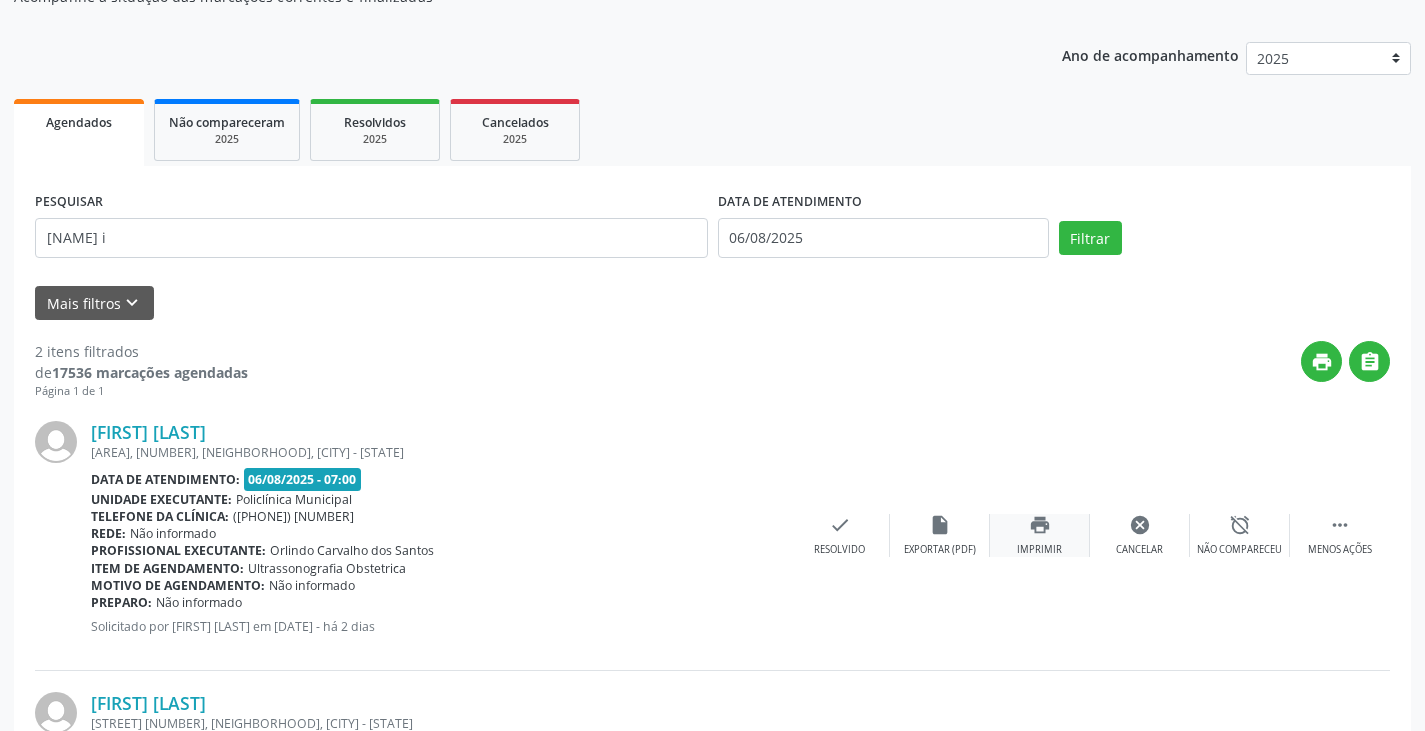 click on "print
Imprimir" at bounding box center [1040, 535] 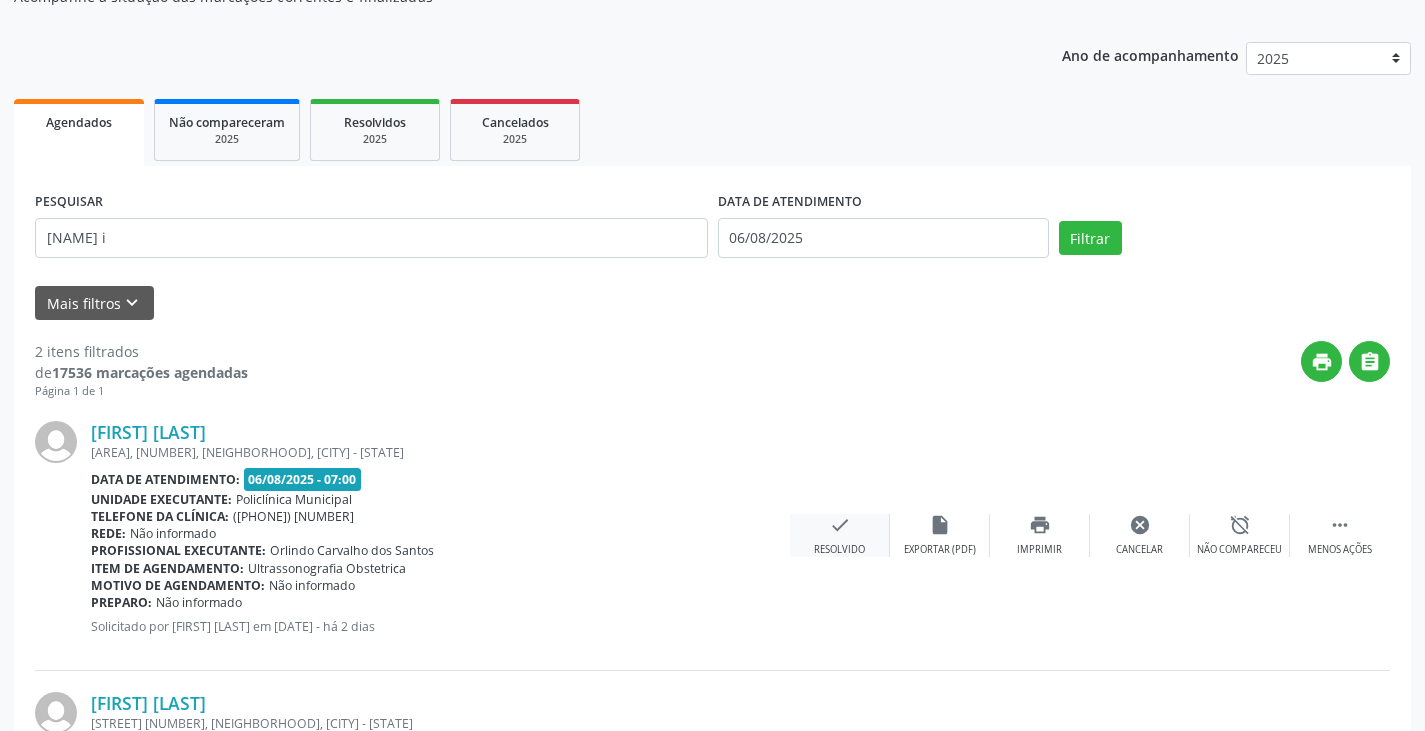 click on "check" at bounding box center (840, 525) 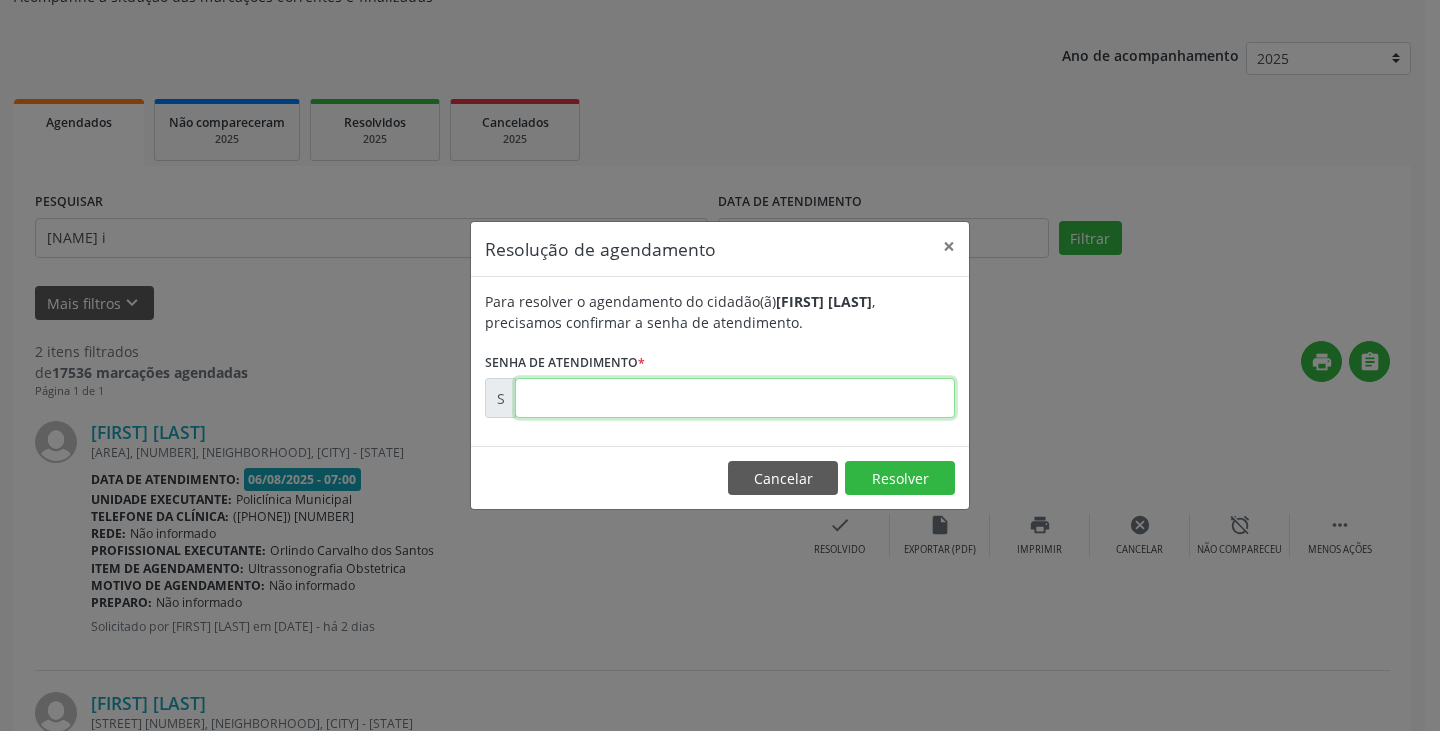 click at bounding box center [735, 398] 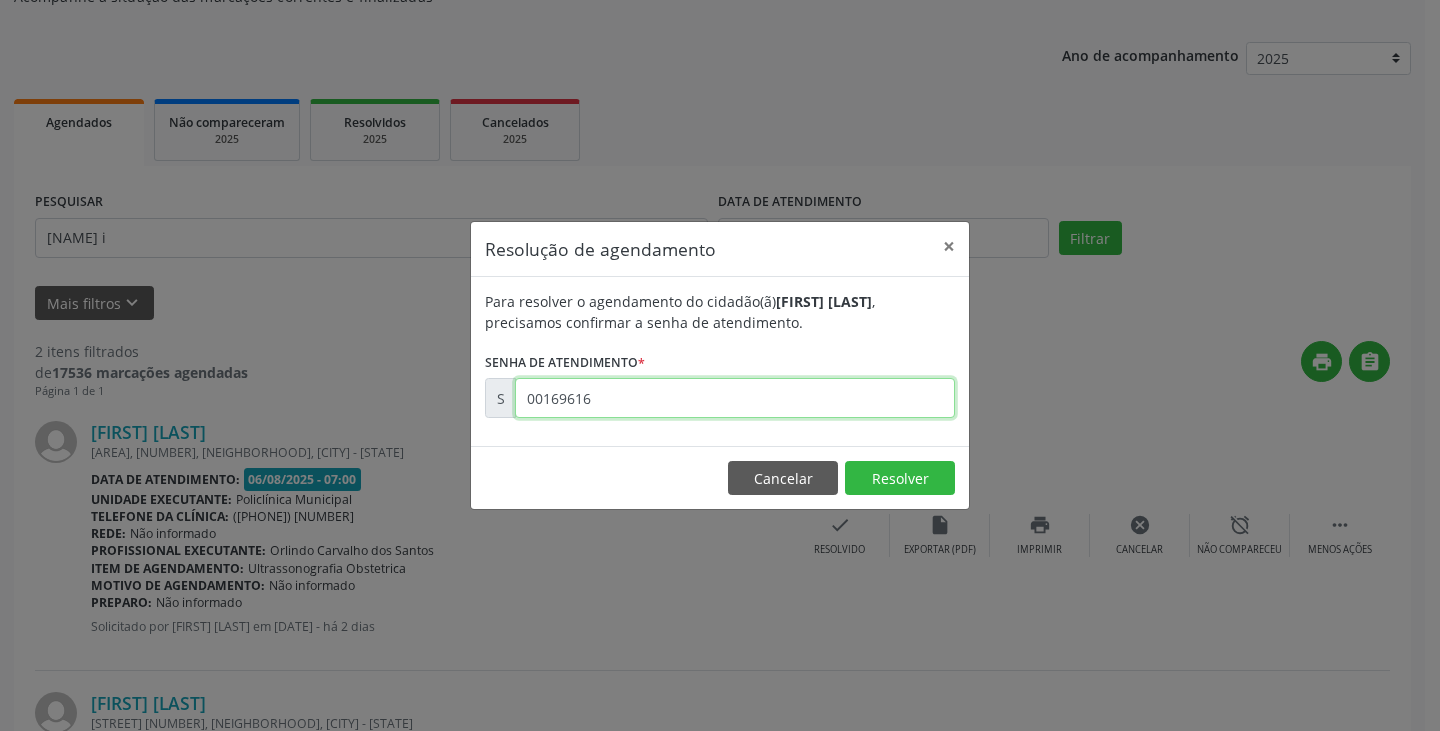type on "00169616" 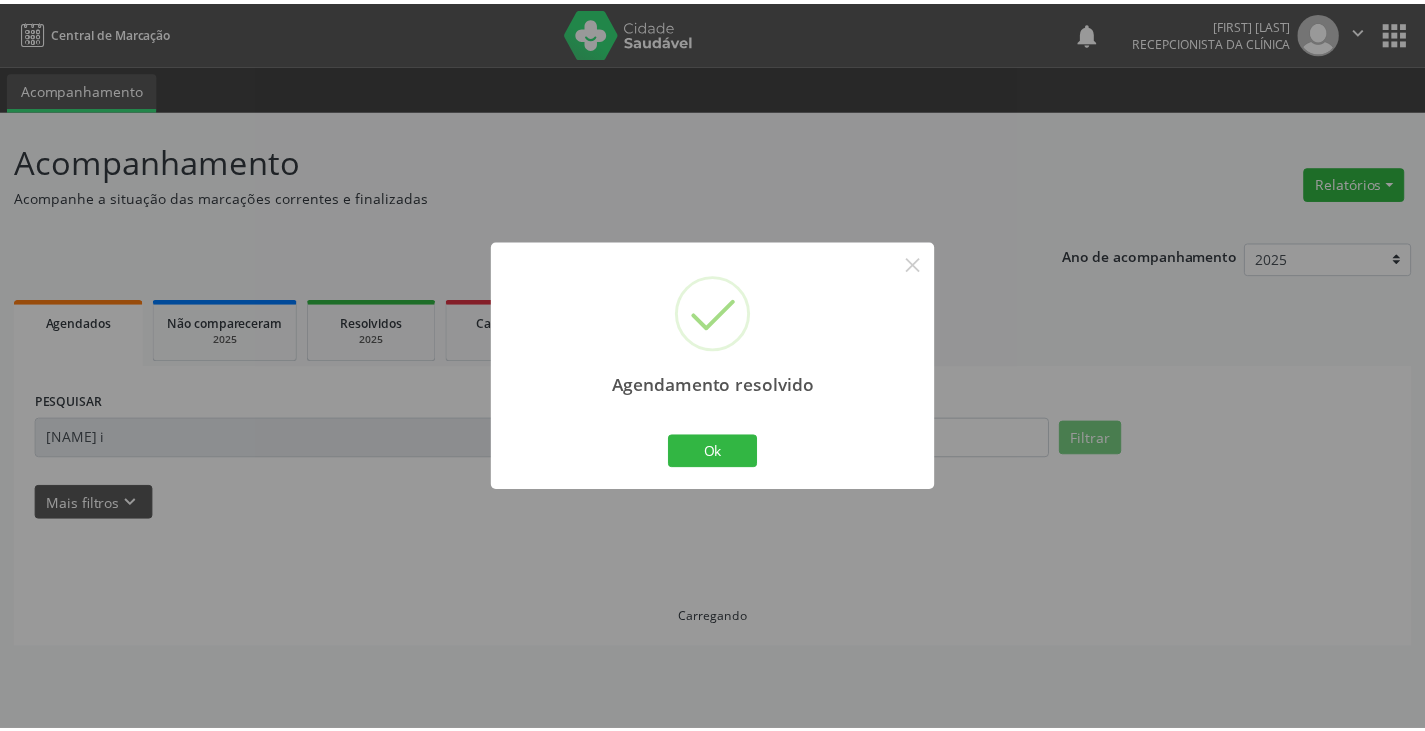 scroll, scrollTop: 0, scrollLeft: 0, axis: both 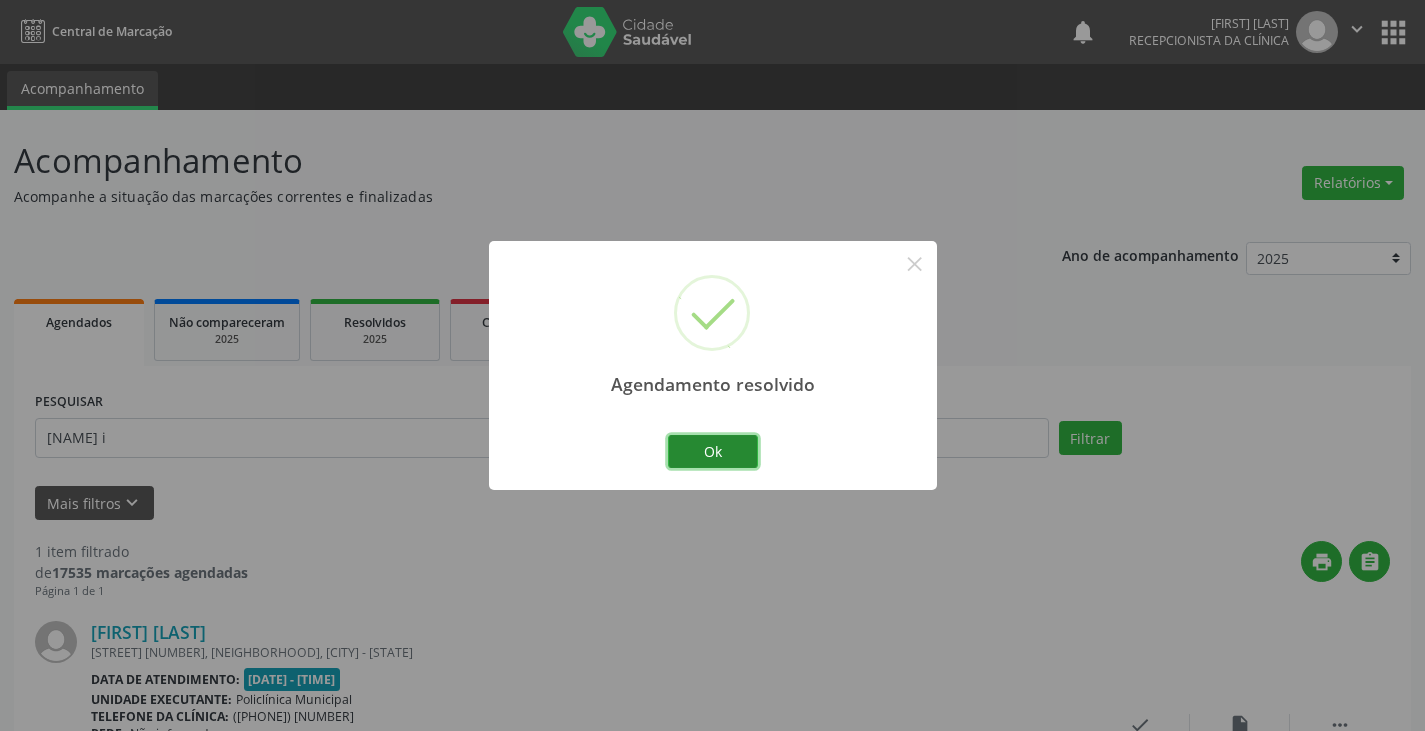 click on "Ok" at bounding box center (713, 452) 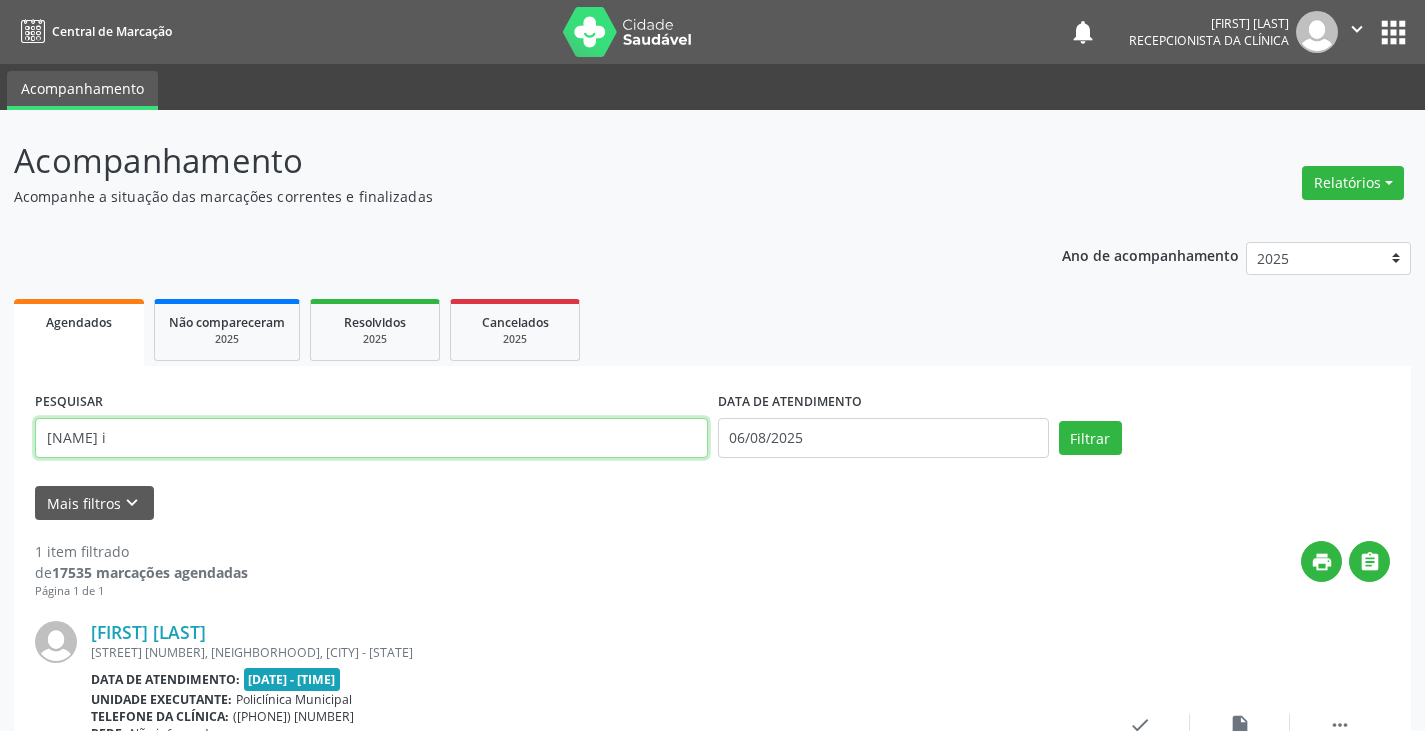 drag, startPoint x: 675, startPoint y: 441, endPoint x: 655, endPoint y: 428, distance: 23.853722 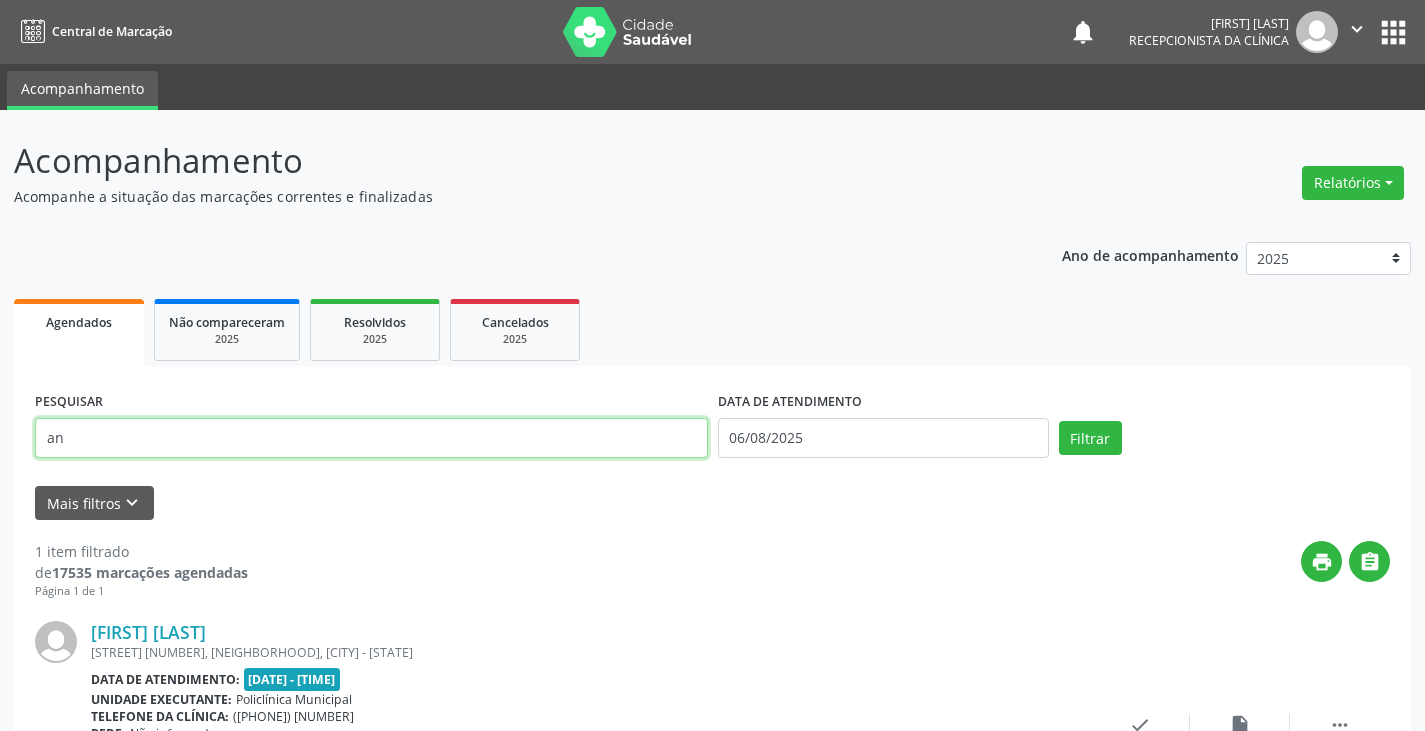 type on "a" 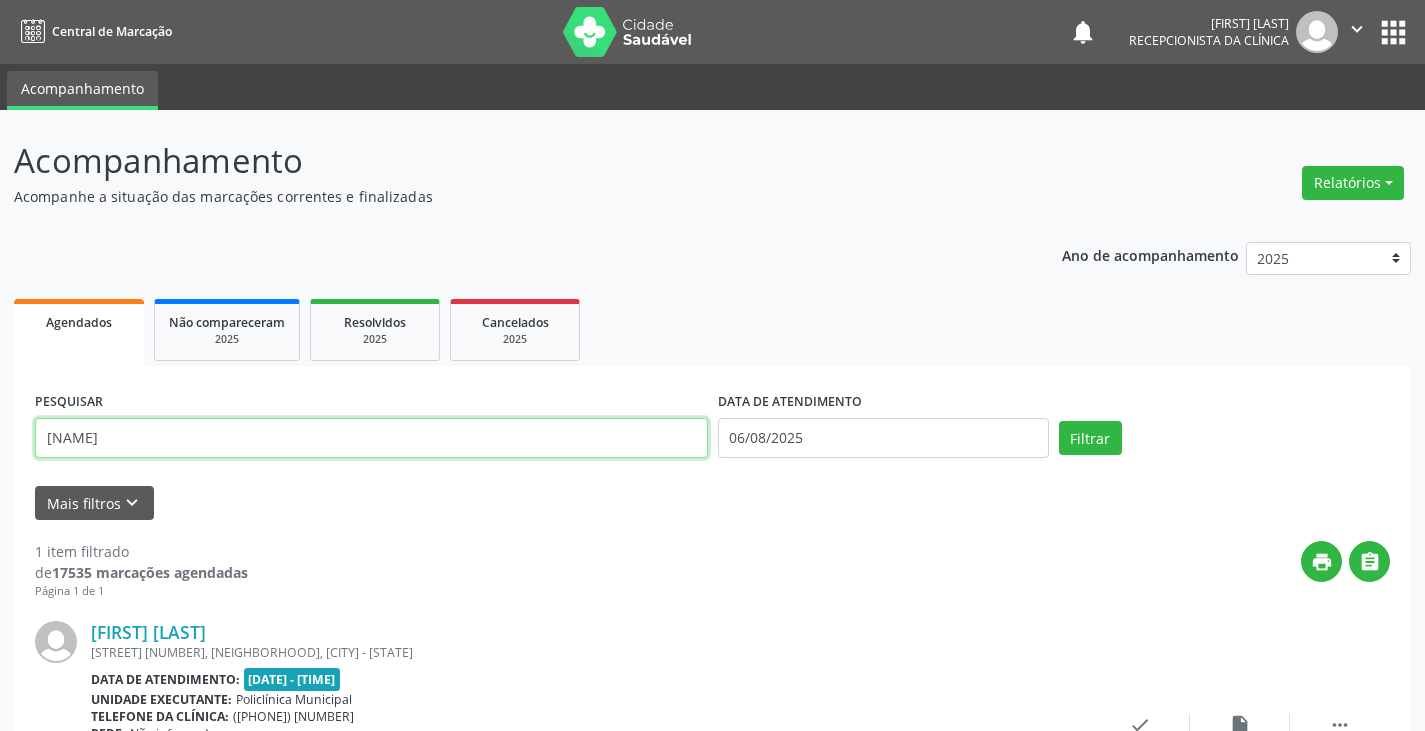 type on "[NAME]" 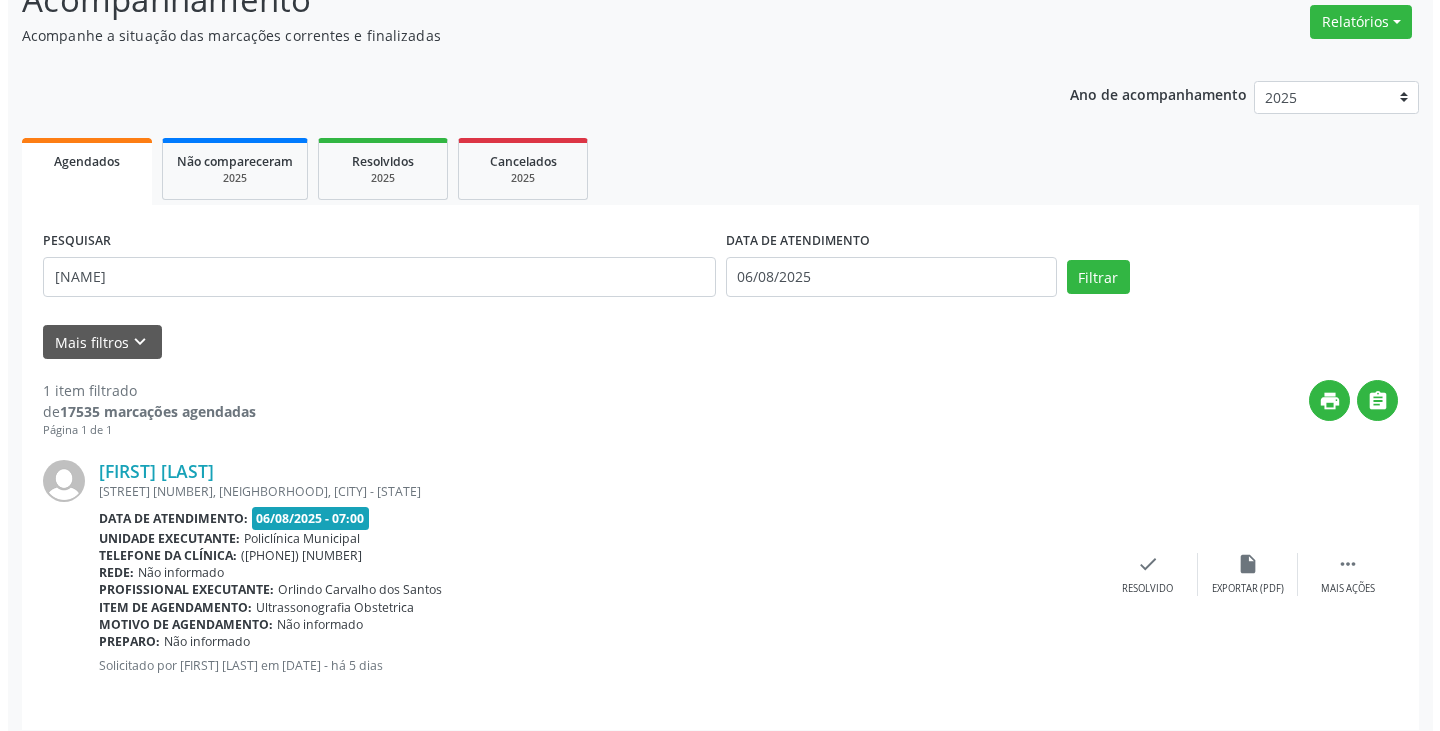 scroll, scrollTop: 174, scrollLeft: 0, axis: vertical 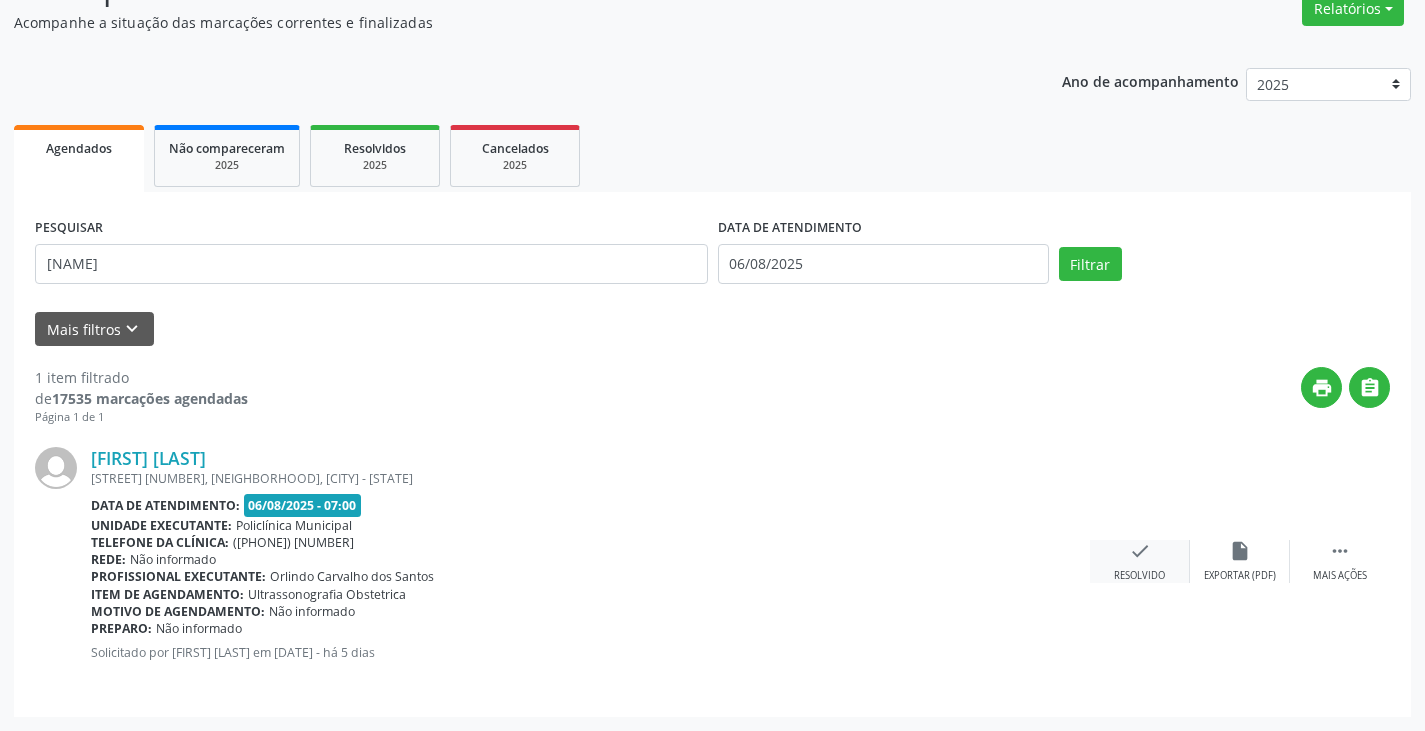 click on "check
Resolvido" at bounding box center [1140, 561] 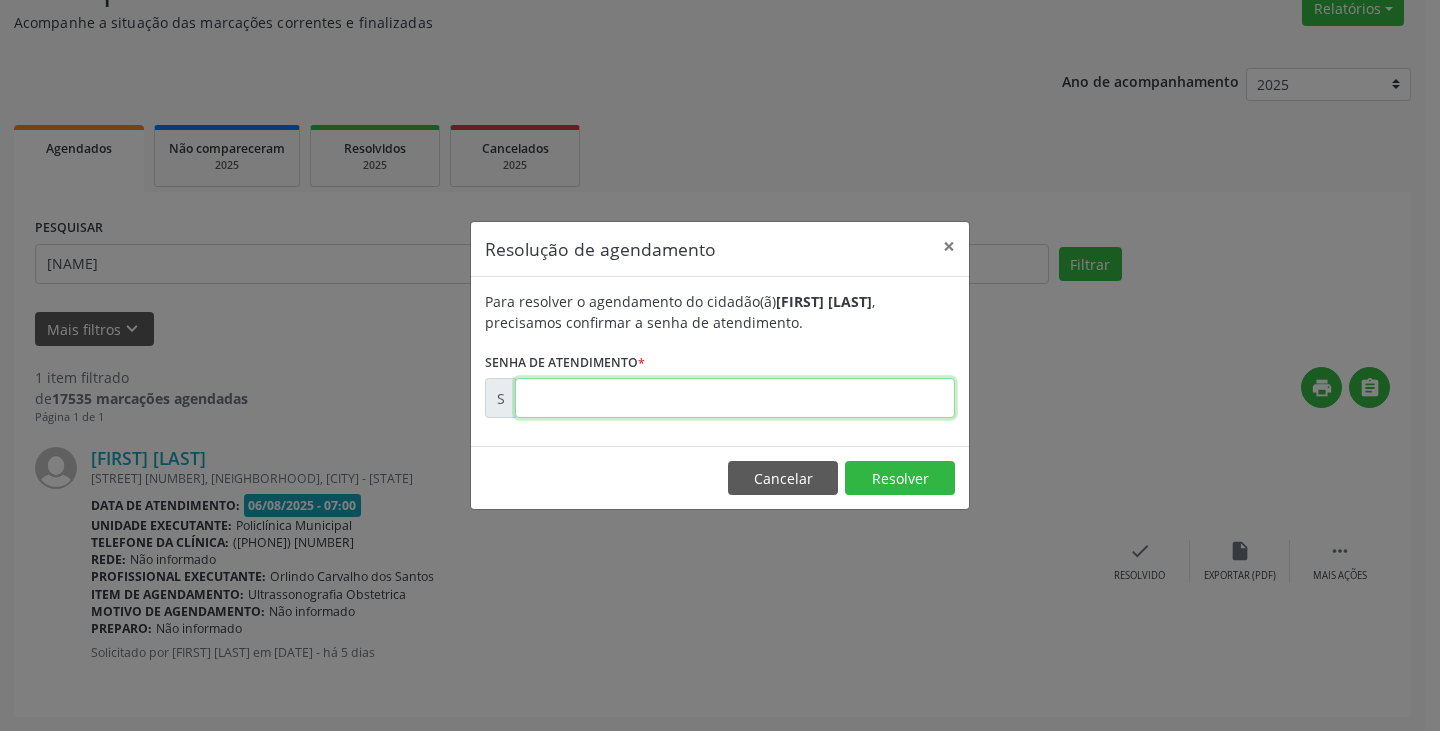 click at bounding box center (735, 398) 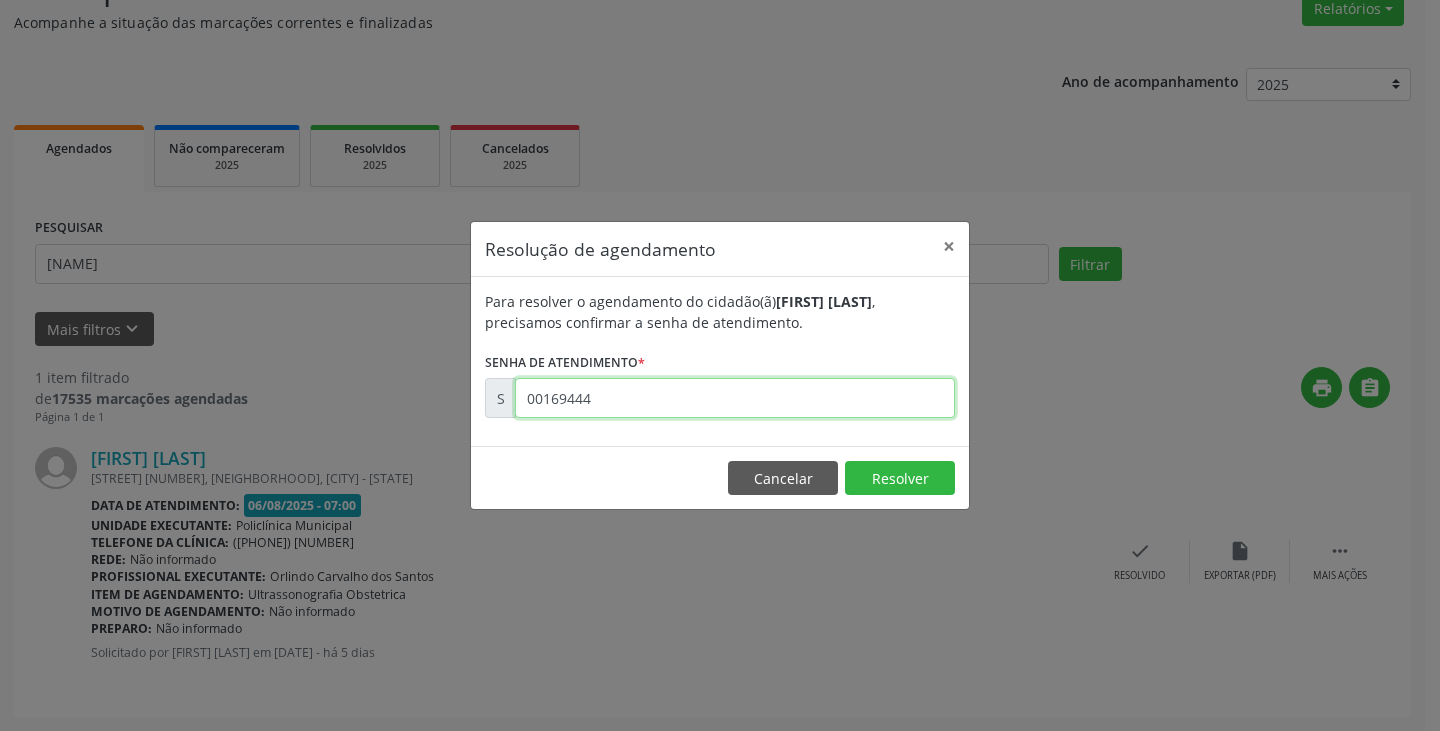 type on "00169444" 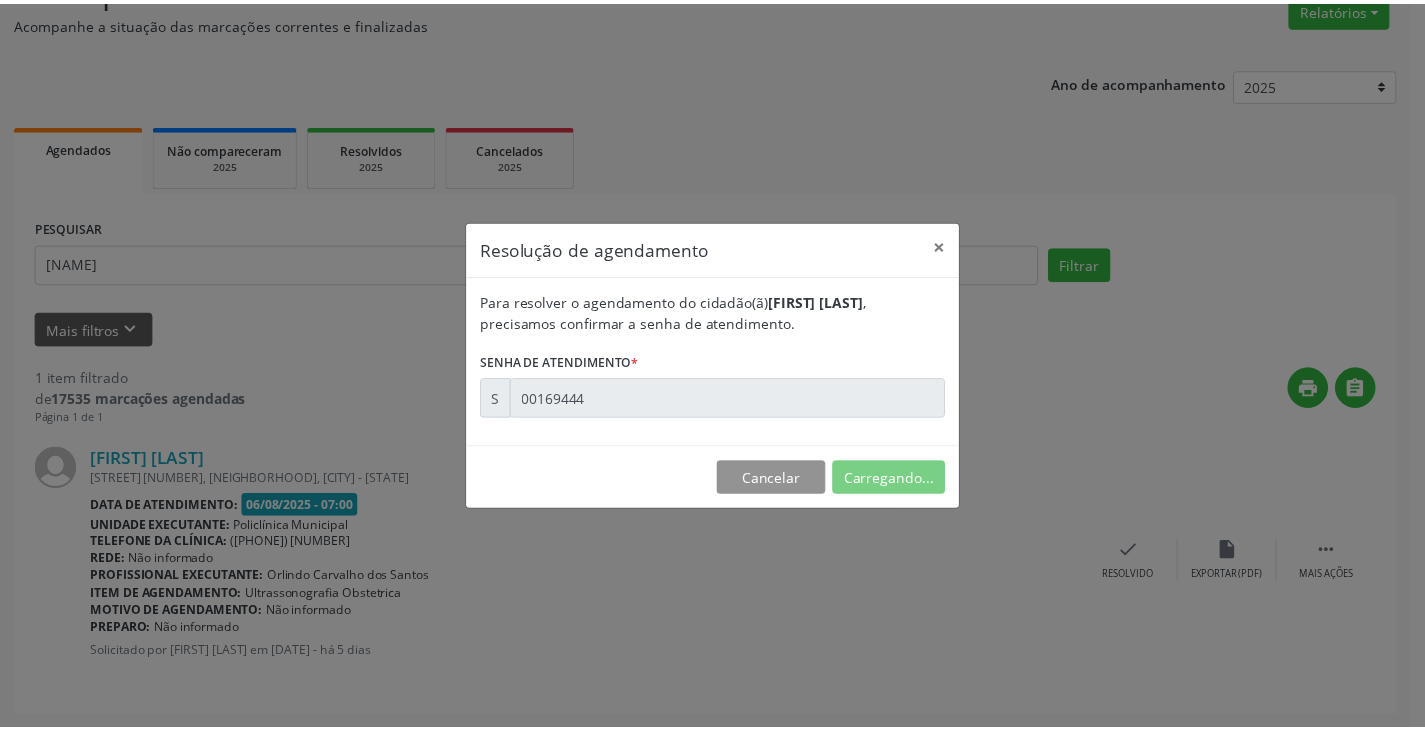 scroll, scrollTop: 0, scrollLeft: 0, axis: both 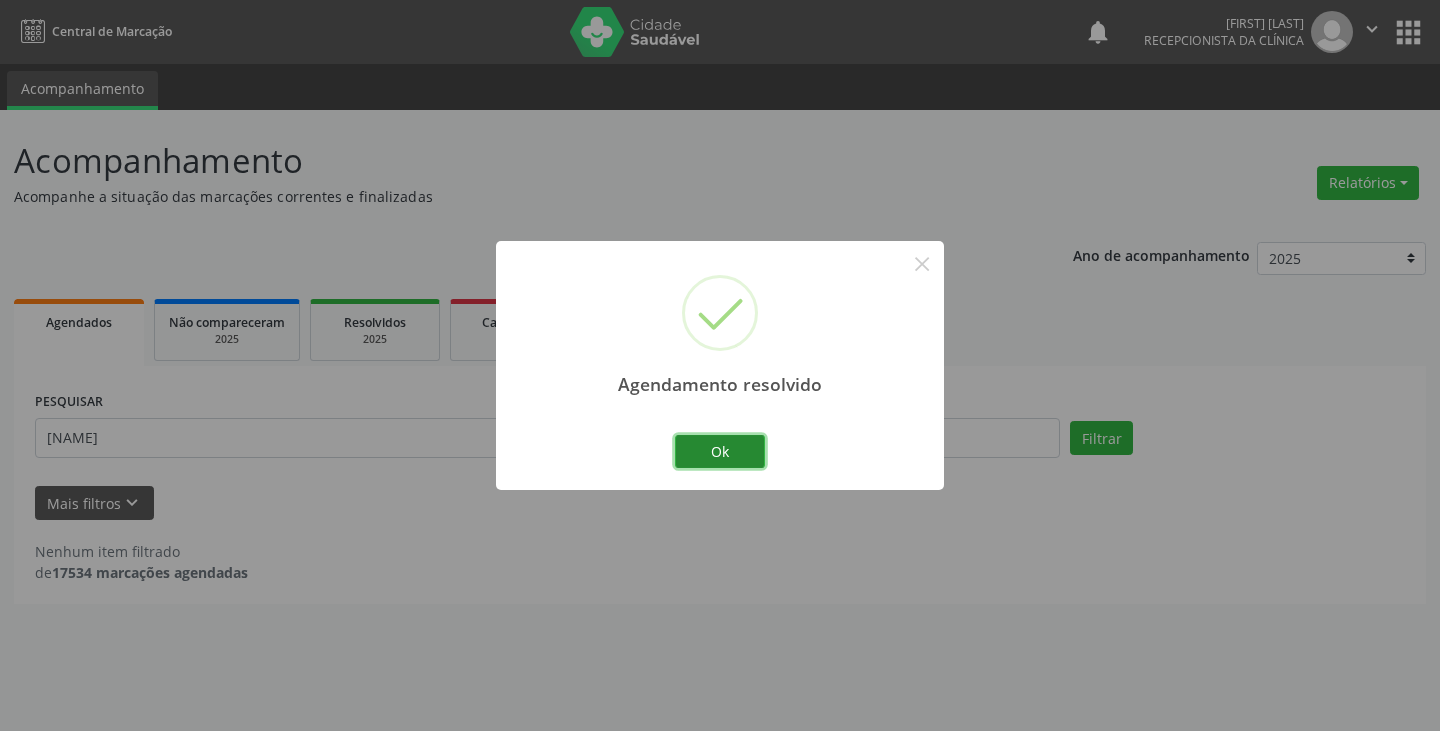 click on "Ok" at bounding box center [720, 452] 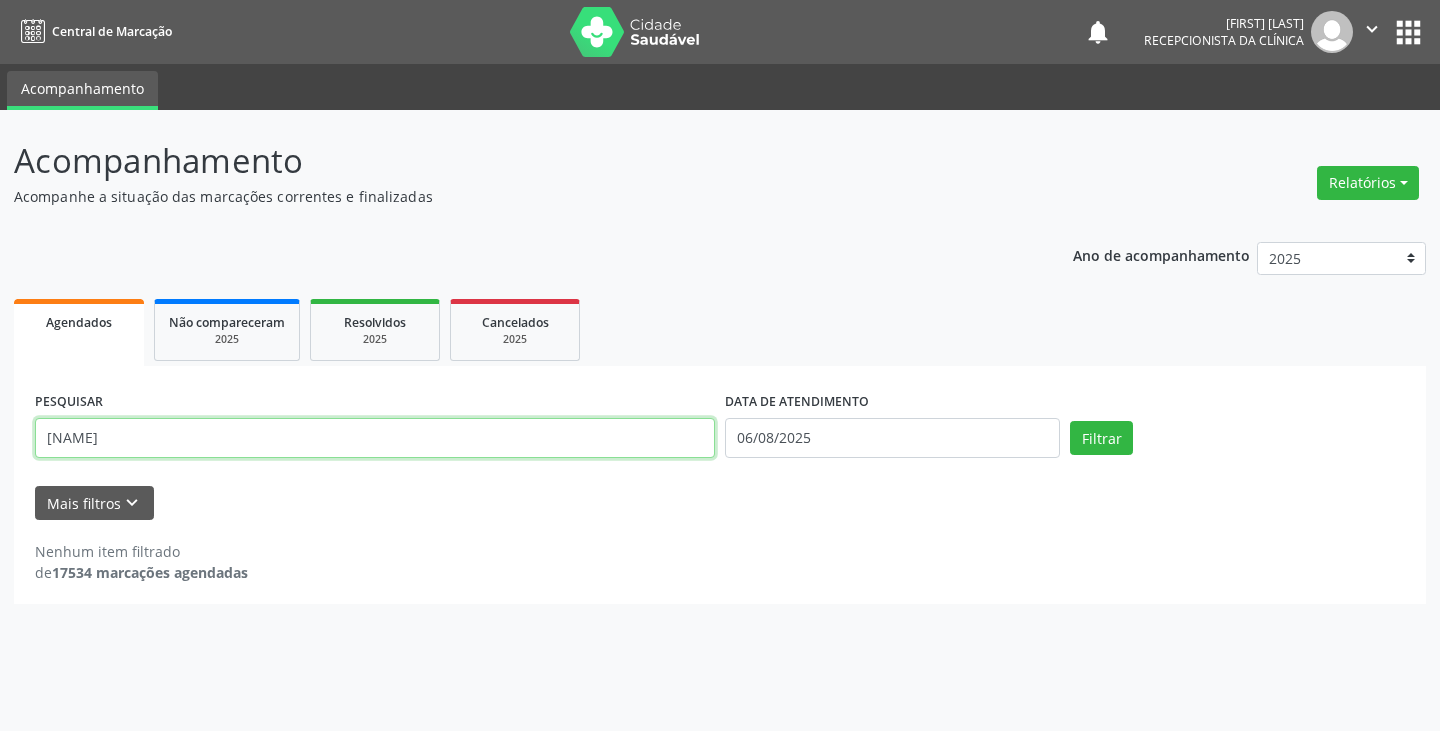click on "[NAME]" at bounding box center (375, 438) 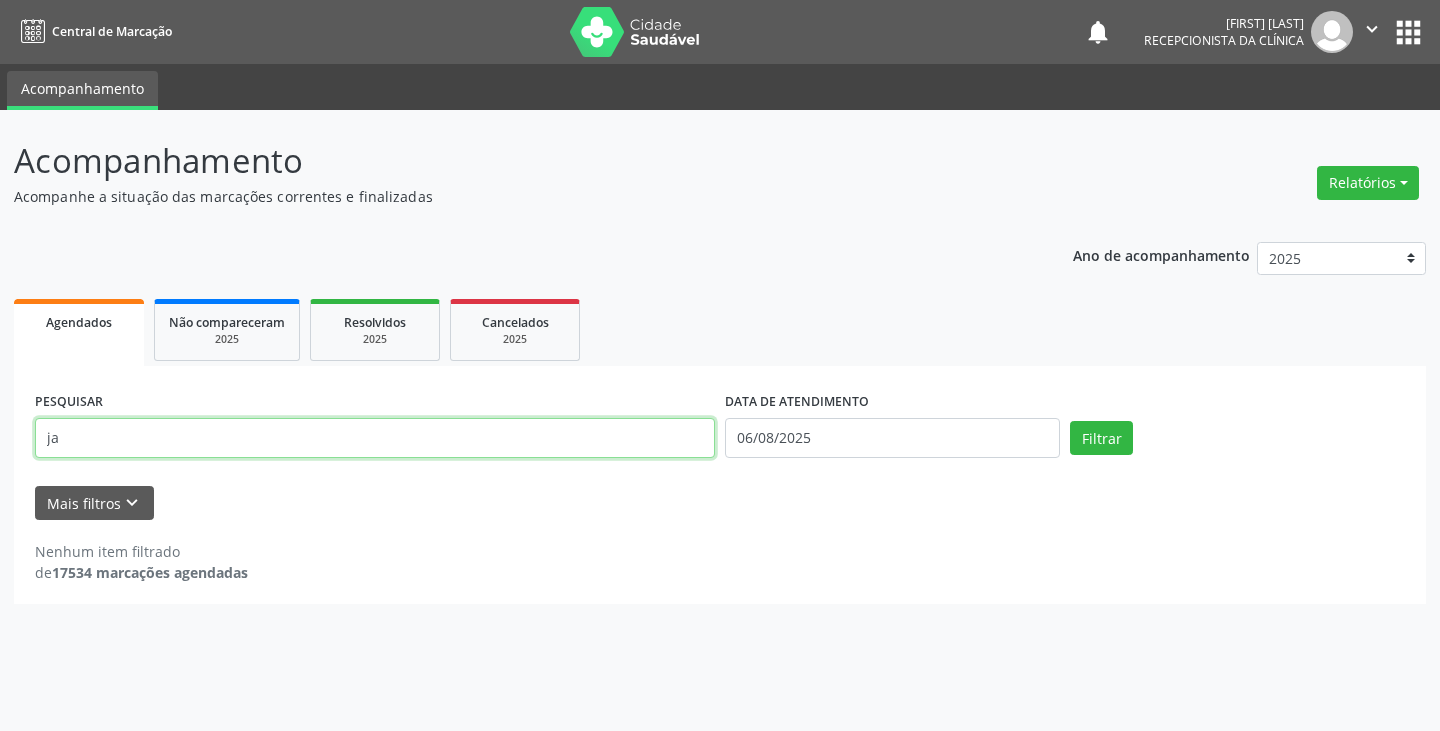 type on "j" 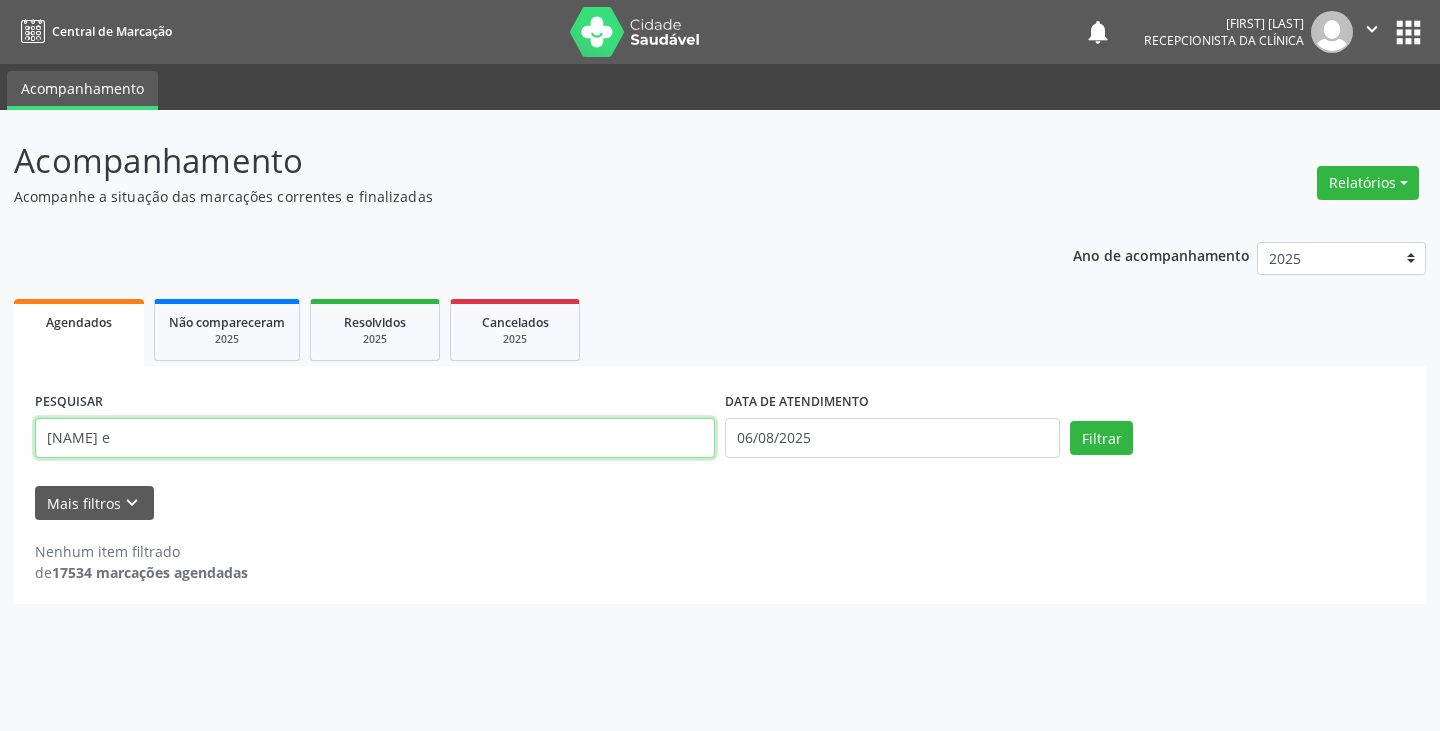 click on "Filtrar" at bounding box center (1101, 438) 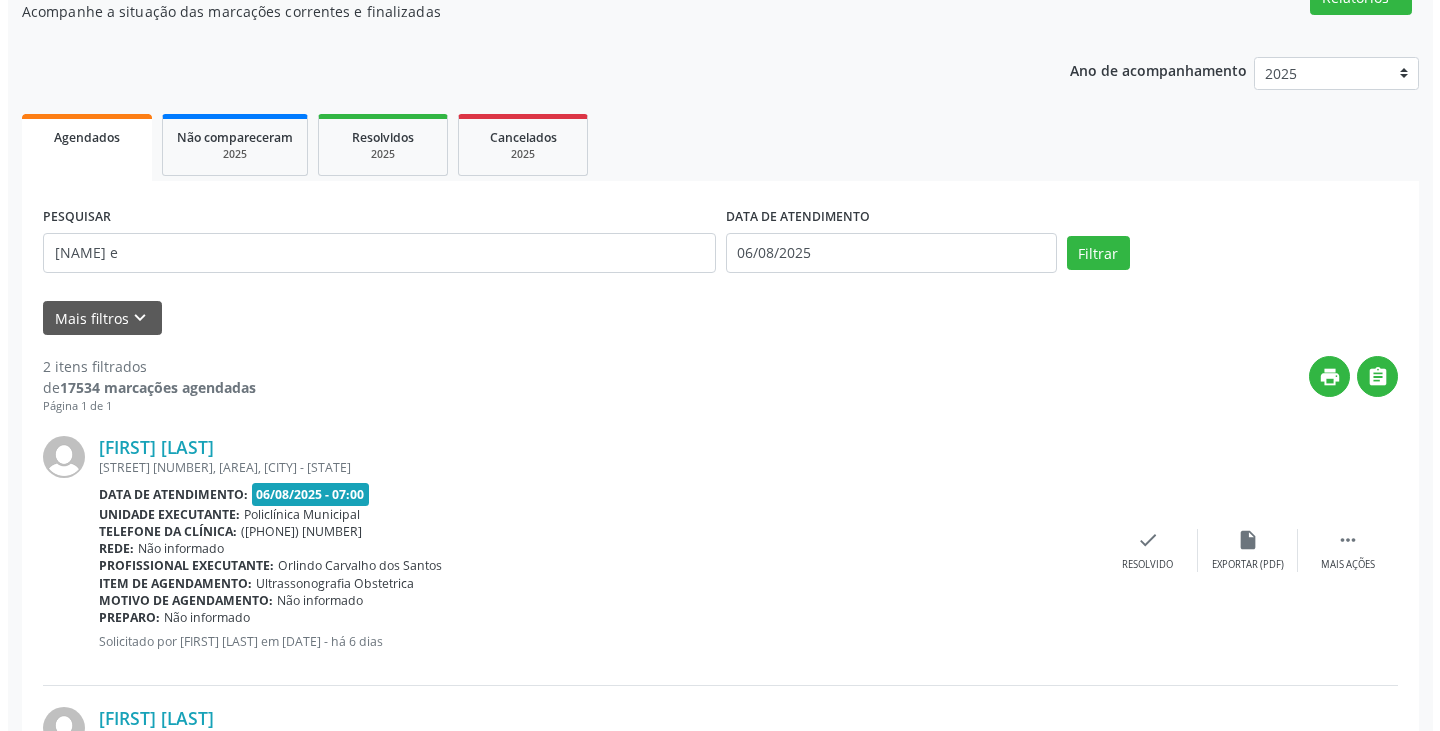 scroll, scrollTop: 200, scrollLeft: 0, axis: vertical 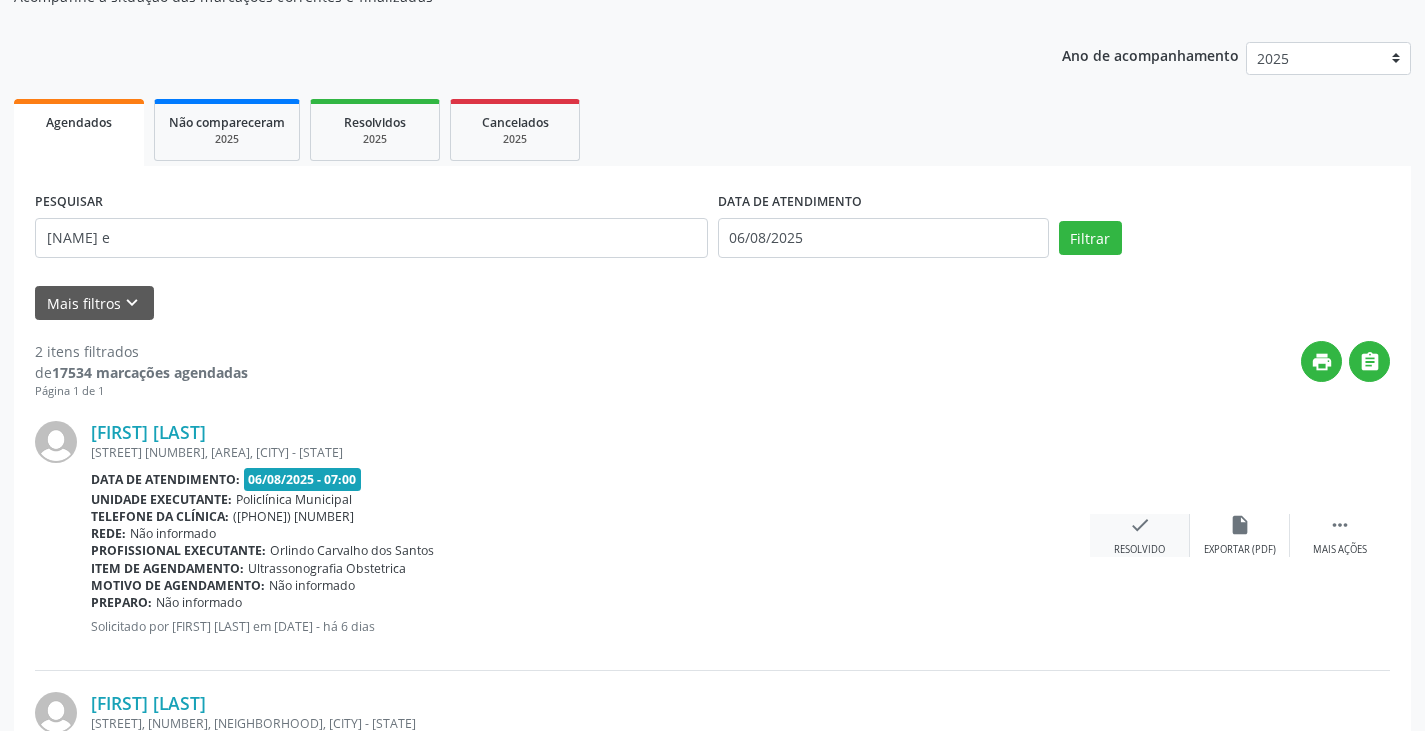 click on "check" at bounding box center (1140, 525) 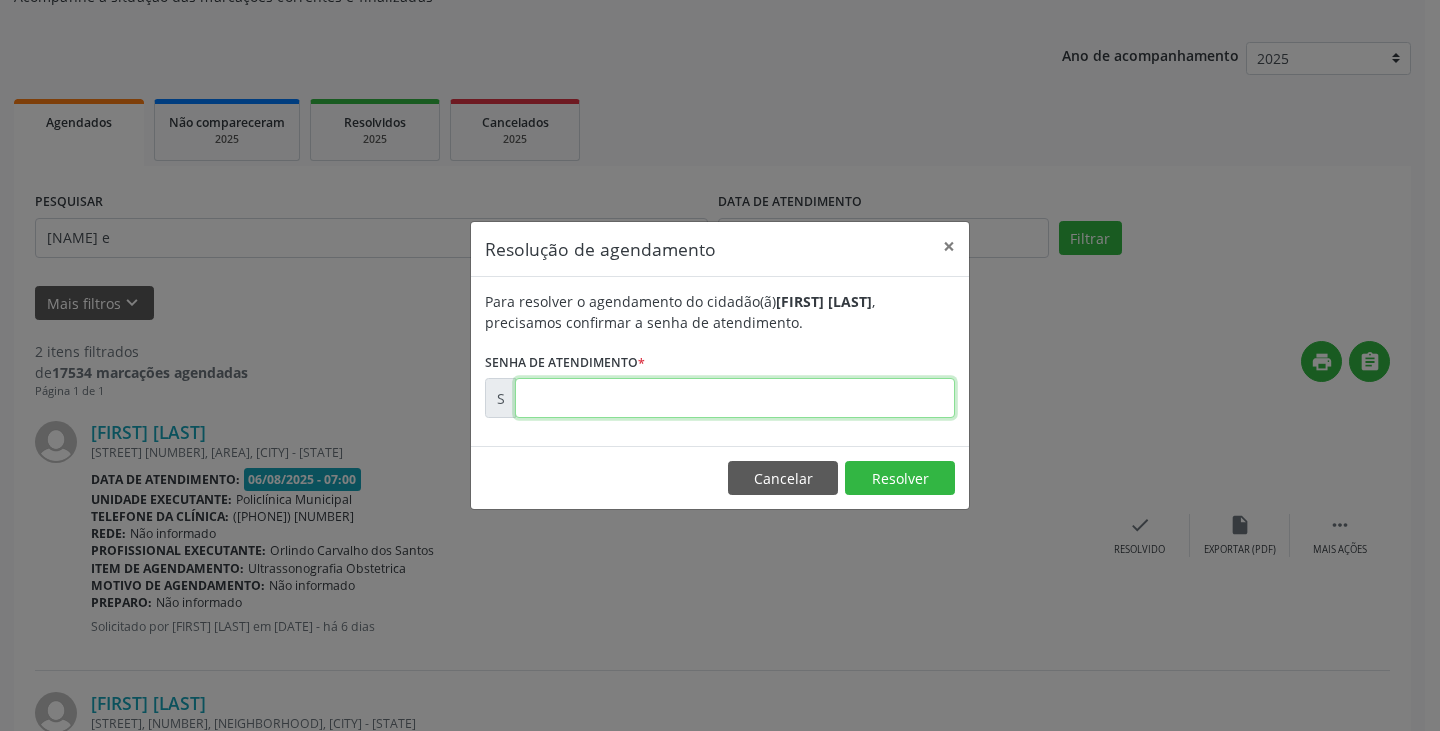 click at bounding box center [735, 398] 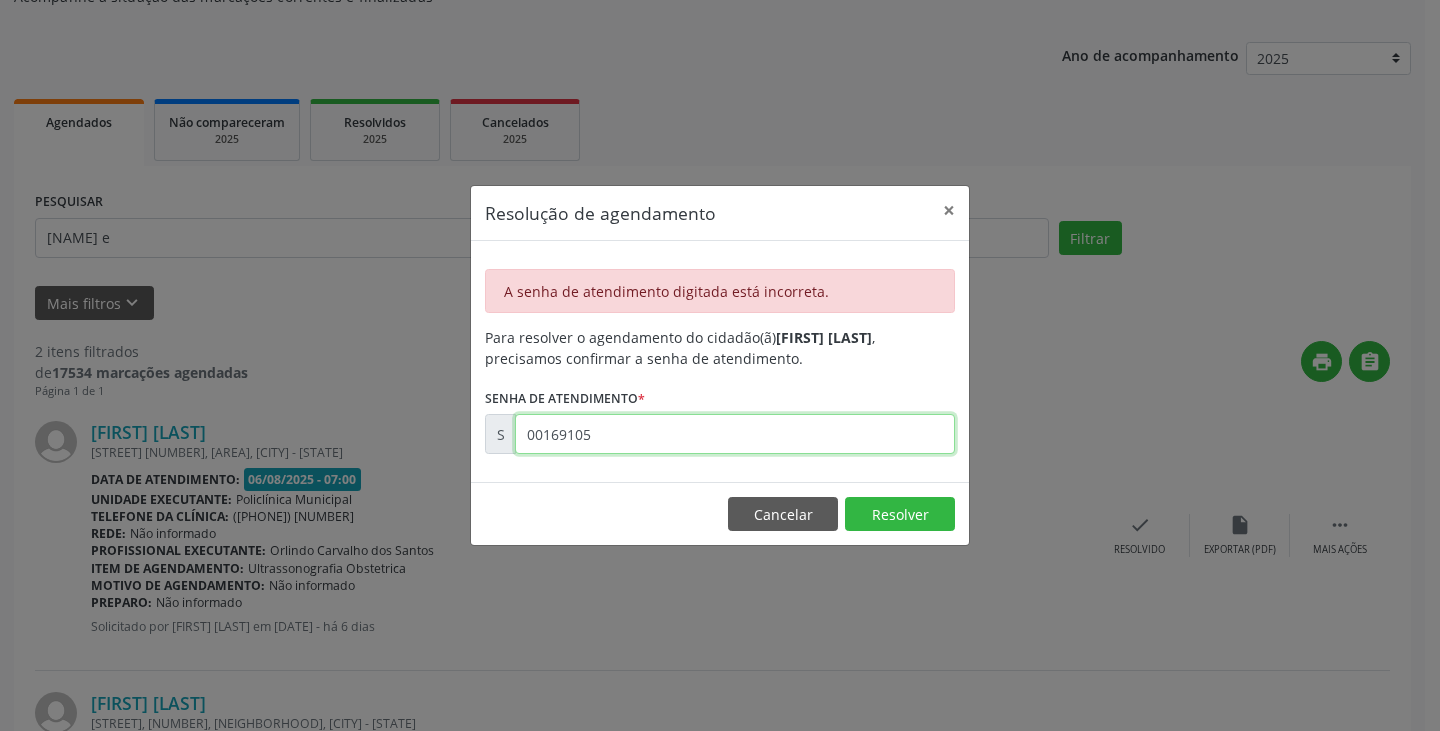 click on "00169105" at bounding box center [735, 434] 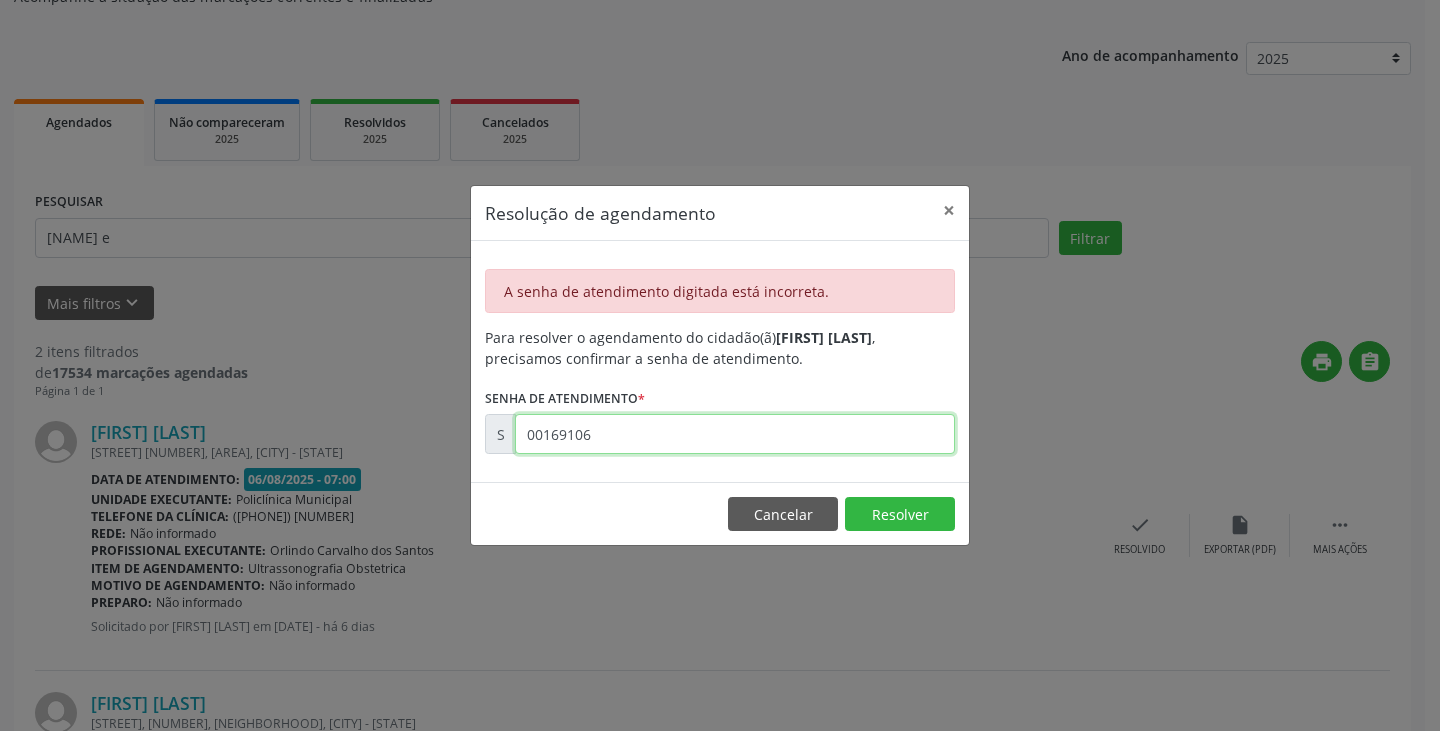 type on "00169106" 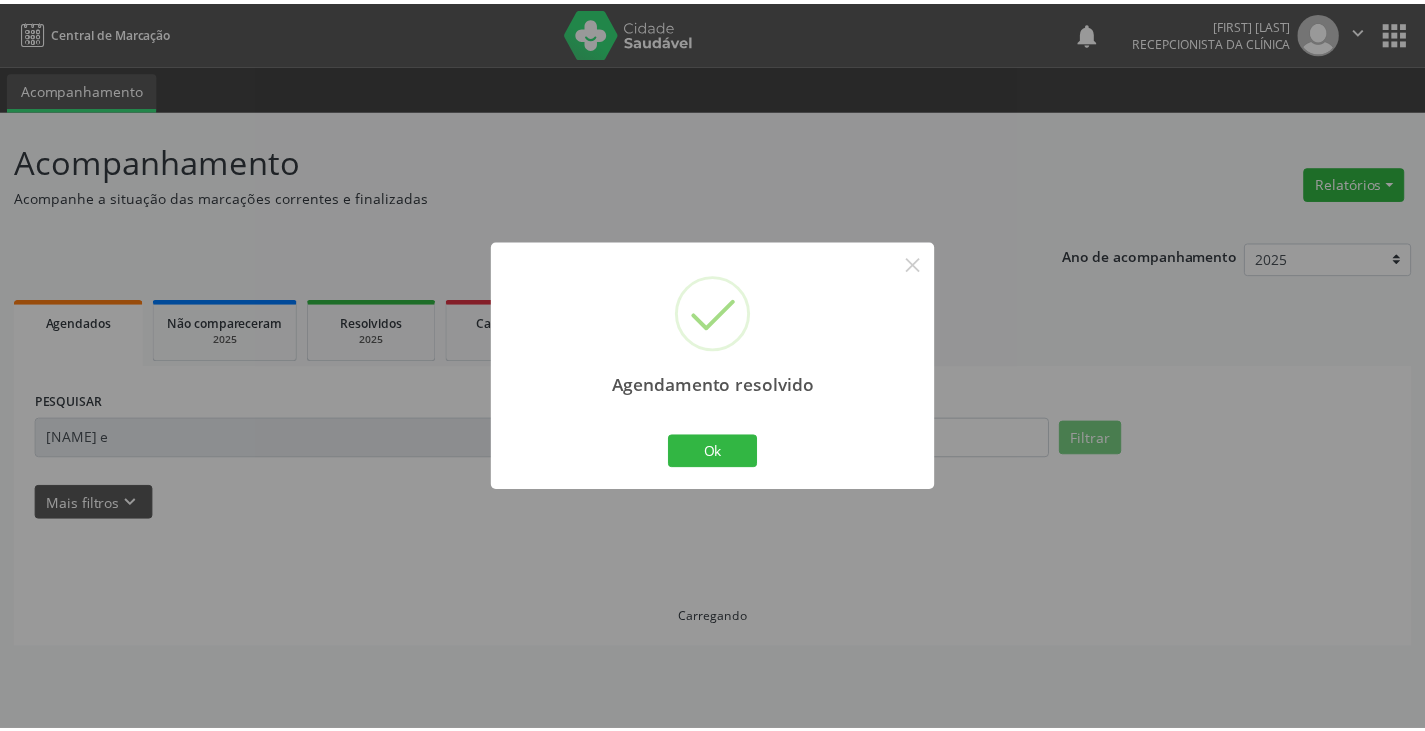 scroll, scrollTop: 0, scrollLeft: 0, axis: both 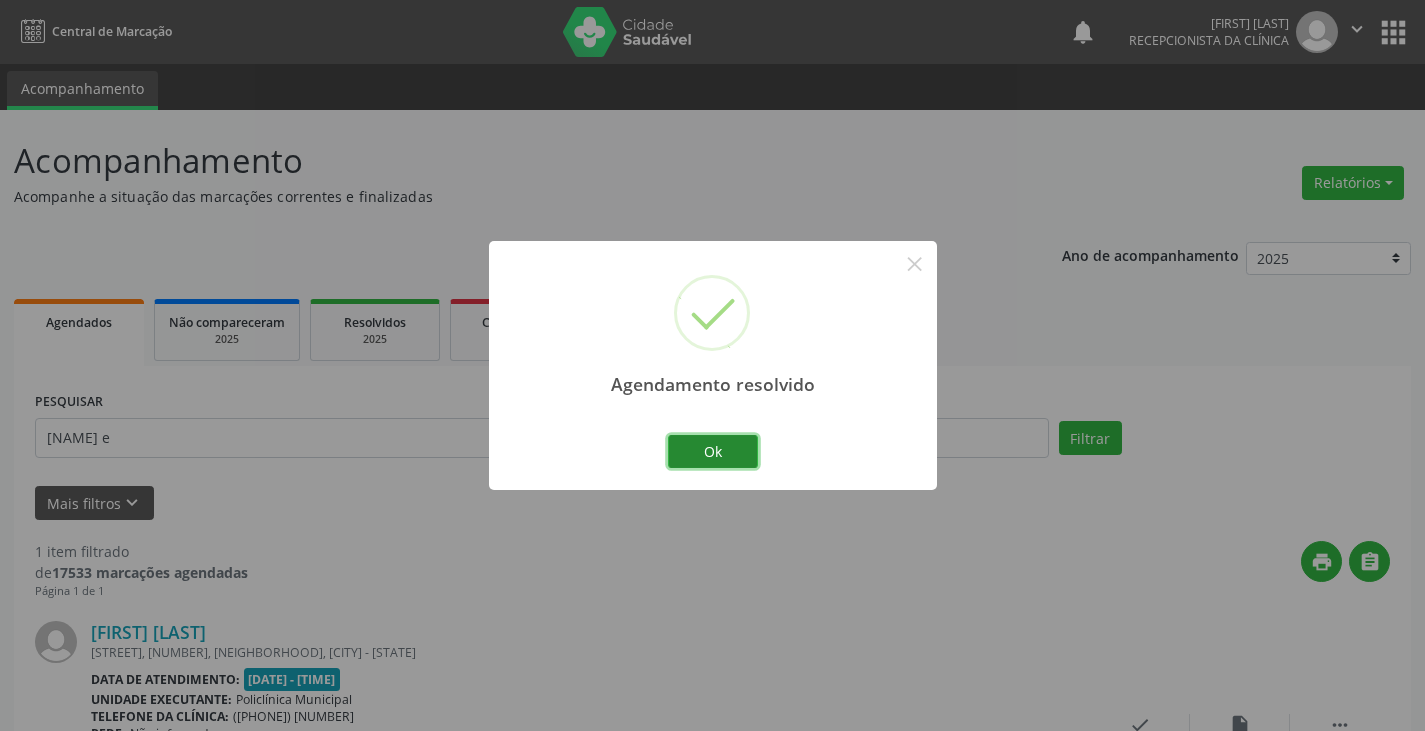 click on "Ok" at bounding box center (713, 452) 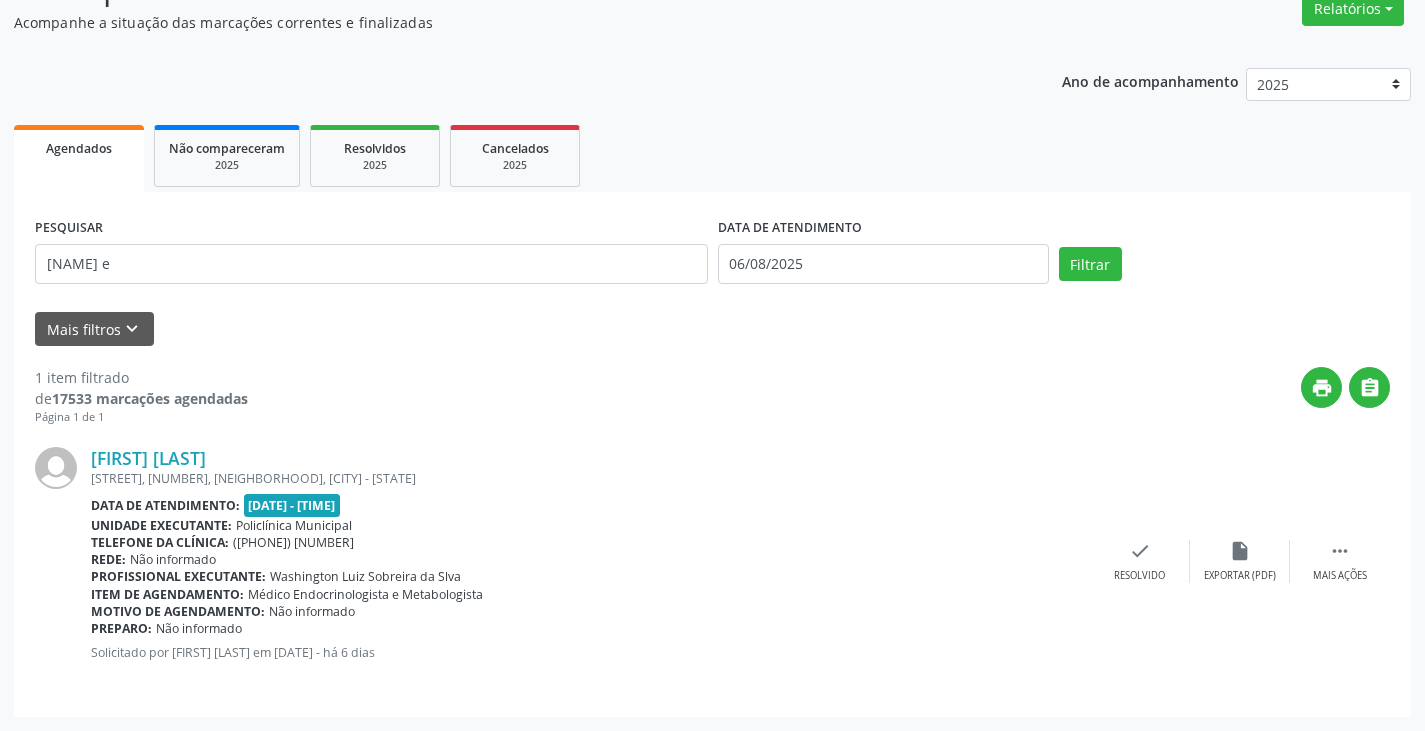 scroll, scrollTop: 0, scrollLeft: 0, axis: both 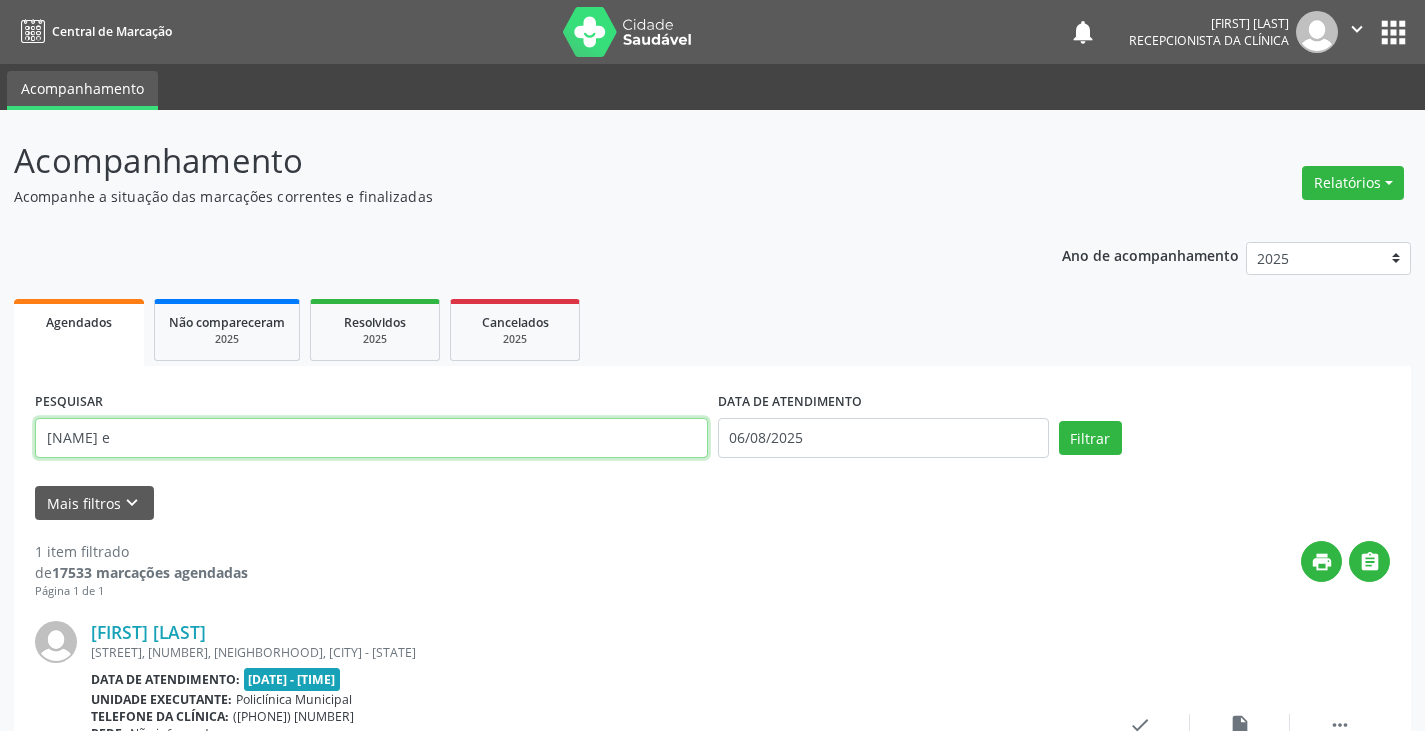 click on "[NAME] e" at bounding box center [371, 438] 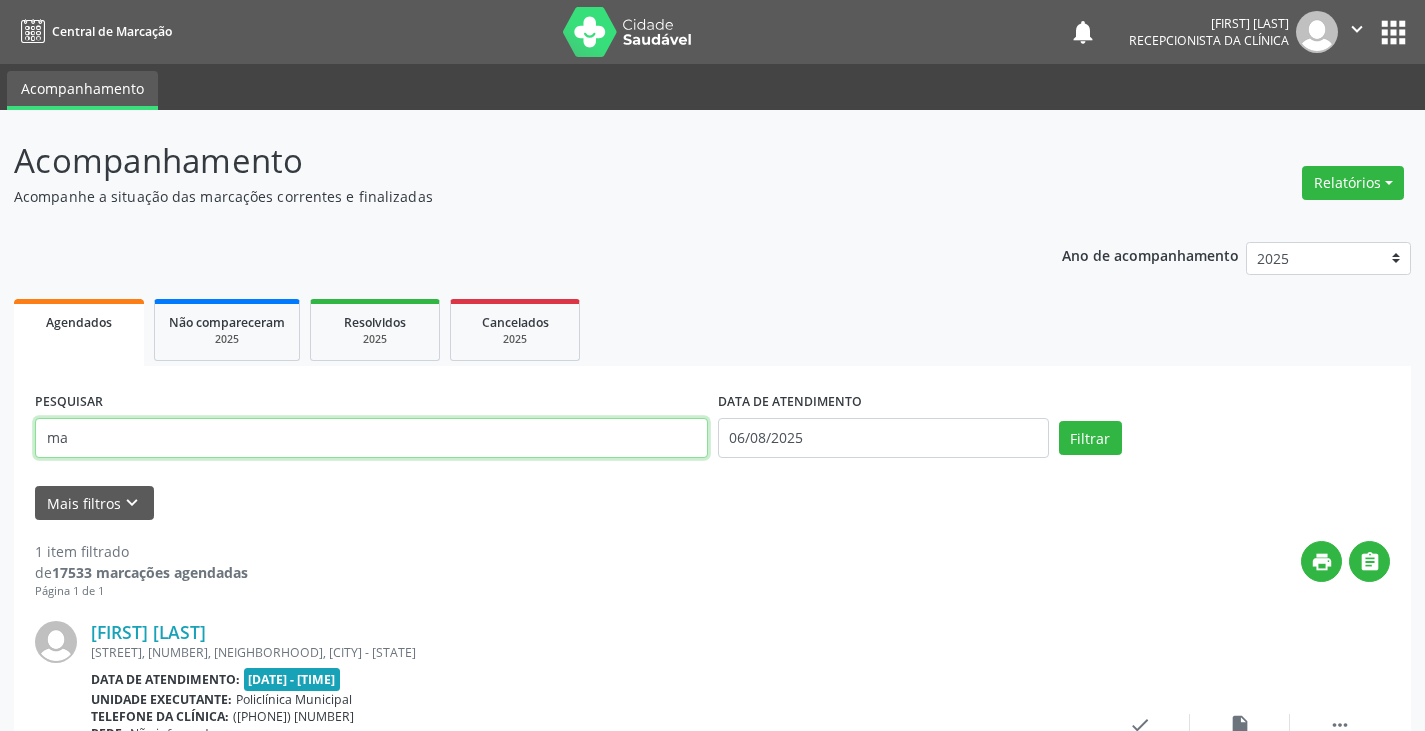 type on "m" 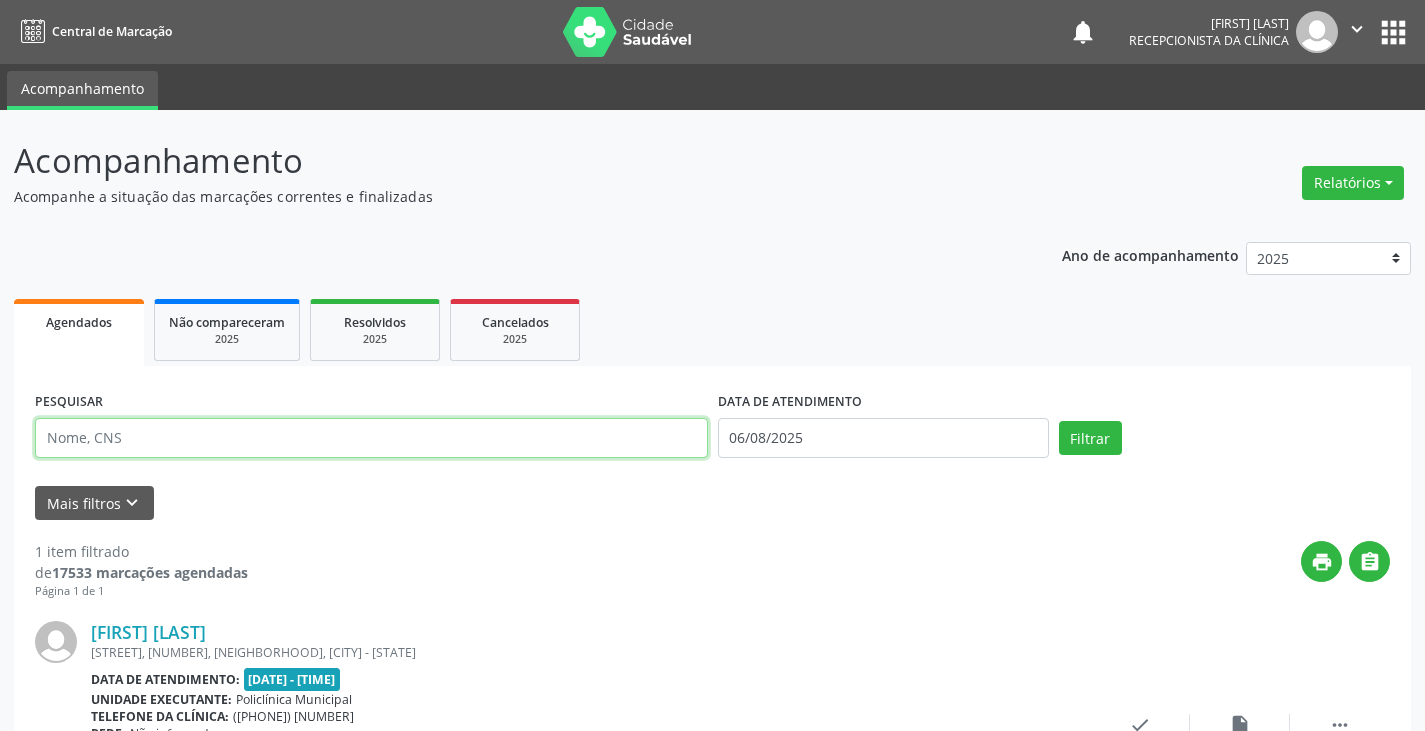 click at bounding box center [371, 438] 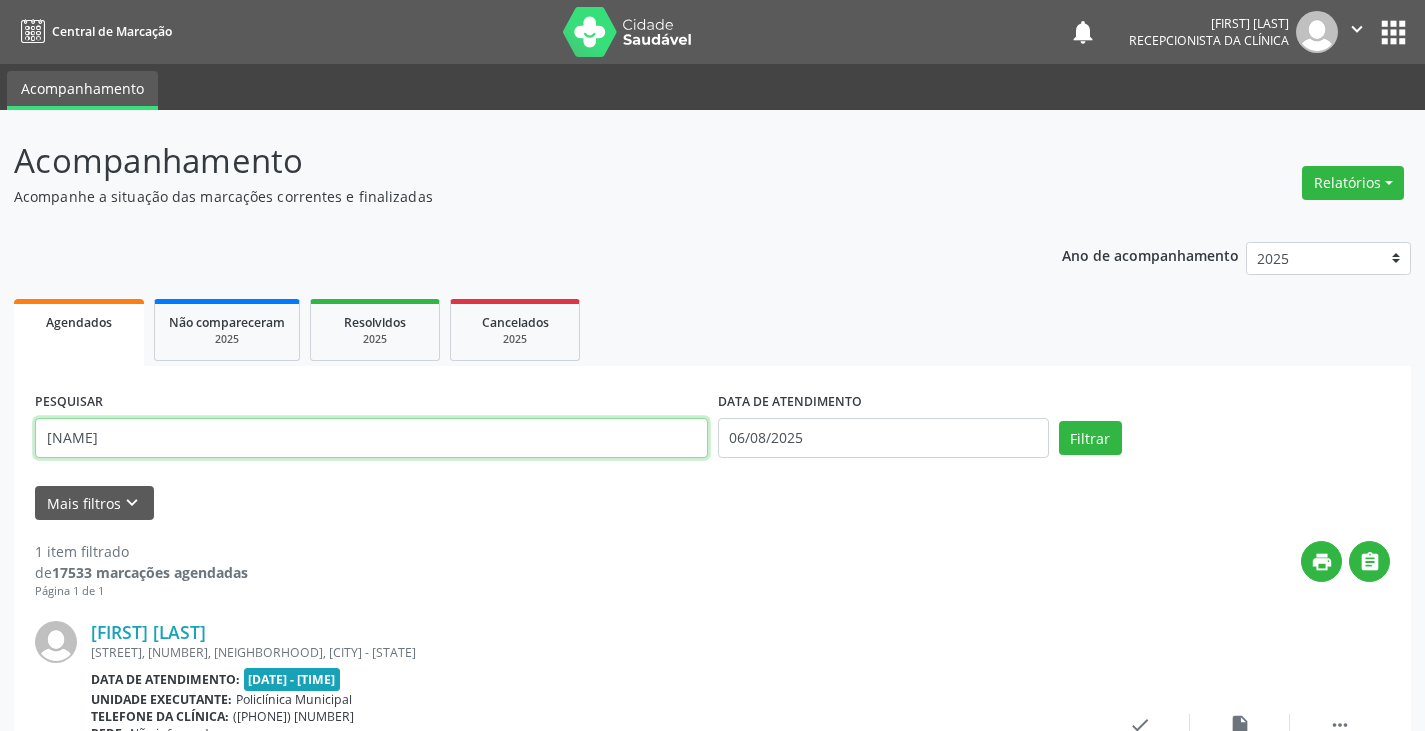 type on "j" 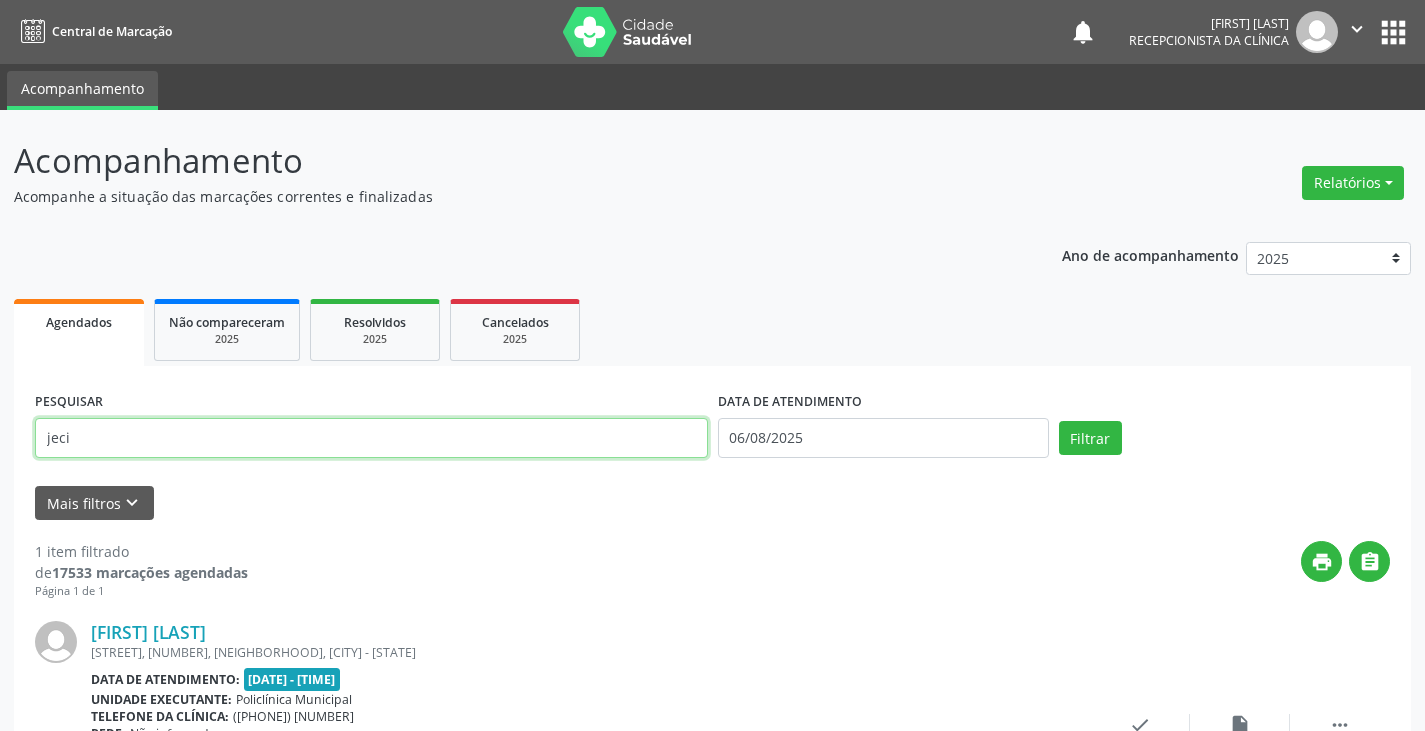 type on "jeci" 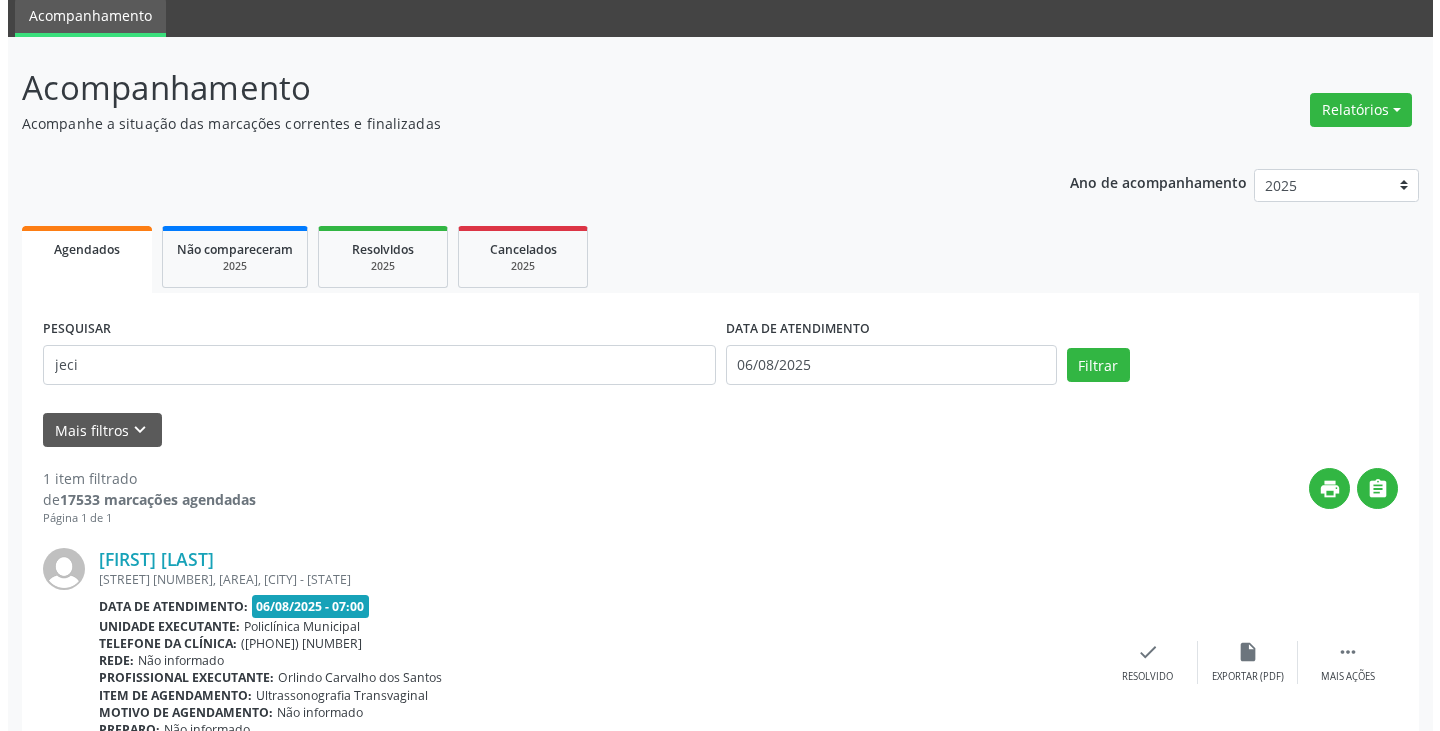 scroll, scrollTop: 174, scrollLeft: 0, axis: vertical 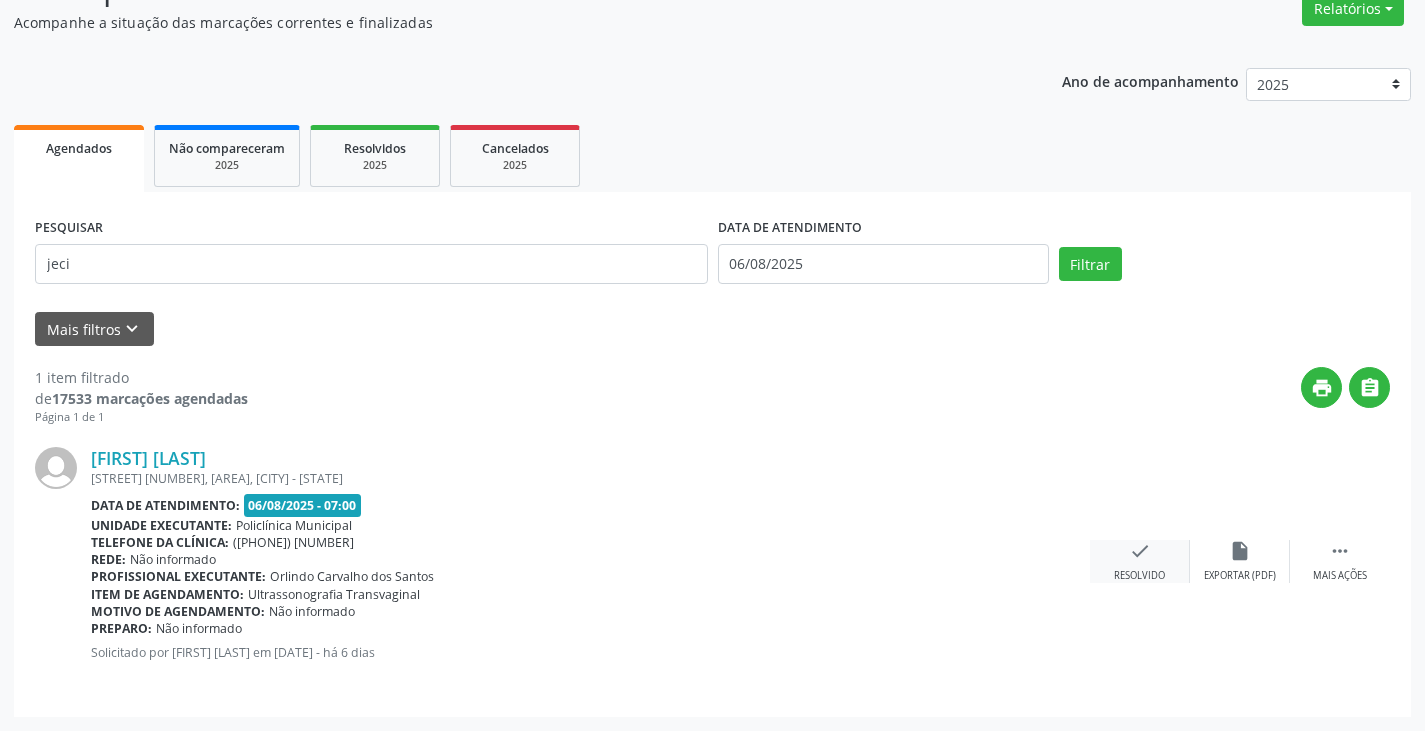 drag, startPoint x: 1129, startPoint y: 561, endPoint x: 1113, endPoint y: 555, distance: 17.088007 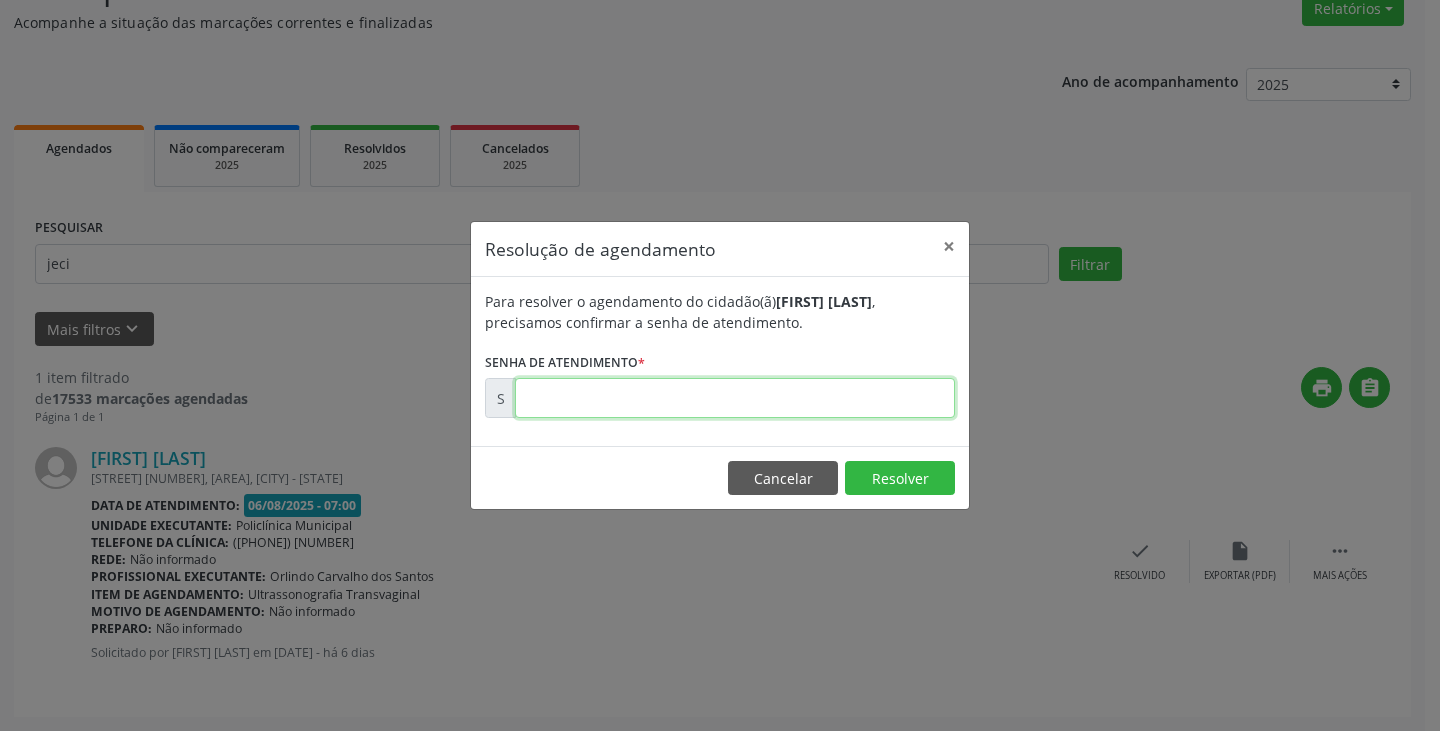 click at bounding box center (735, 398) 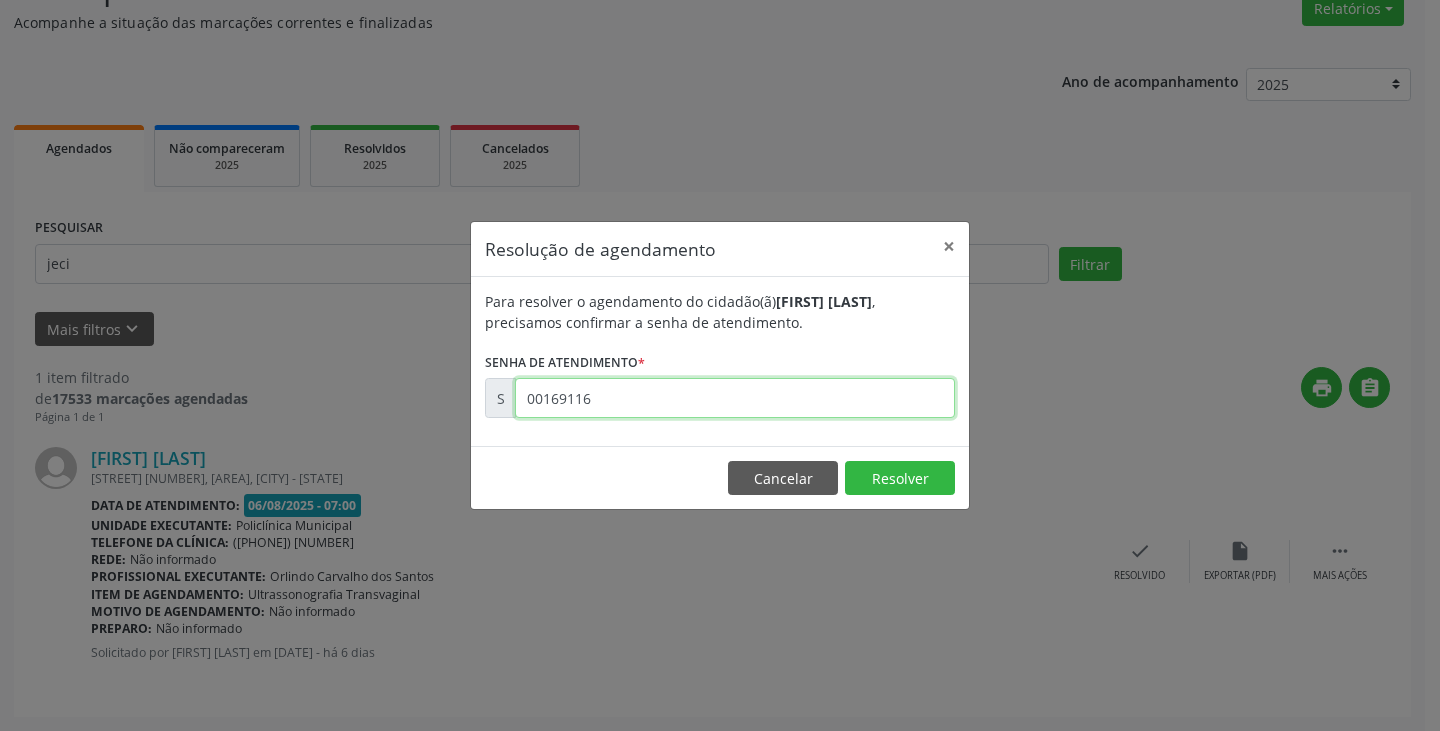 type on "00169116" 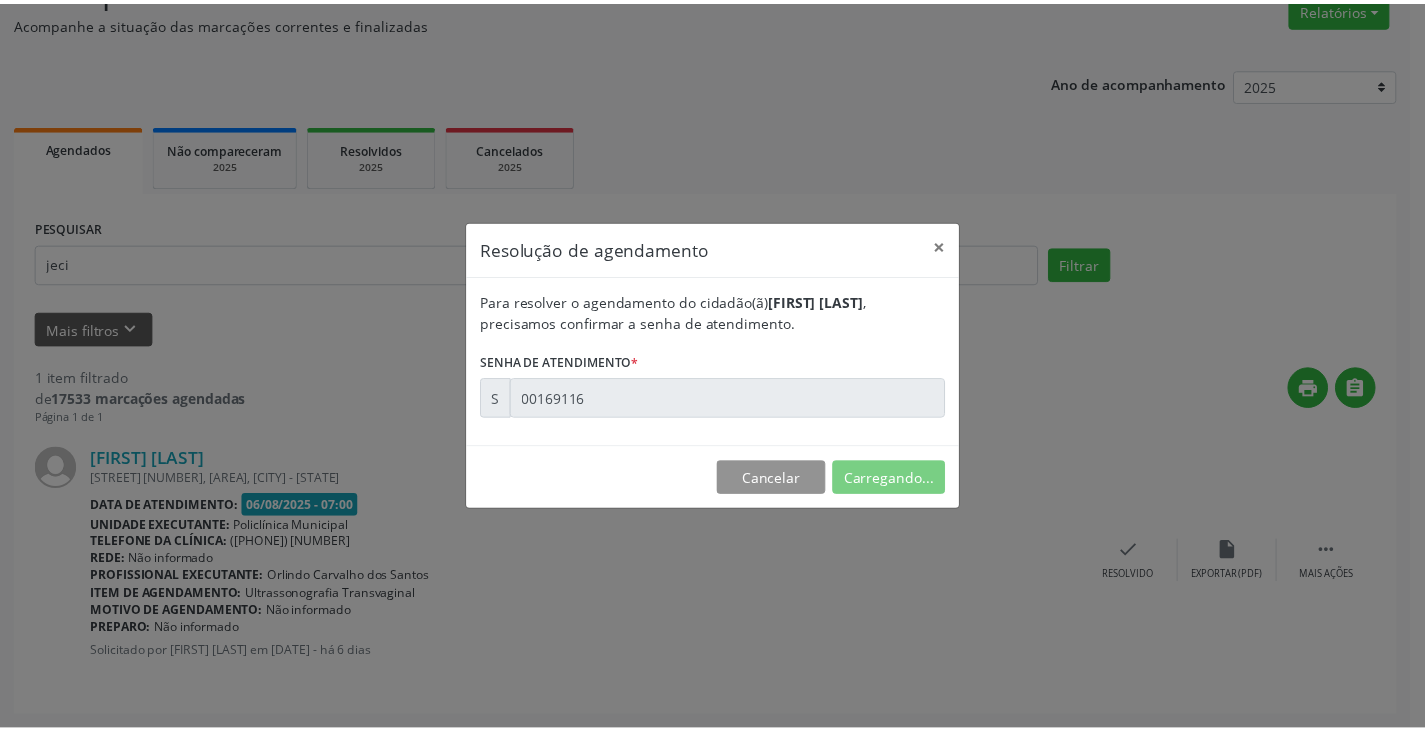 scroll, scrollTop: 0, scrollLeft: 0, axis: both 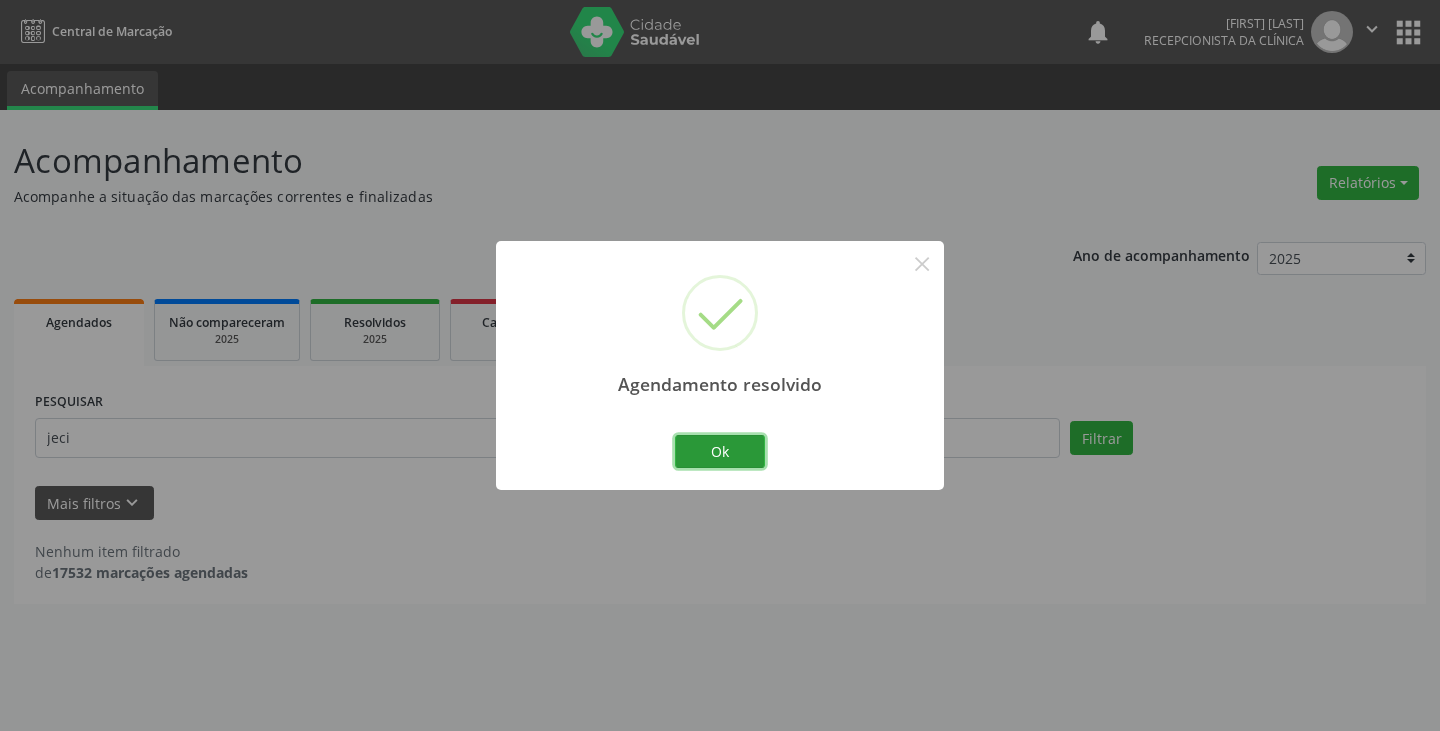 drag, startPoint x: 753, startPoint y: 447, endPoint x: 680, endPoint y: 449, distance: 73.02739 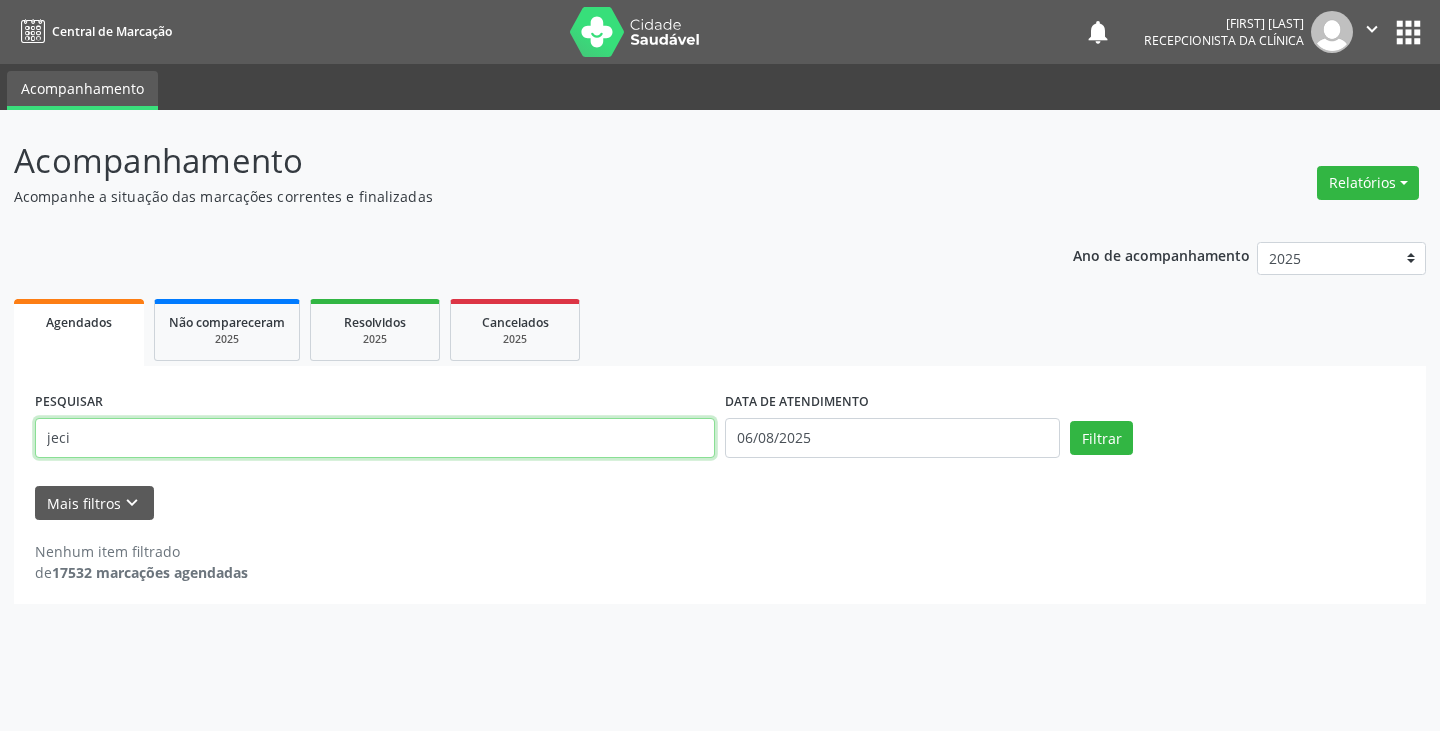 click on "jeci" at bounding box center [375, 438] 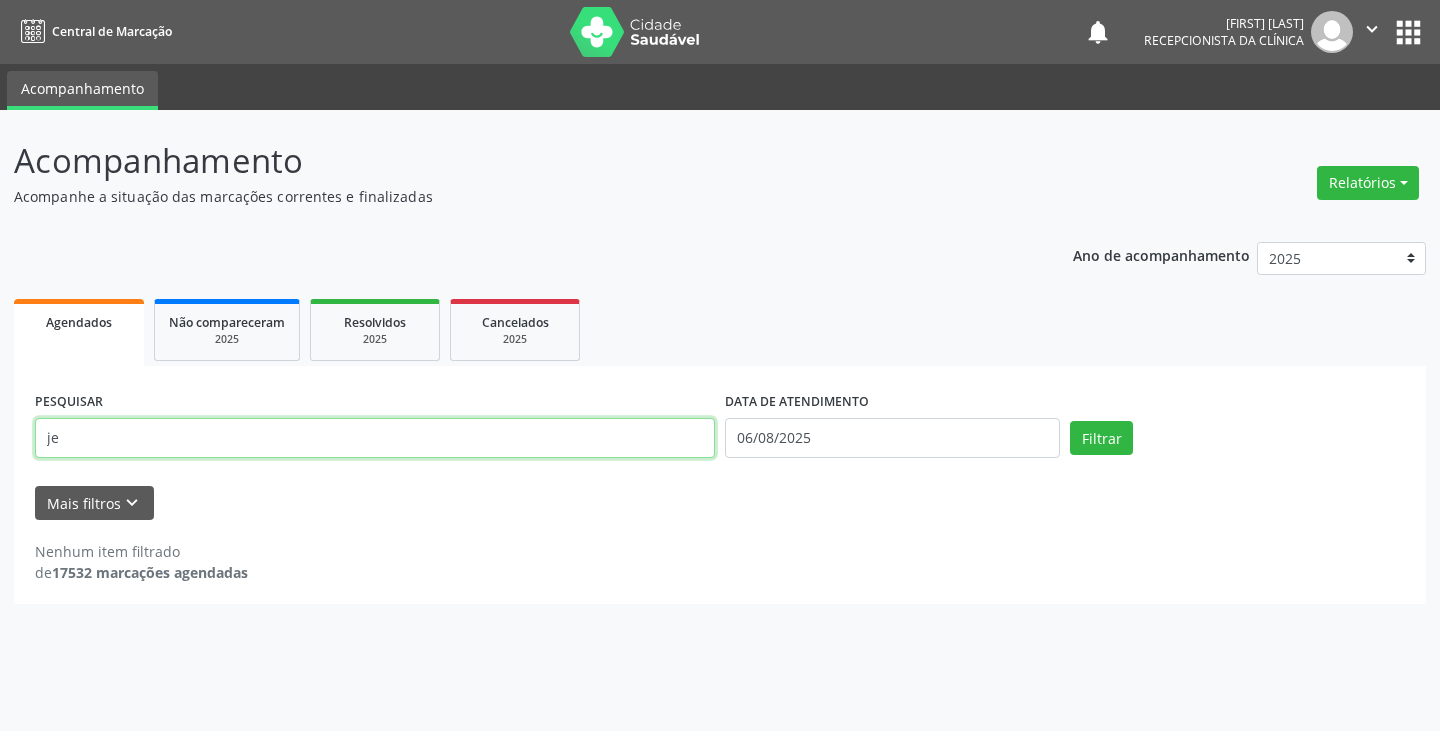 type on "j" 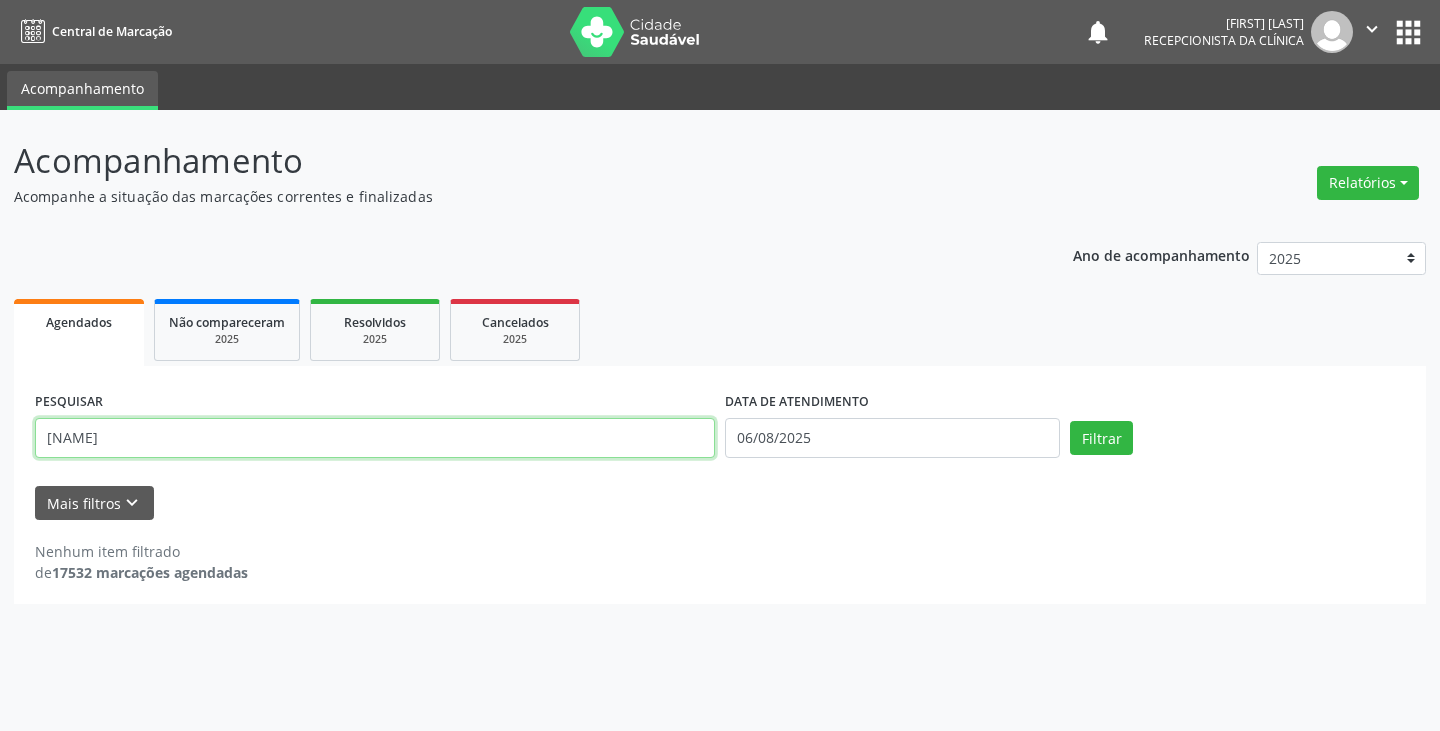 type on "[NAME]" 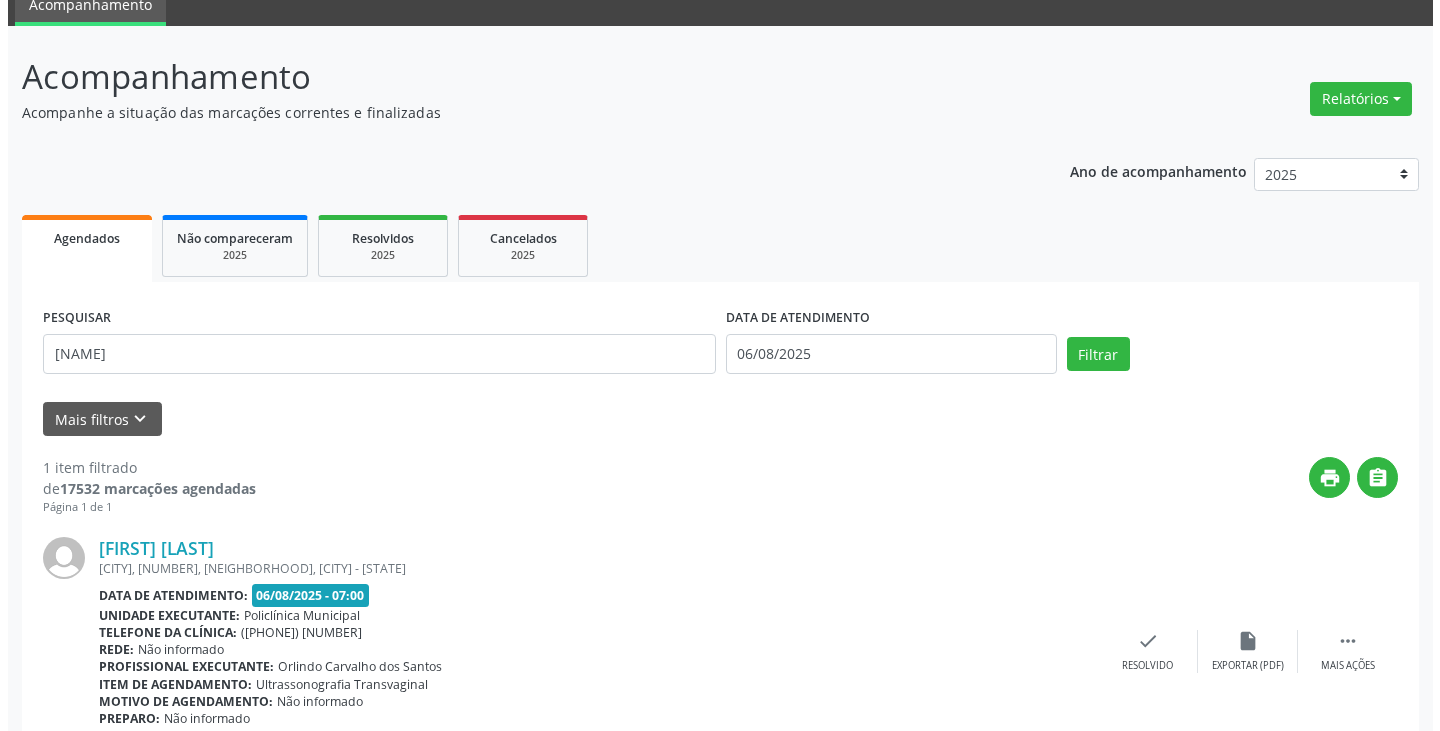 scroll, scrollTop: 174, scrollLeft: 0, axis: vertical 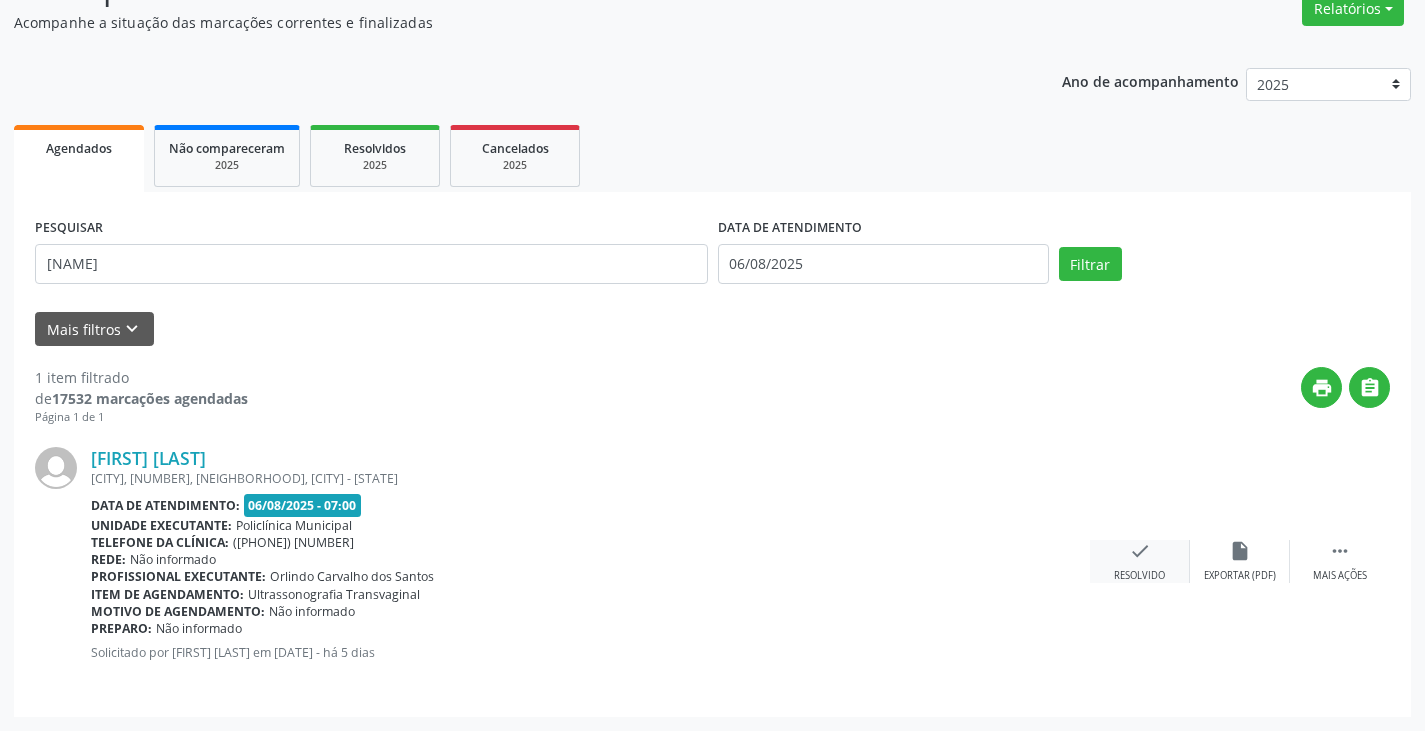 click on "check
Resolvido" at bounding box center [1140, 561] 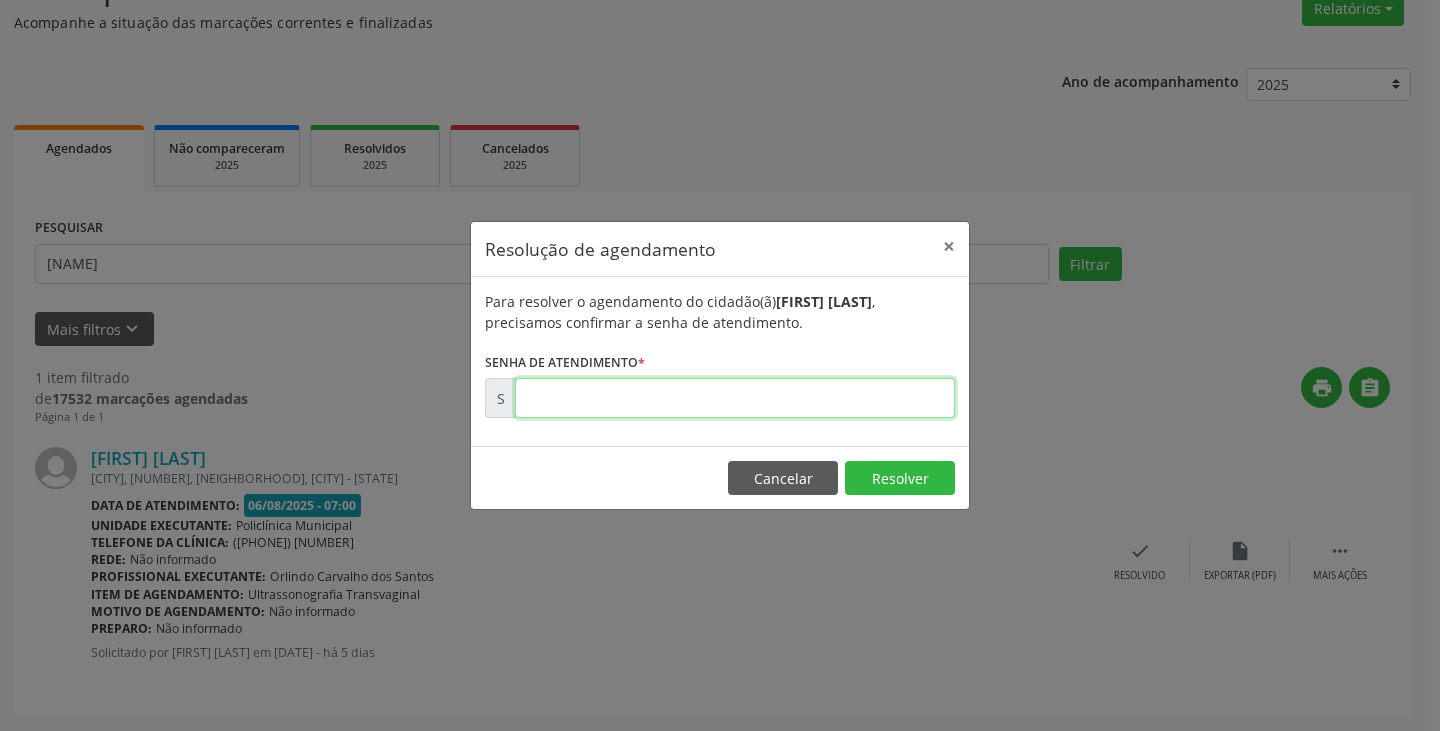 click at bounding box center (735, 398) 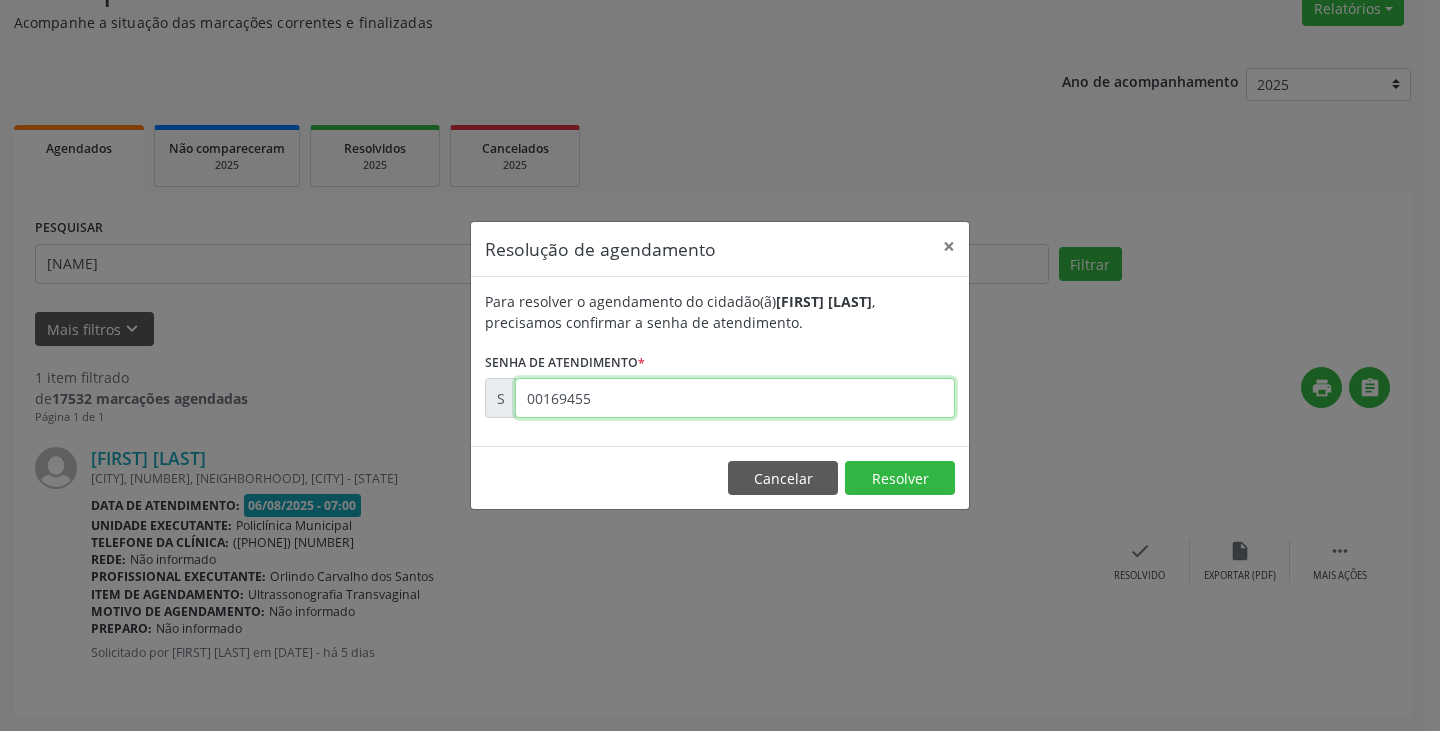type on "00169455" 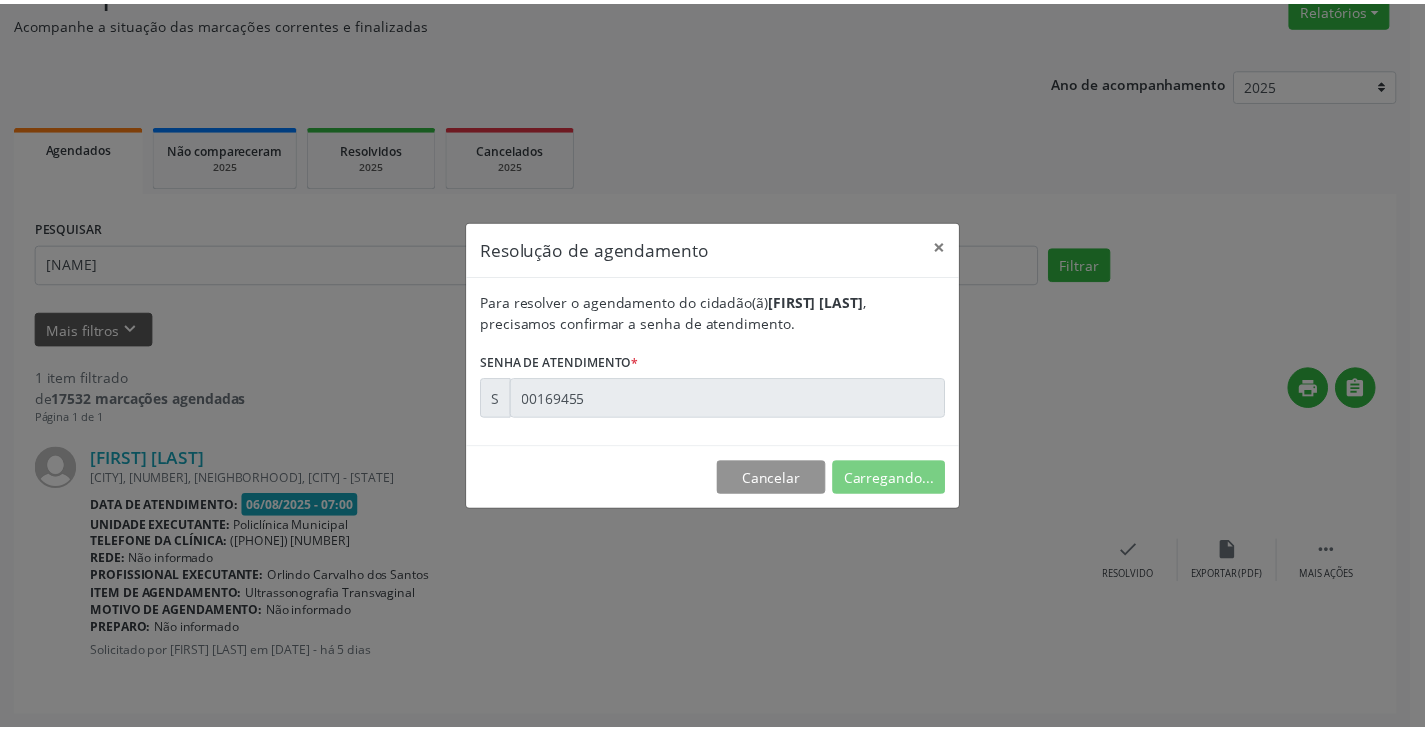 scroll, scrollTop: 0, scrollLeft: 0, axis: both 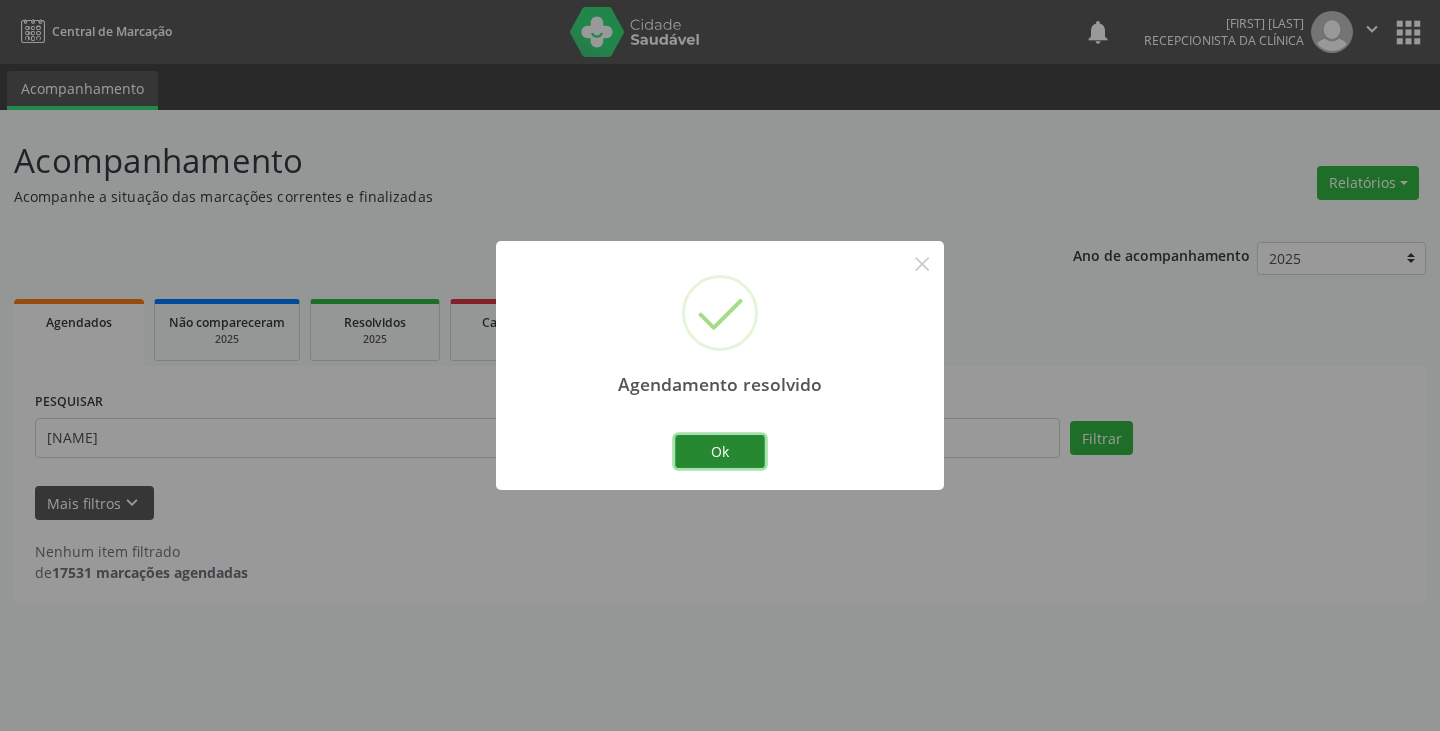 click on "Ok" at bounding box center (720, 452) 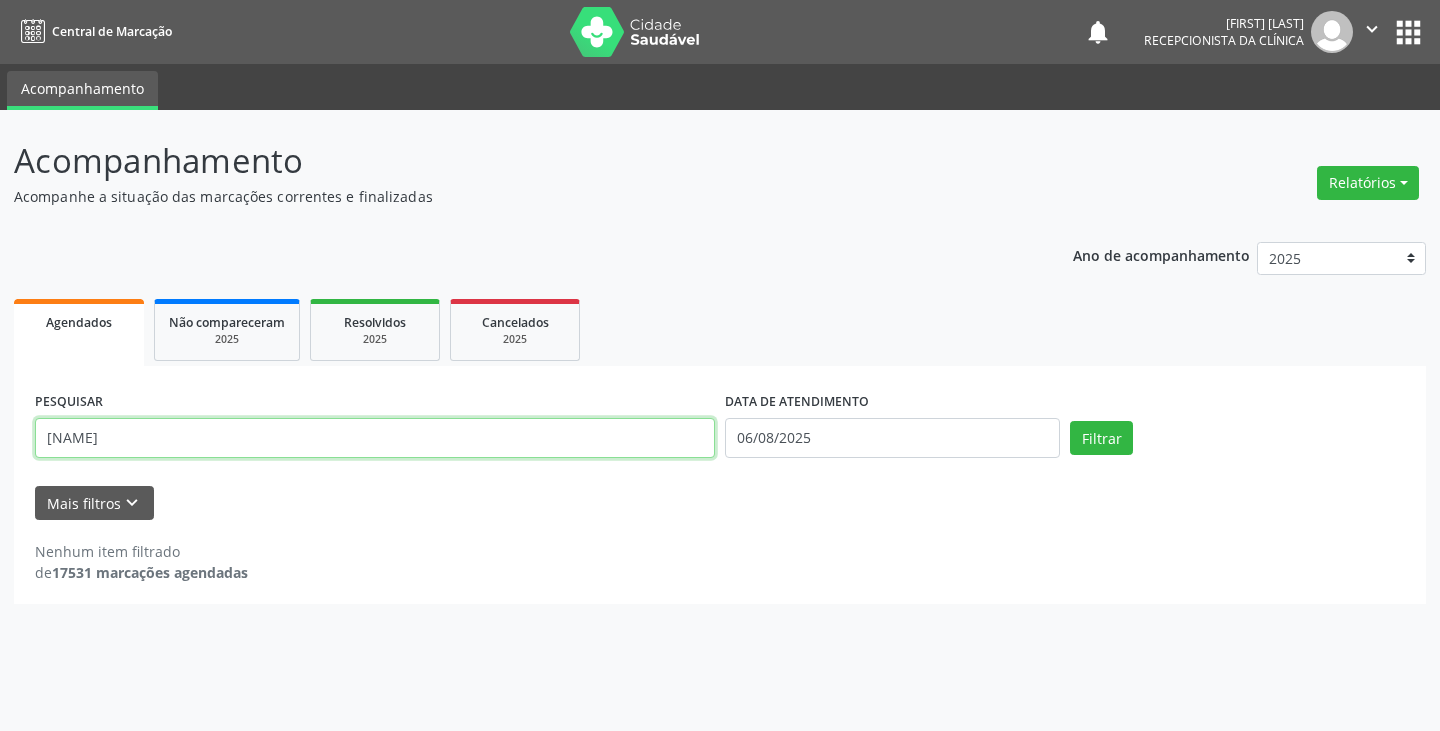 click on "[NAME]" at bounding box center (375, 438) 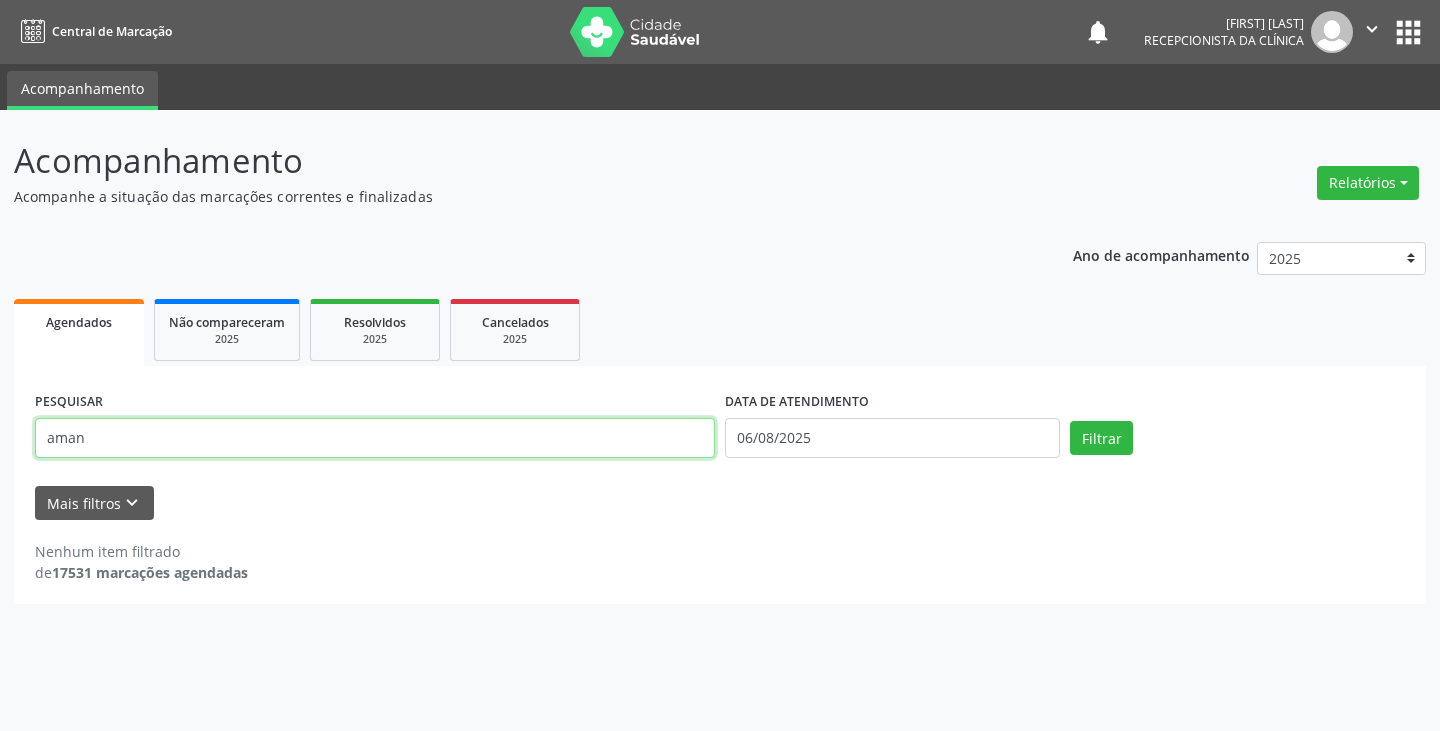 type on "aman" 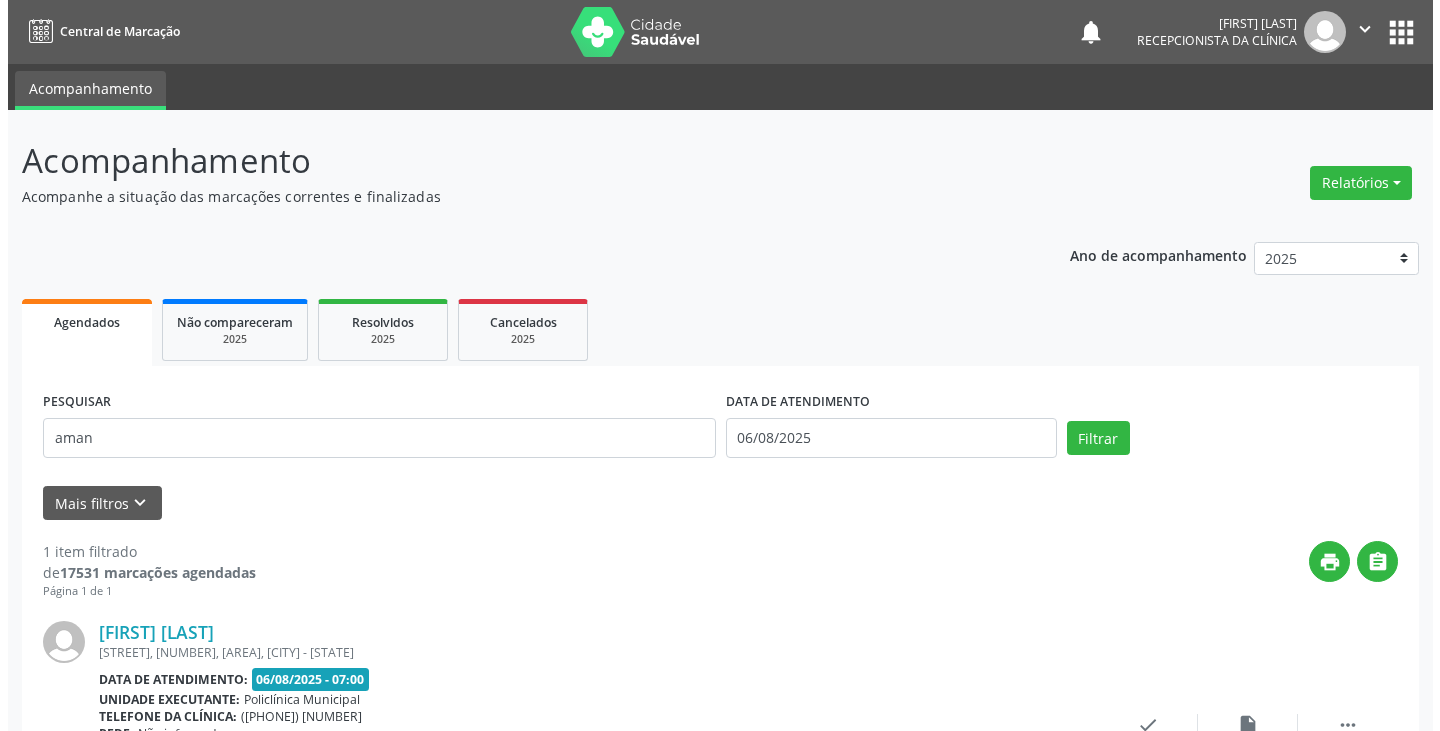 scroll, scrollTop: 174, scrollLeft: 0, axis: vertical 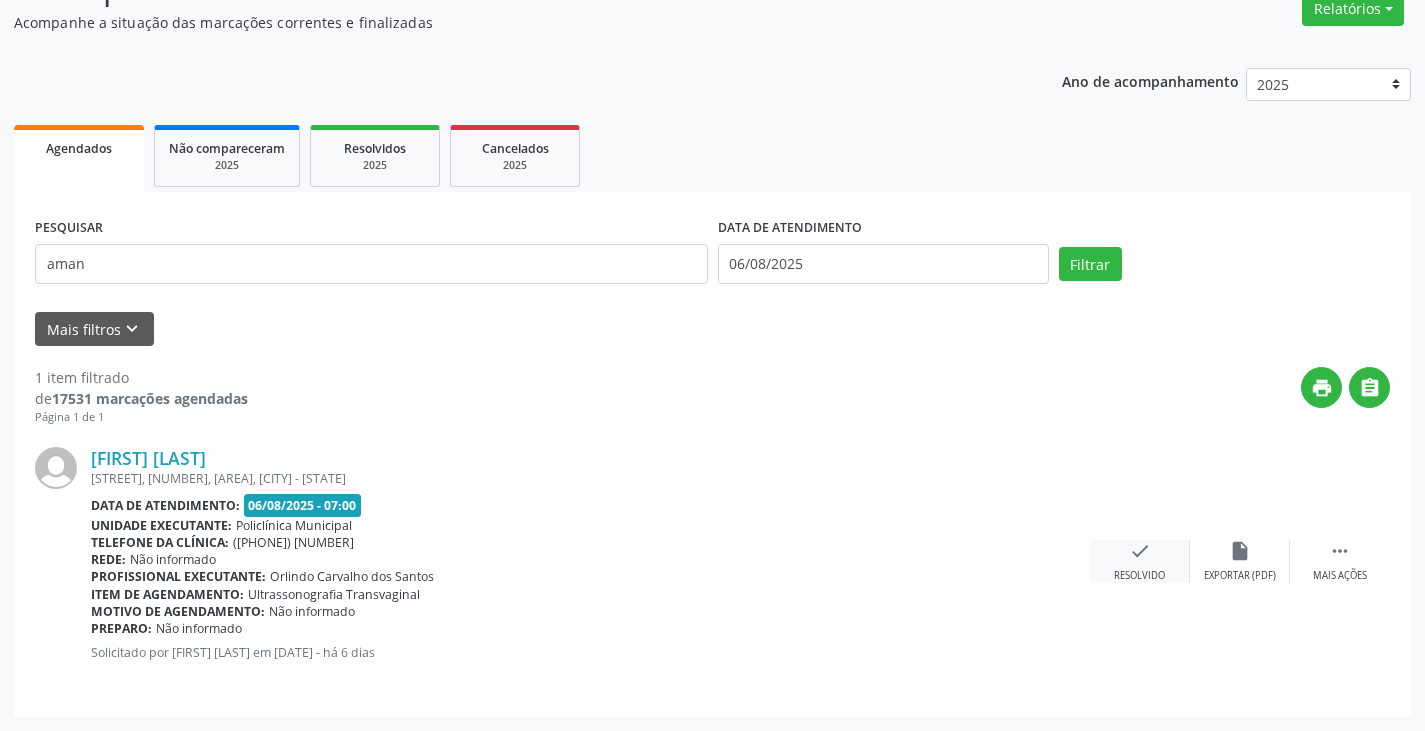 click on "check
Resolvido" at bounding box center [1140, 561] 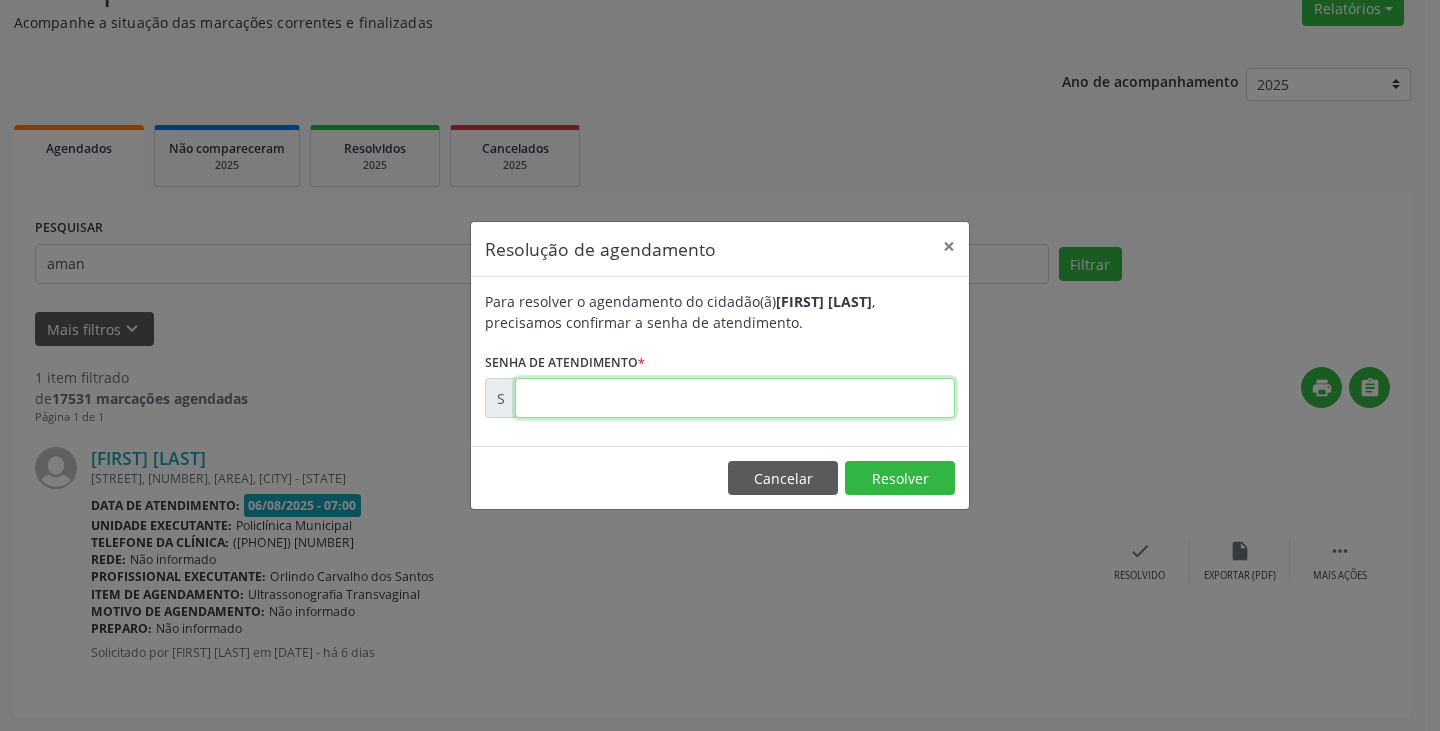 click at bounding box center (735, 398) 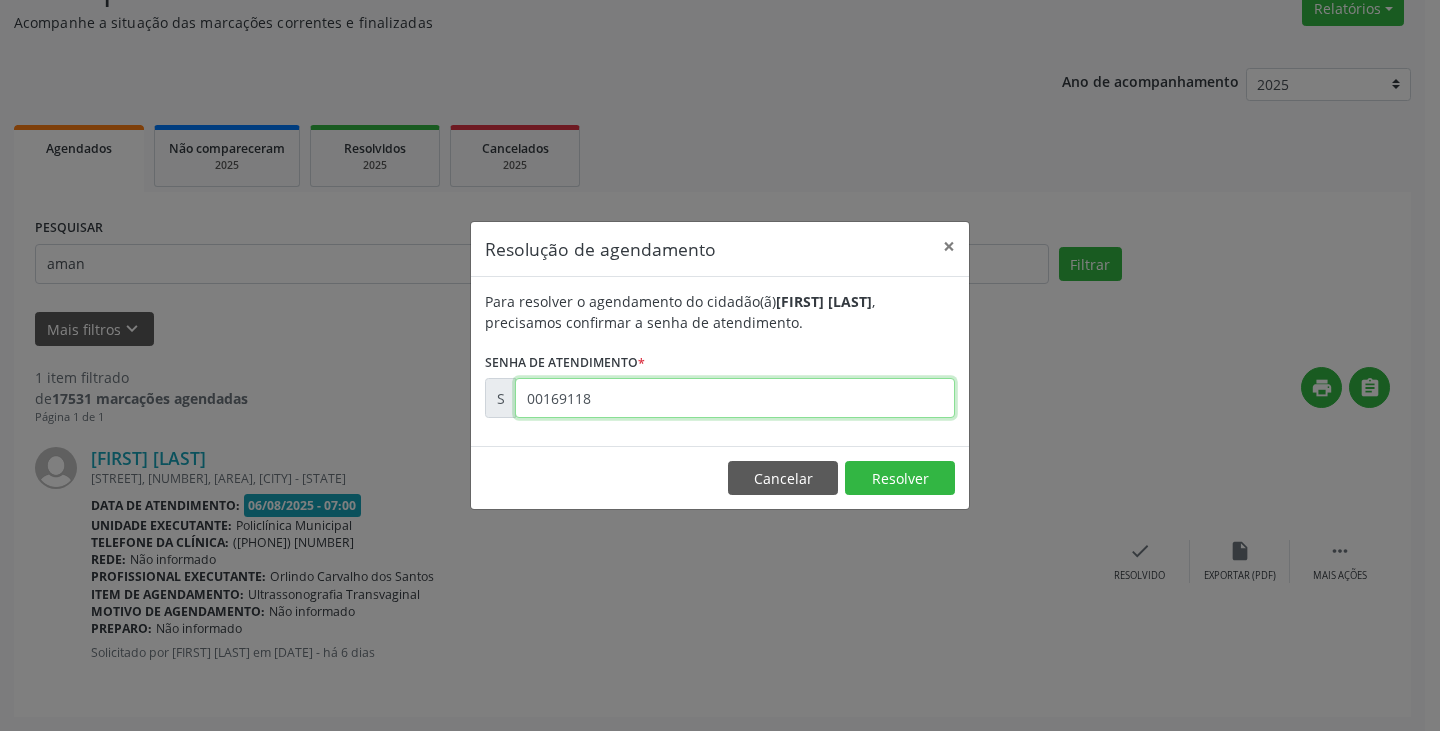 type on "00169118" 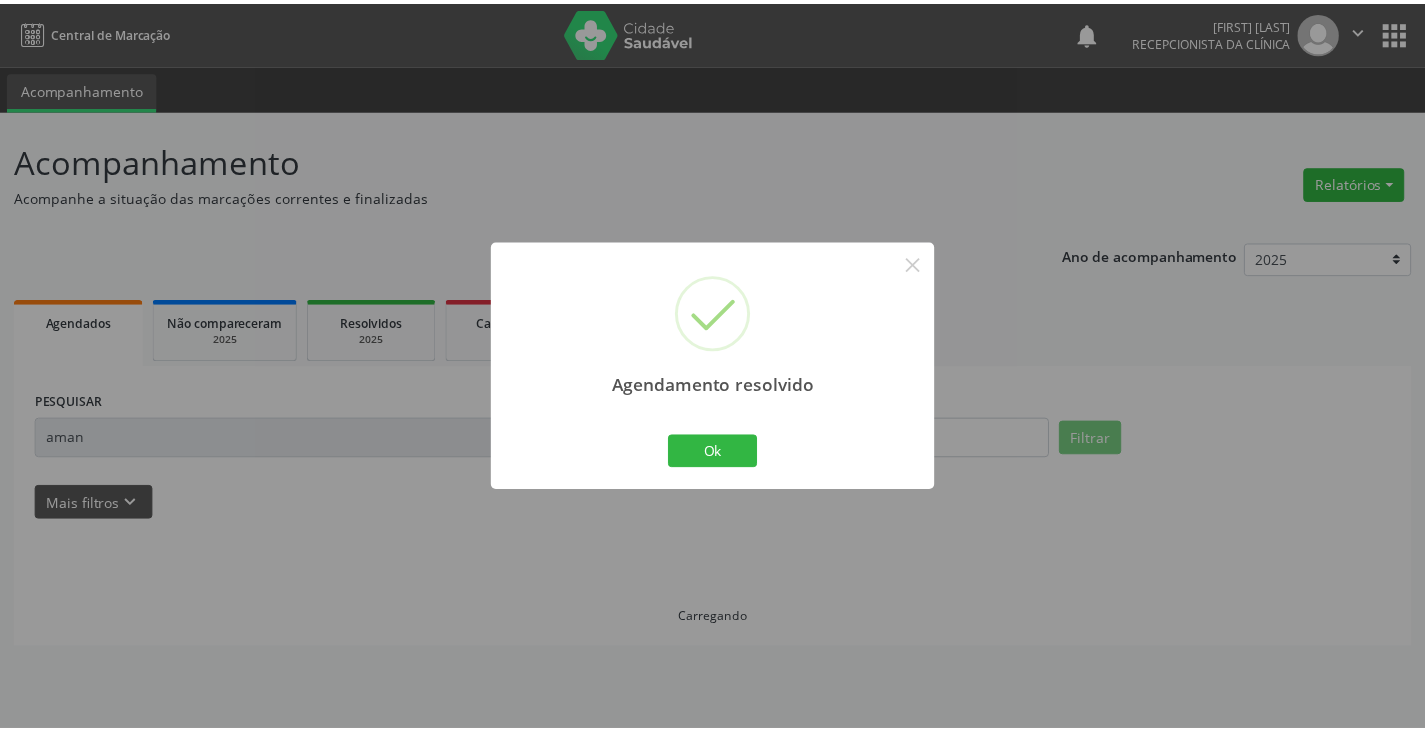 scroll, scrollTop: 0, scrollLeft: 0, axis: both 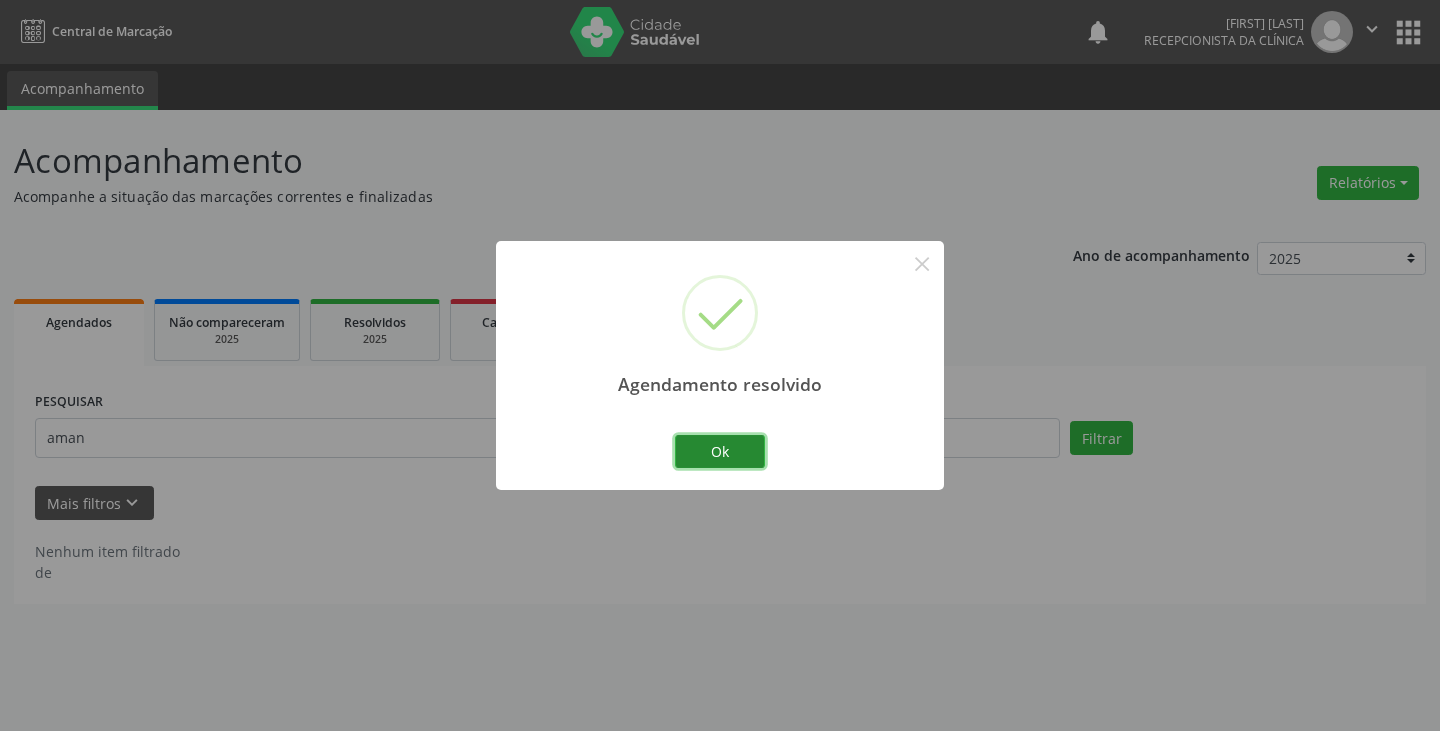 click on "Ok" at bounding box center [720, 452] 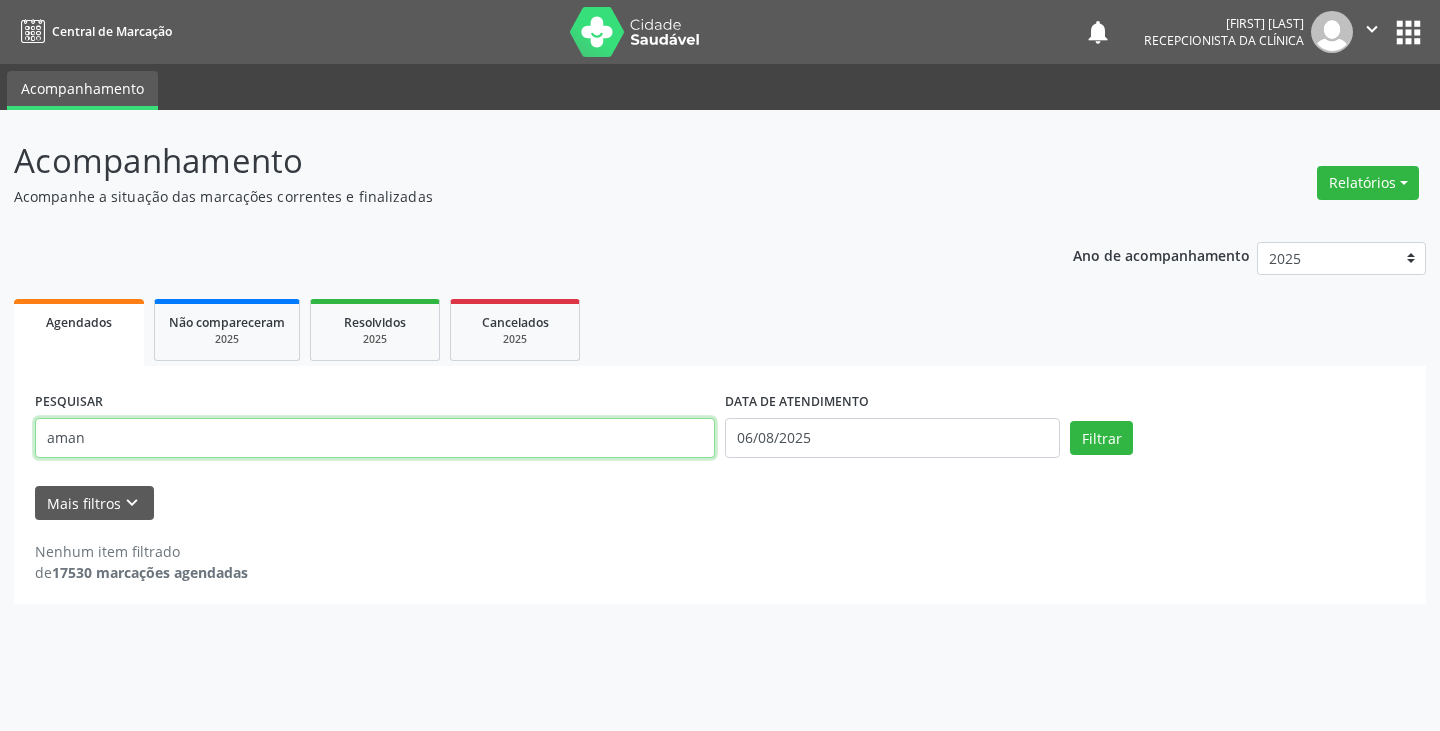 click on "aman" at bounding box center (375, 438) 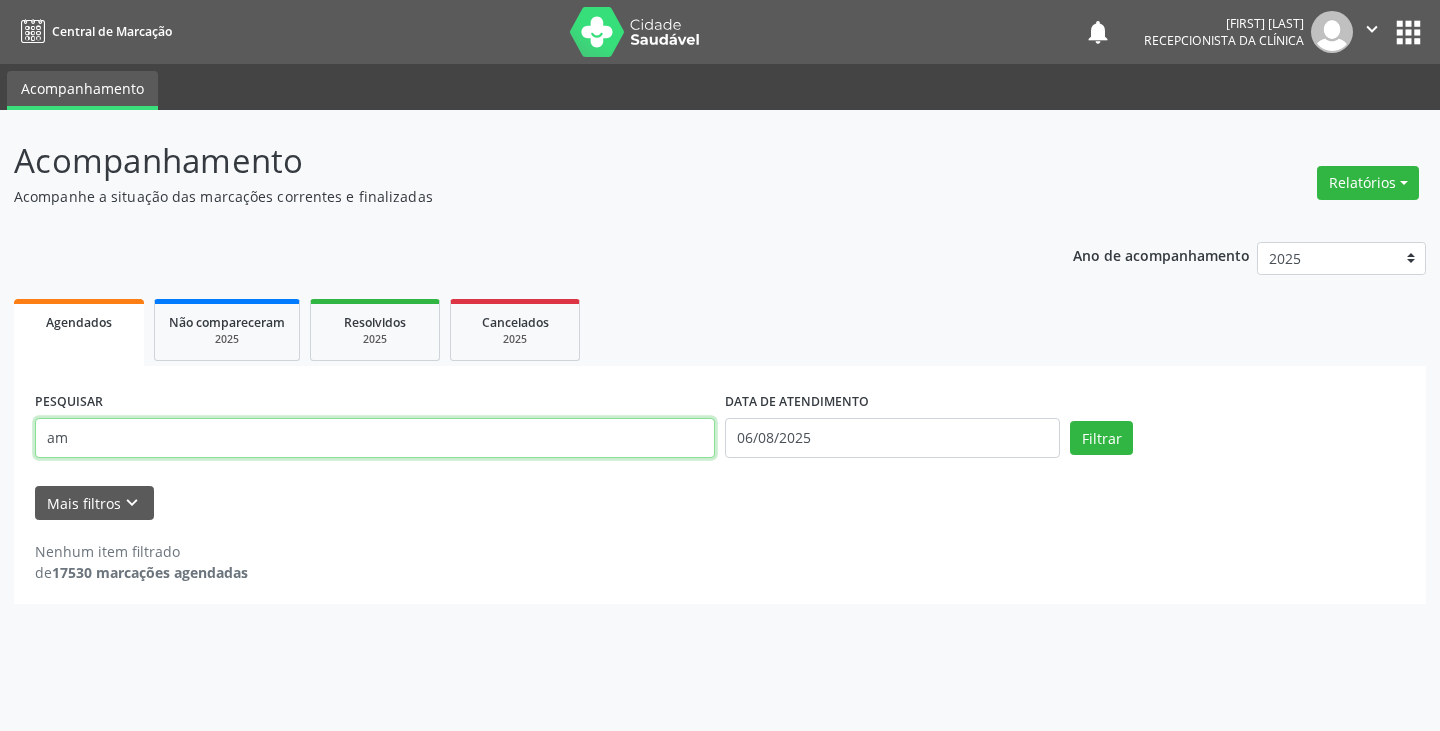 type on "a" 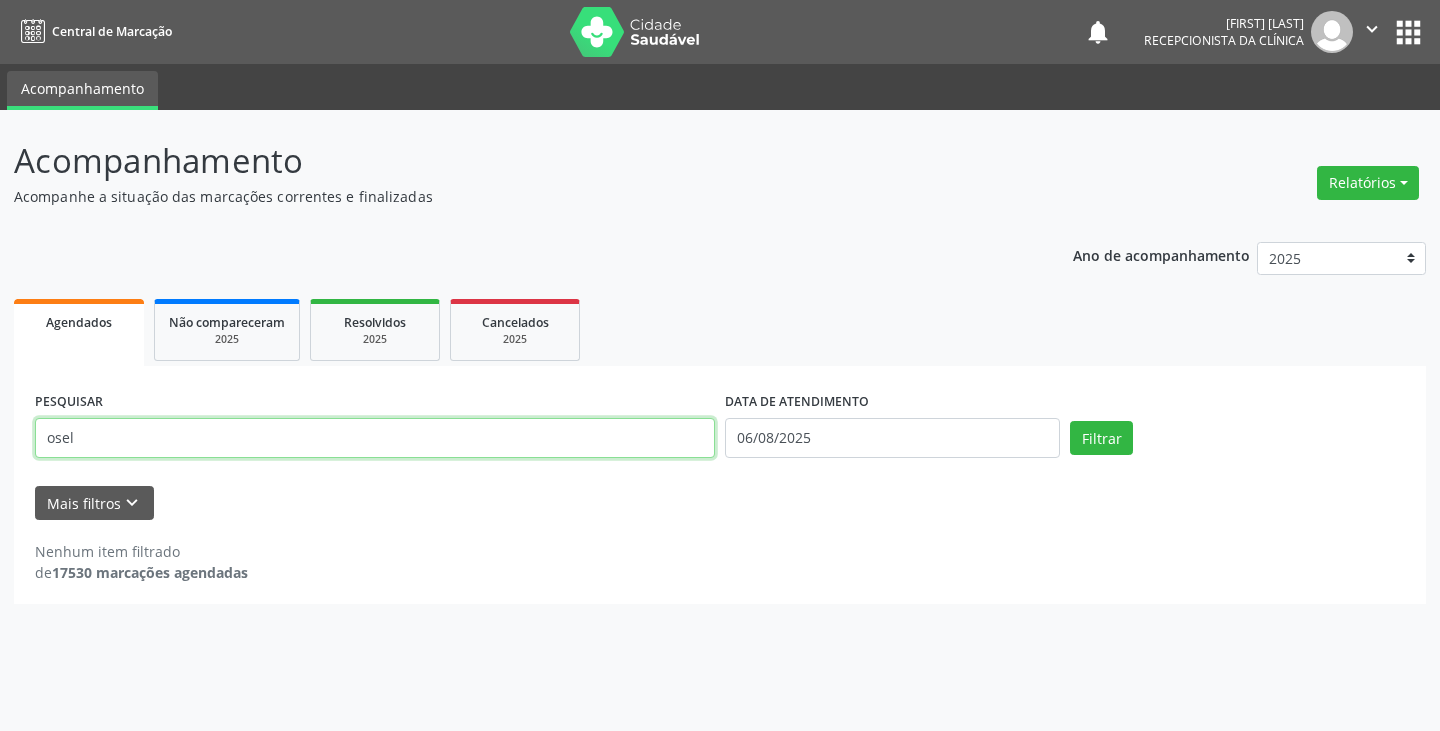 type on "osel" 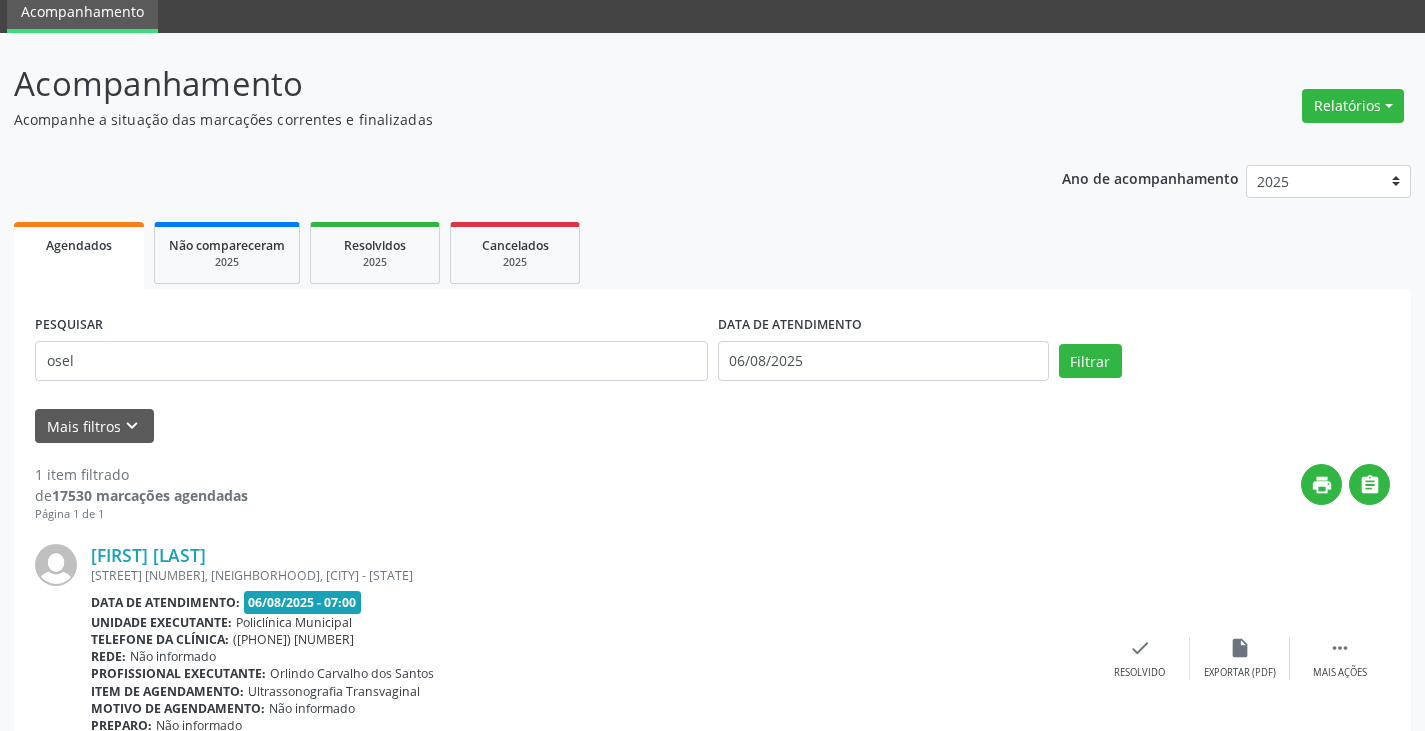 scroll, scrollTop: 174, scrollLeft: 0, axis: vertical 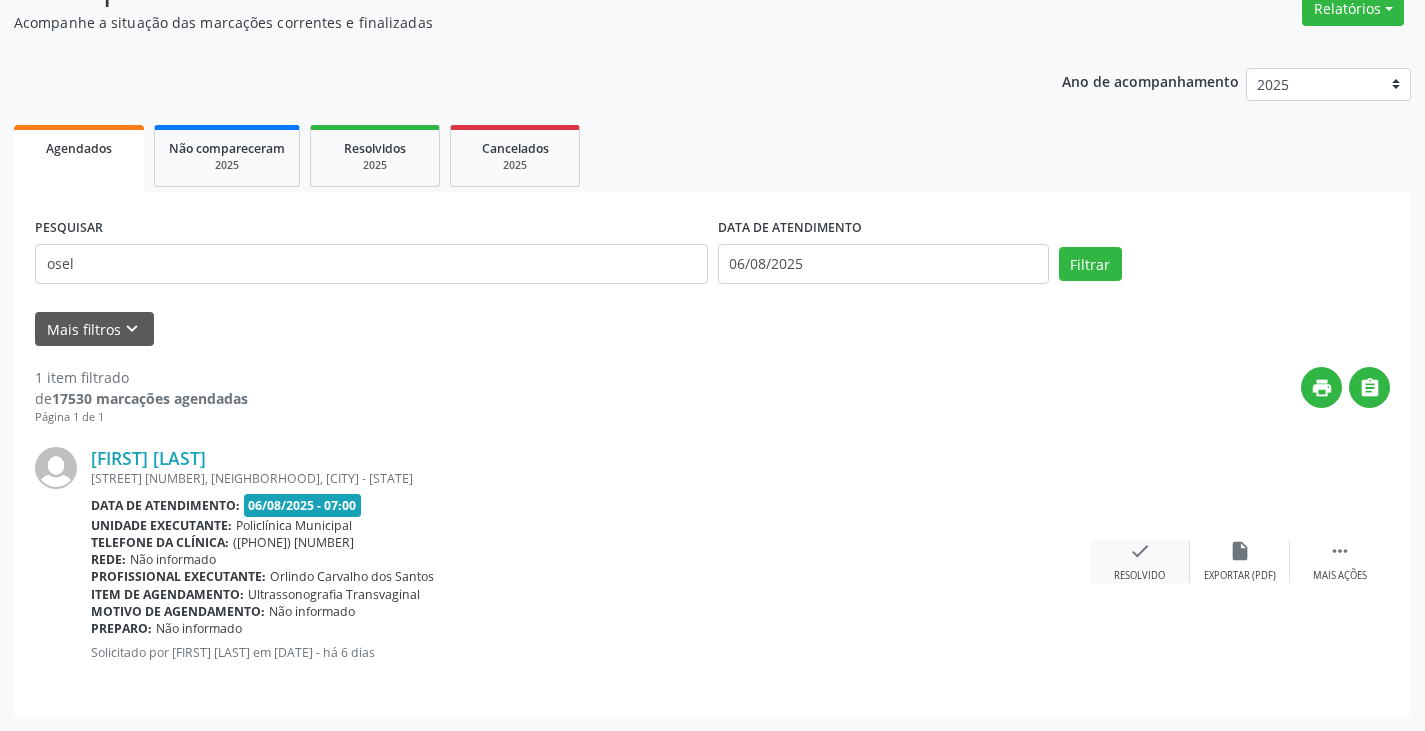 drag, startPoint x: 1139, startPoint y: 569, endPoint x: 1132, endPoint y: 559, distance: 12.206555 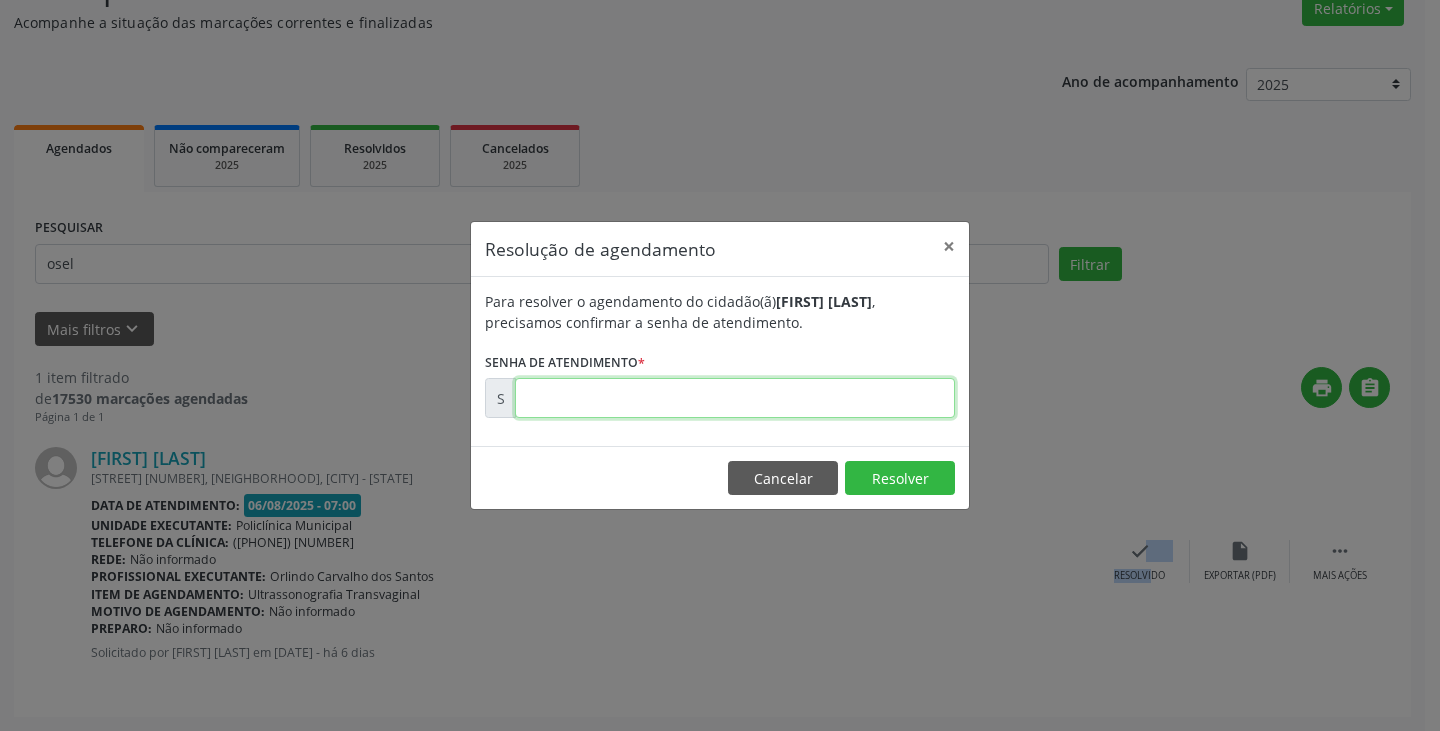 click at bounding box center (735, 398) 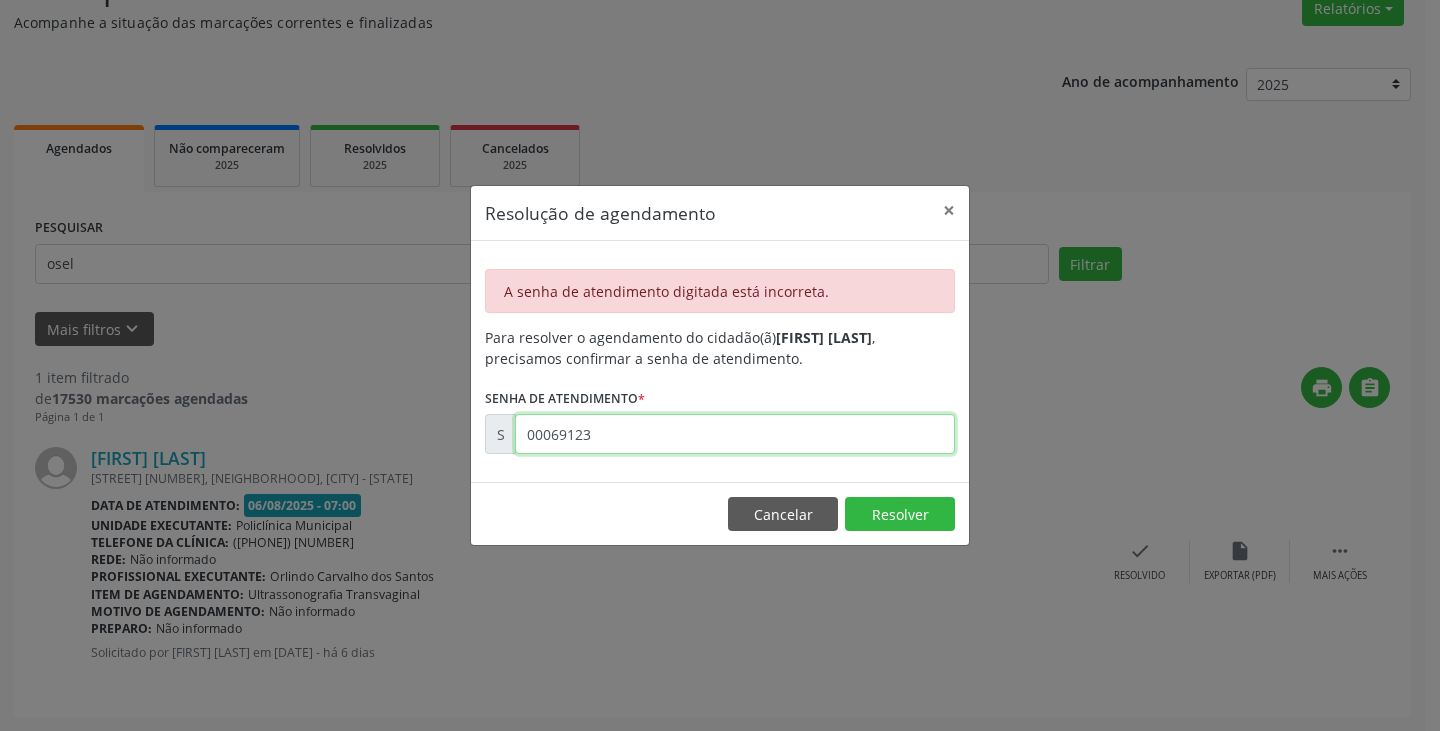 click on "00069123" at bounding box center [735, 434] 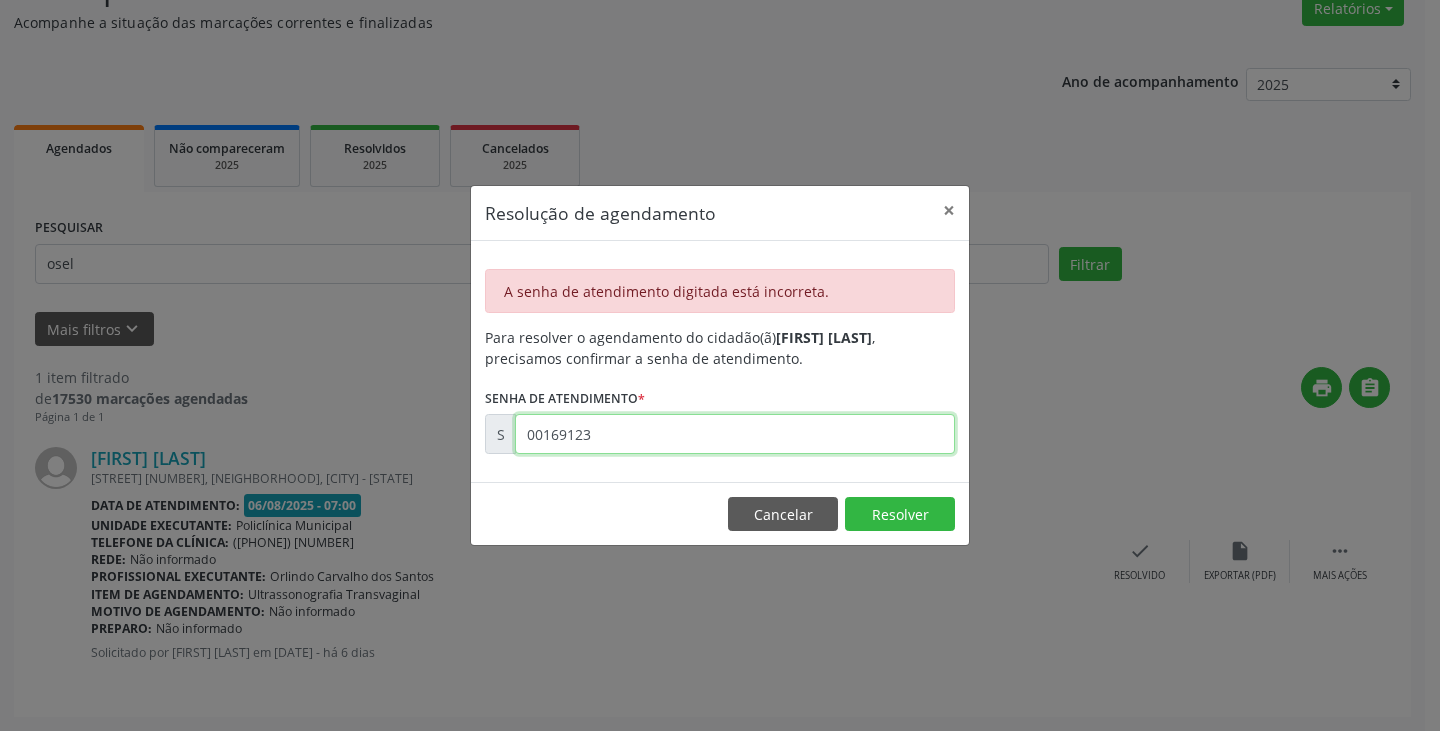 type on "00169123" 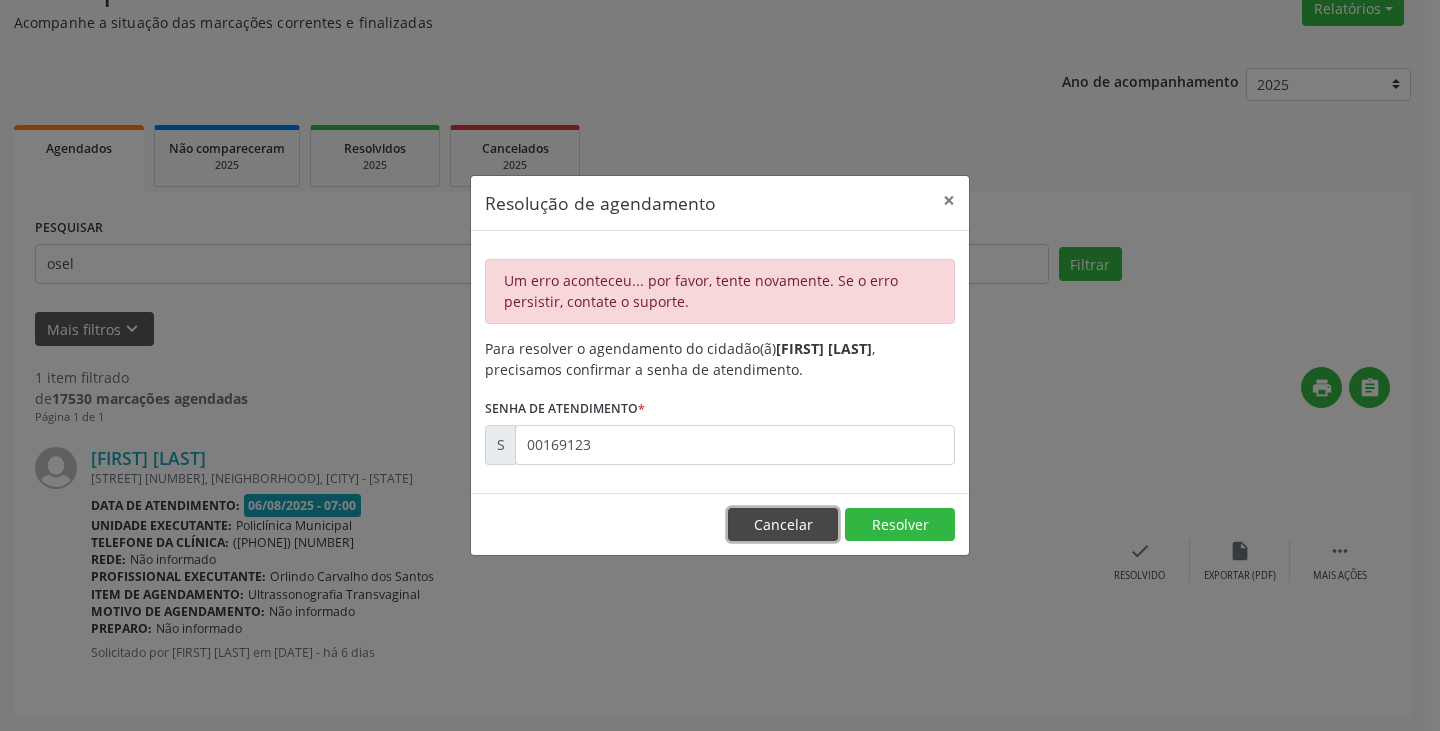 click on "Cancelar" at bounding box center (783, 525) 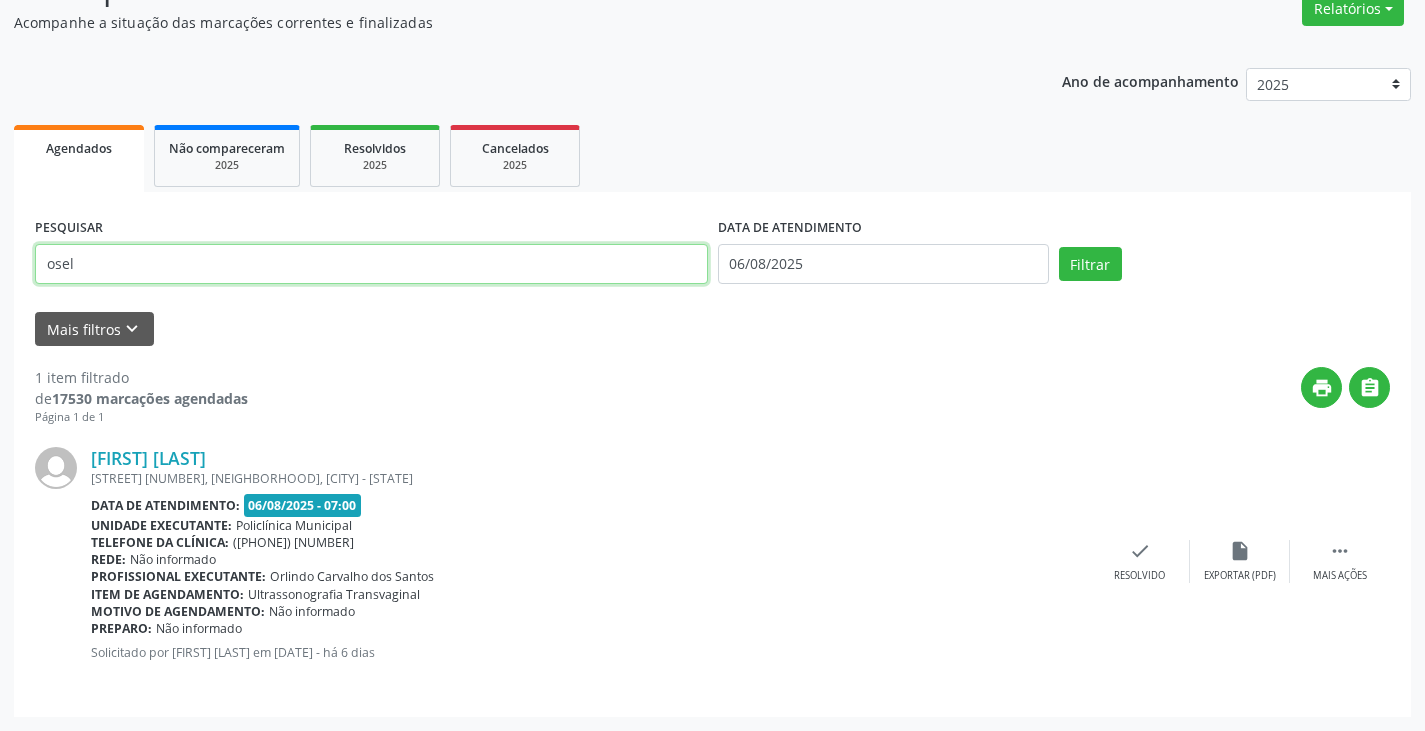 click on "osel" at bounding box center (371, 264) 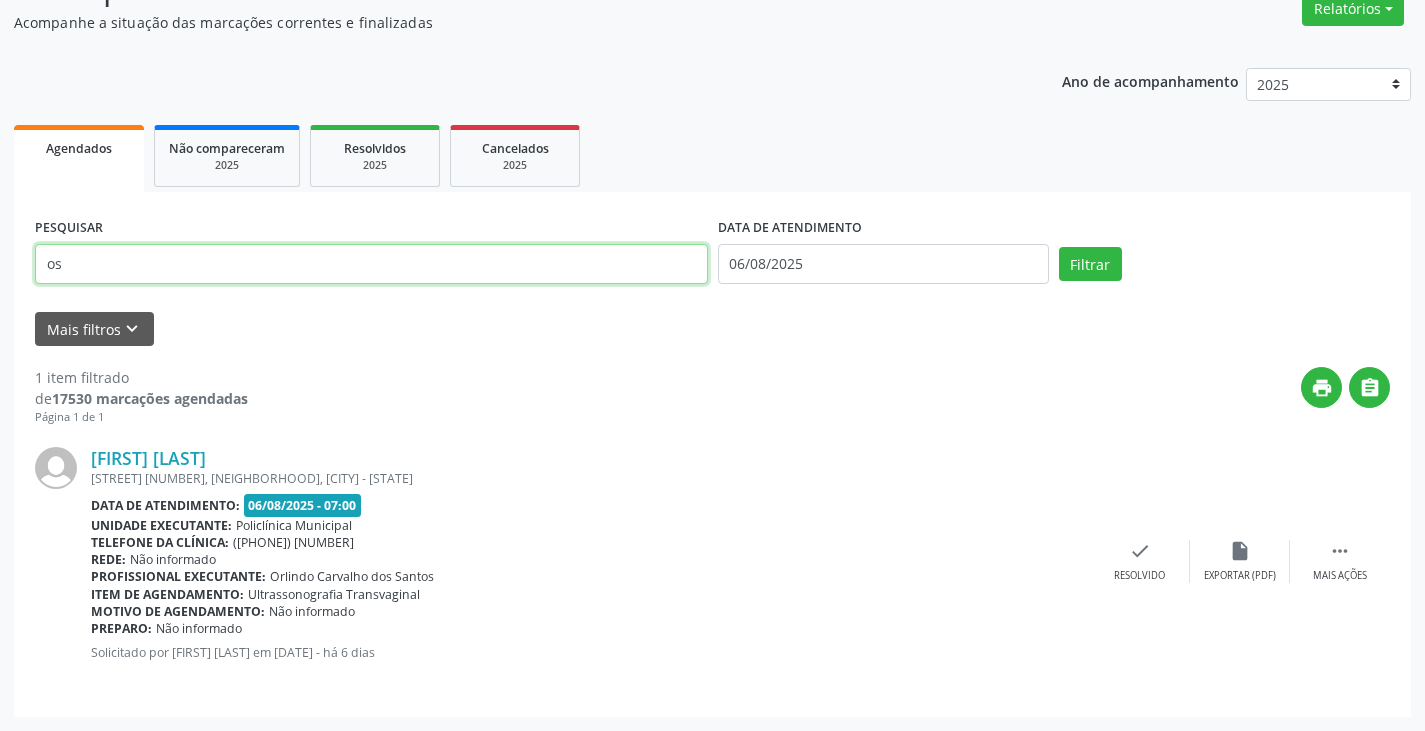 type on "o" 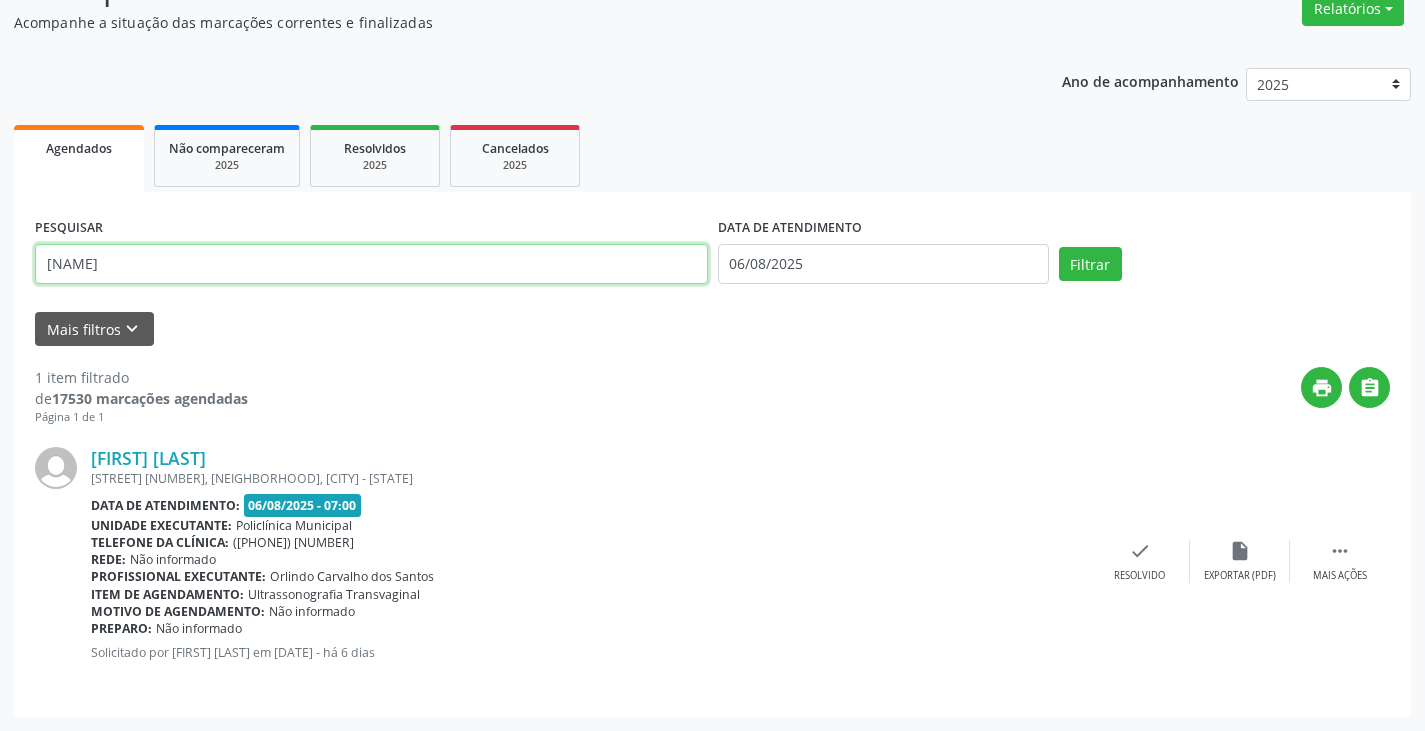 type on "[NAME]" 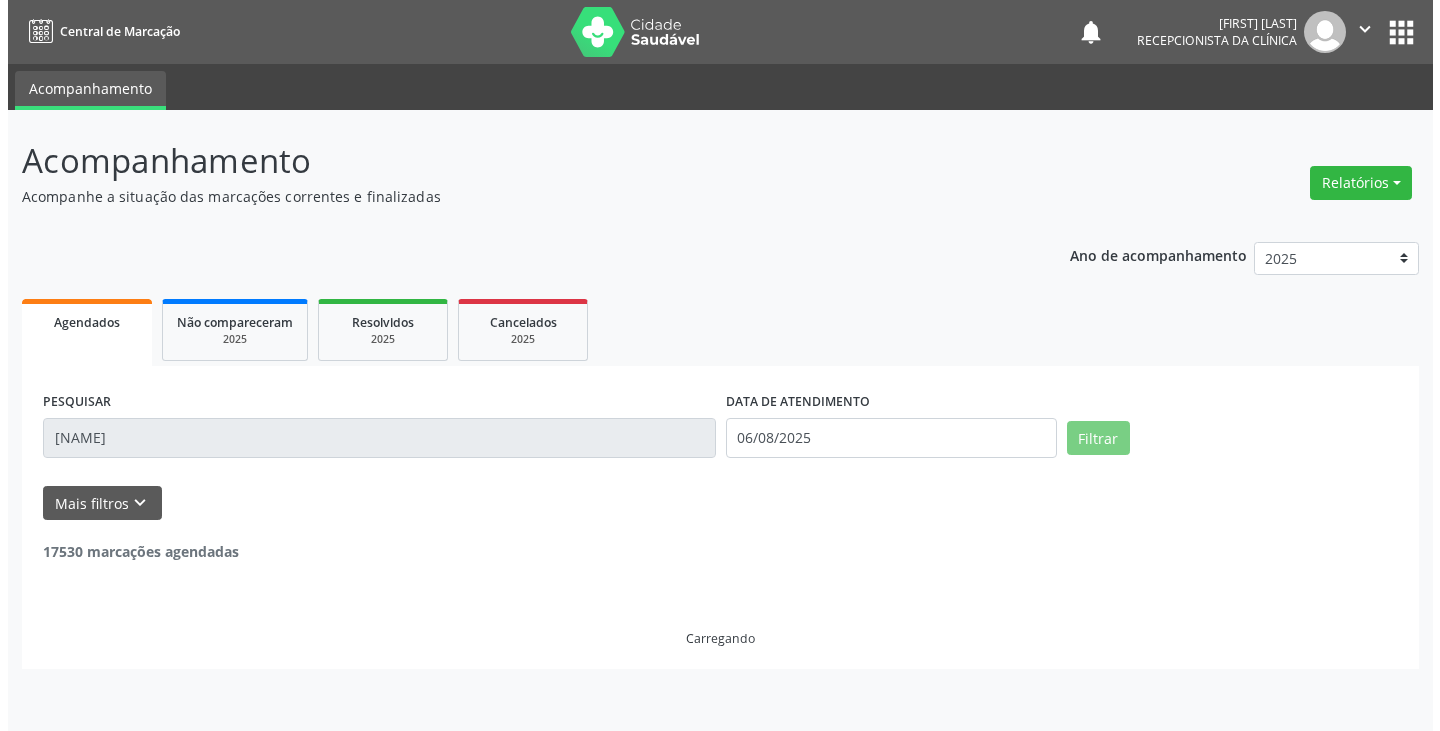 scroll, scrollTop: 0, scrollLeft: 0, axis: both 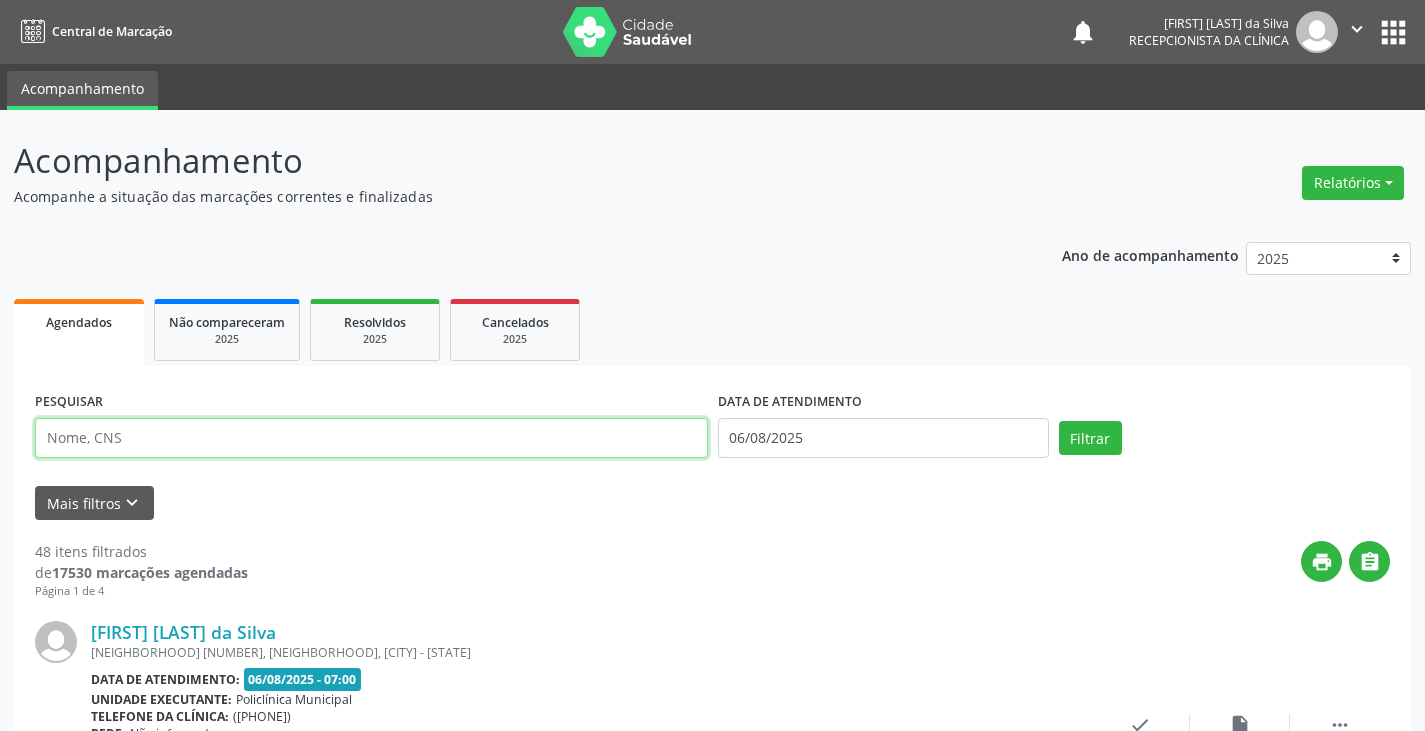click at bounding box center [371, 438] 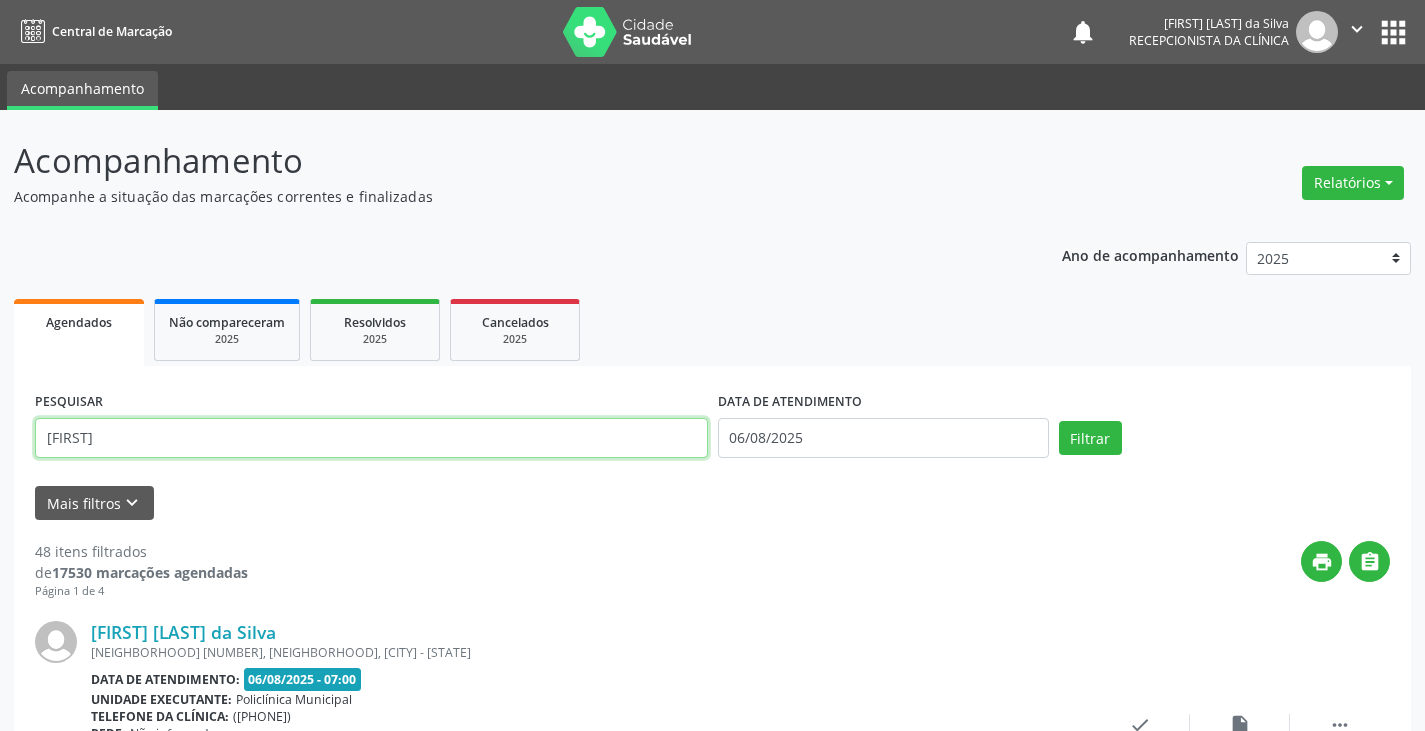 type on "[NAME]" 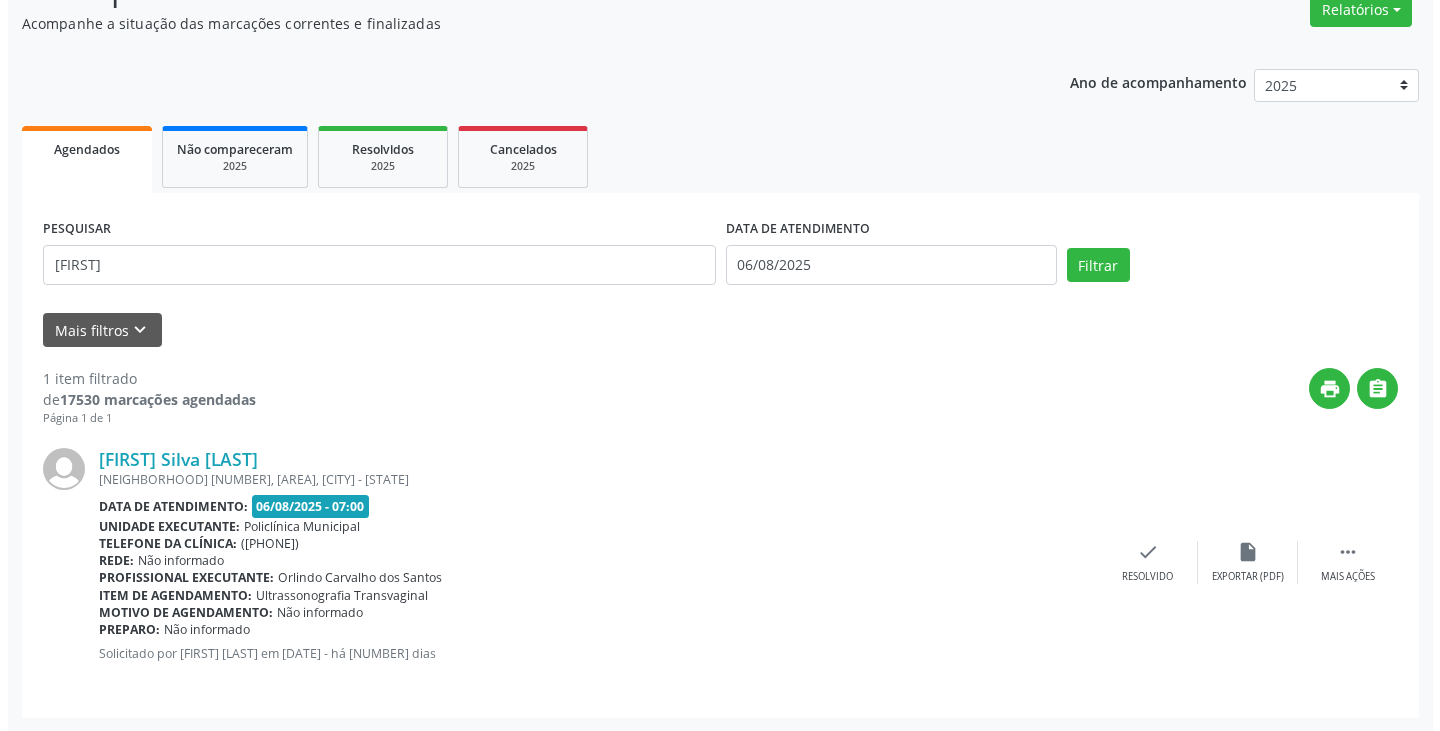 scroll, scrollTop: 174, scrollLeft: 0, axis: vertical 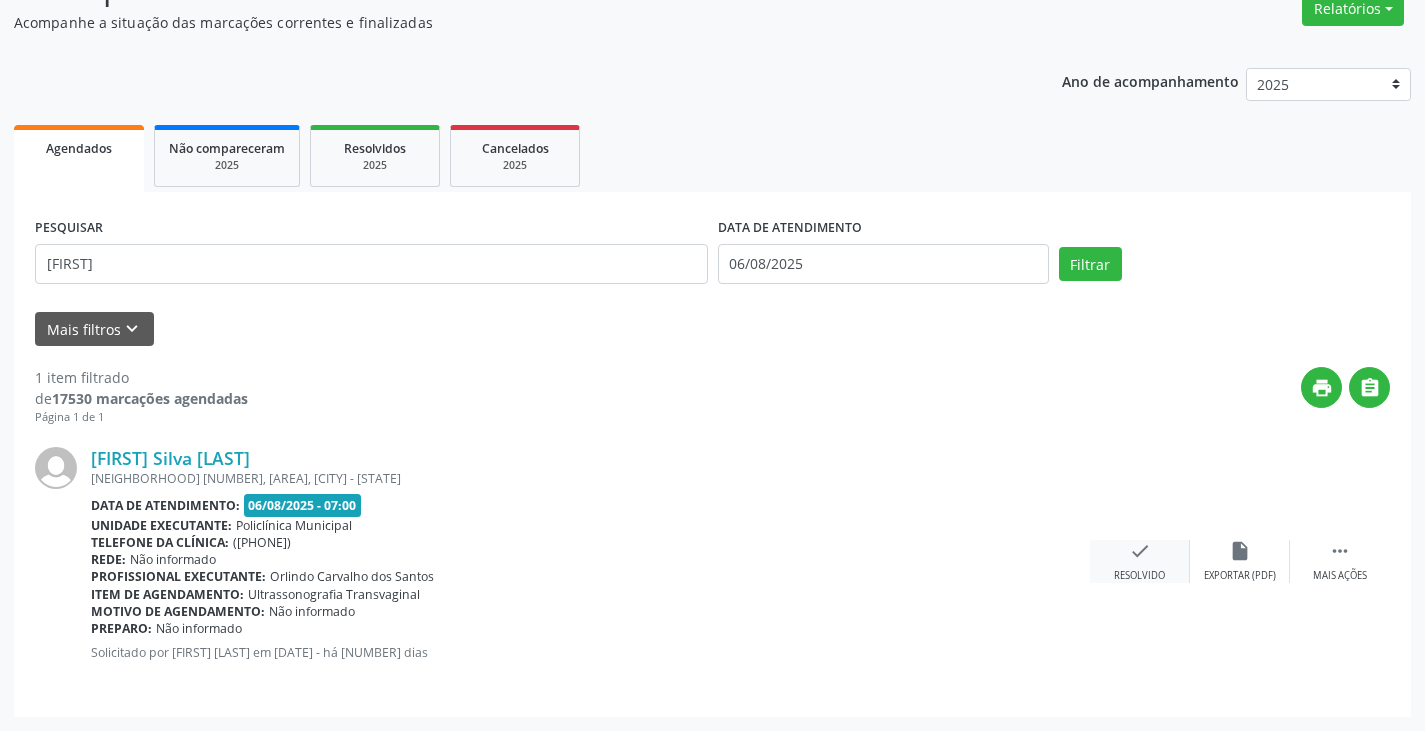 click on "check
Resolvido" at bounding box center (1140, 561) 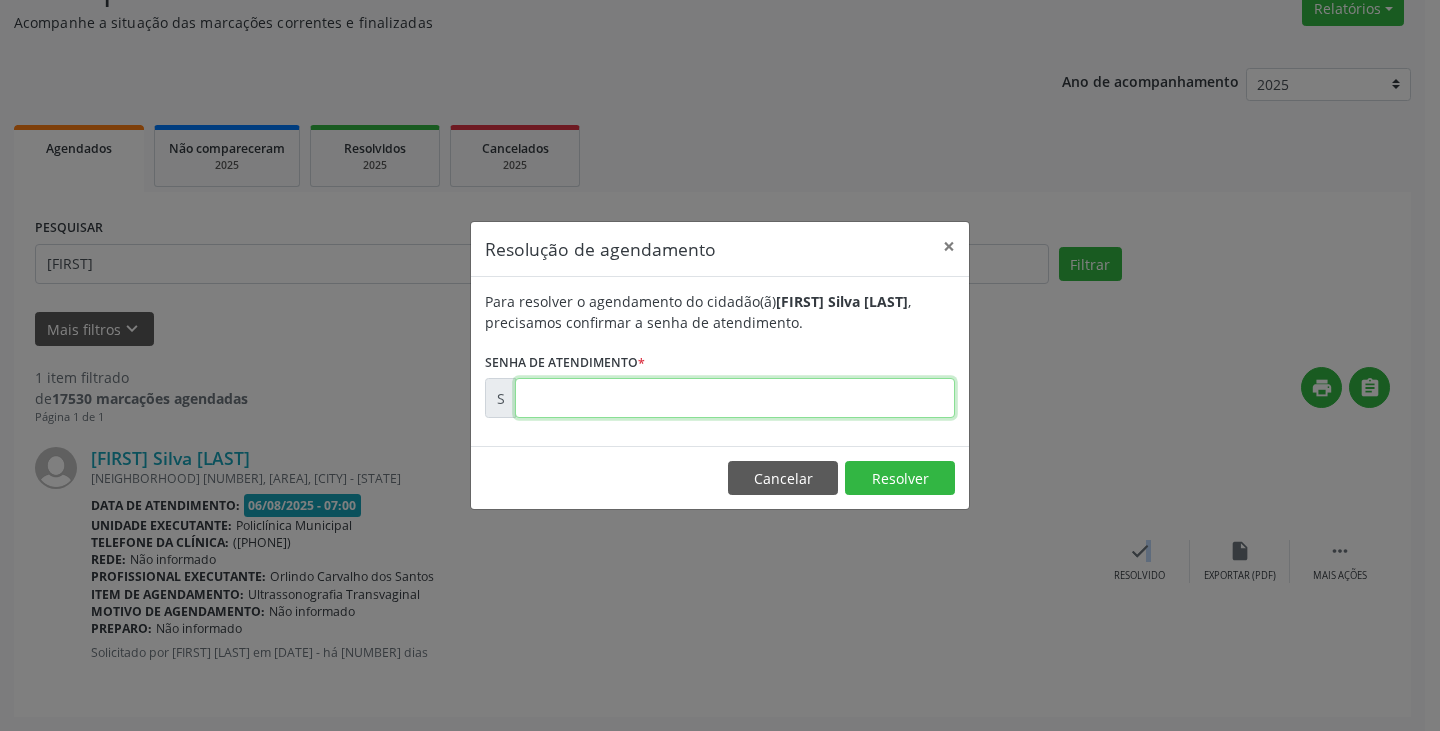 click at bounding box center [735, 398] 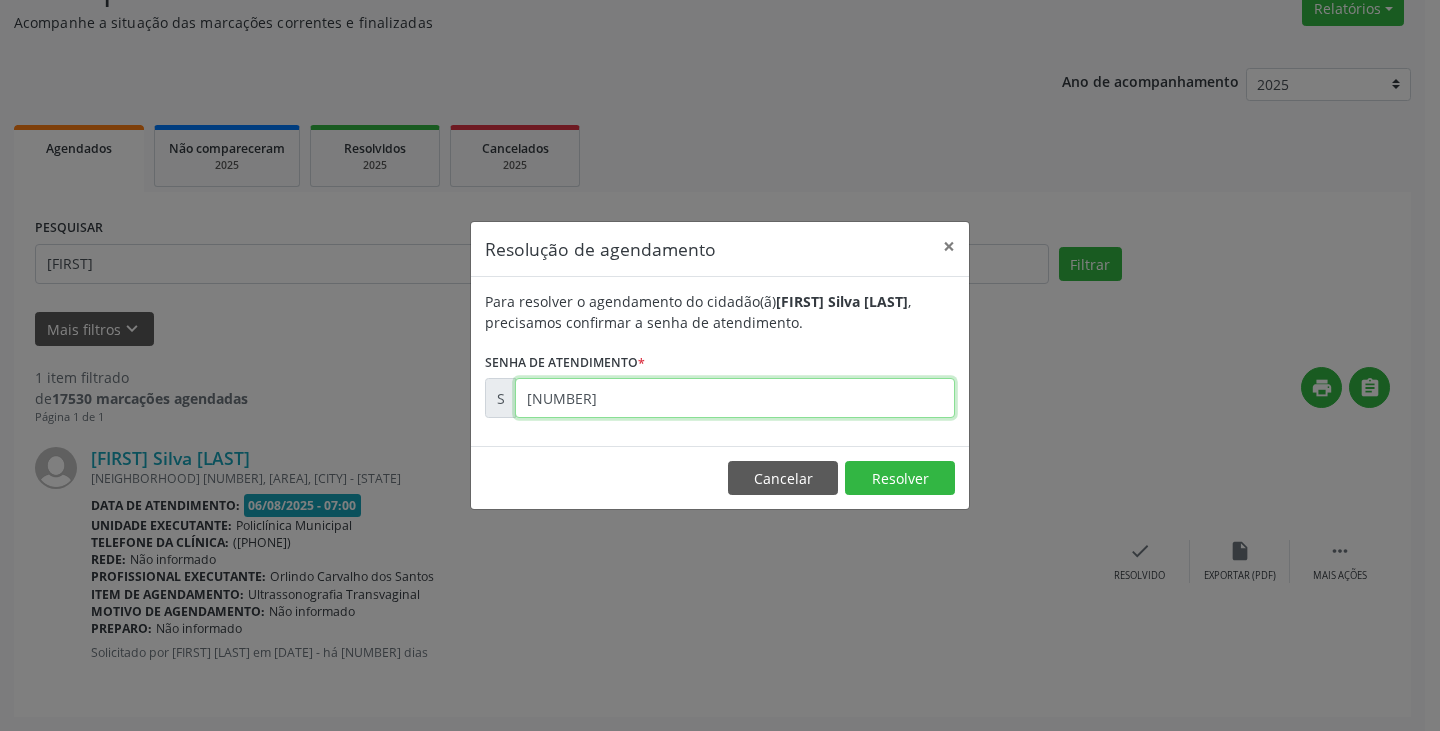 type on "00169456" 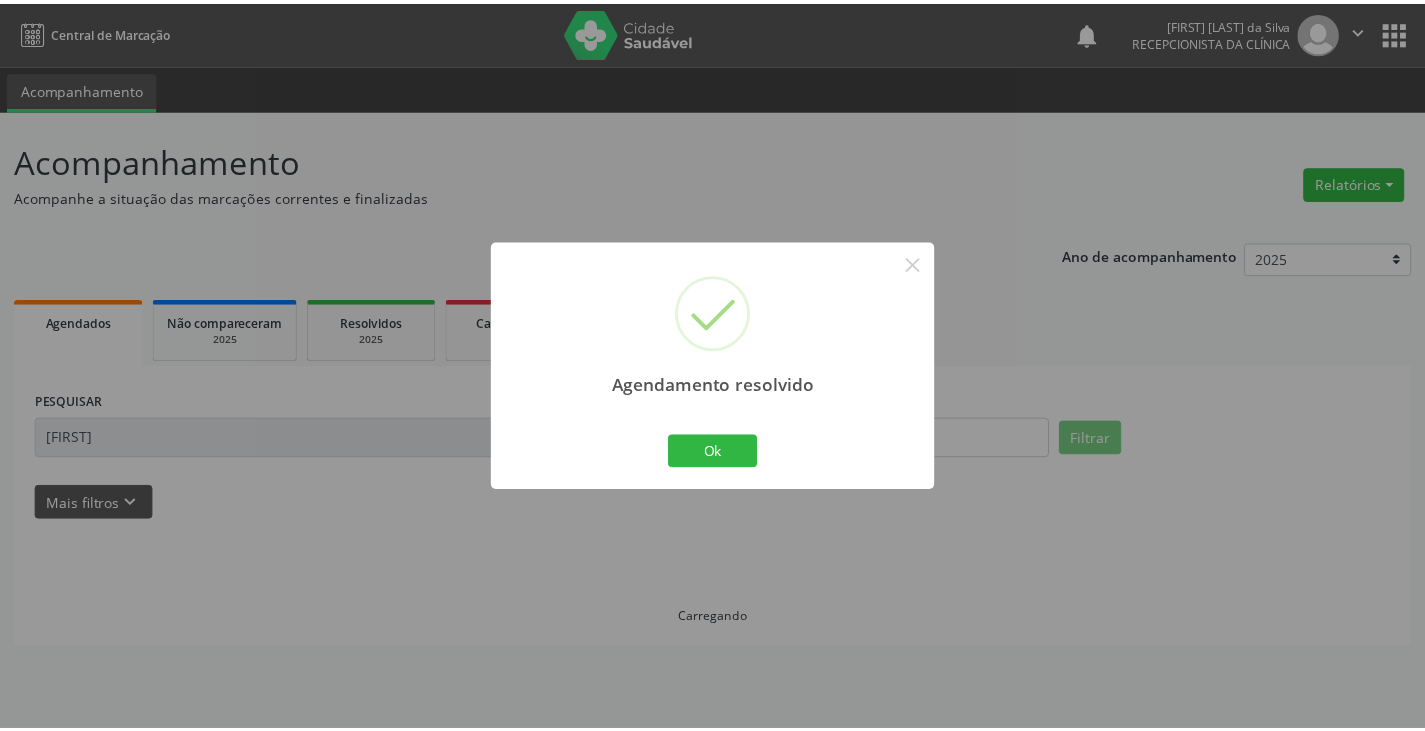 scroll, scrollTop: 0, scrollLeft: 0, axis: both 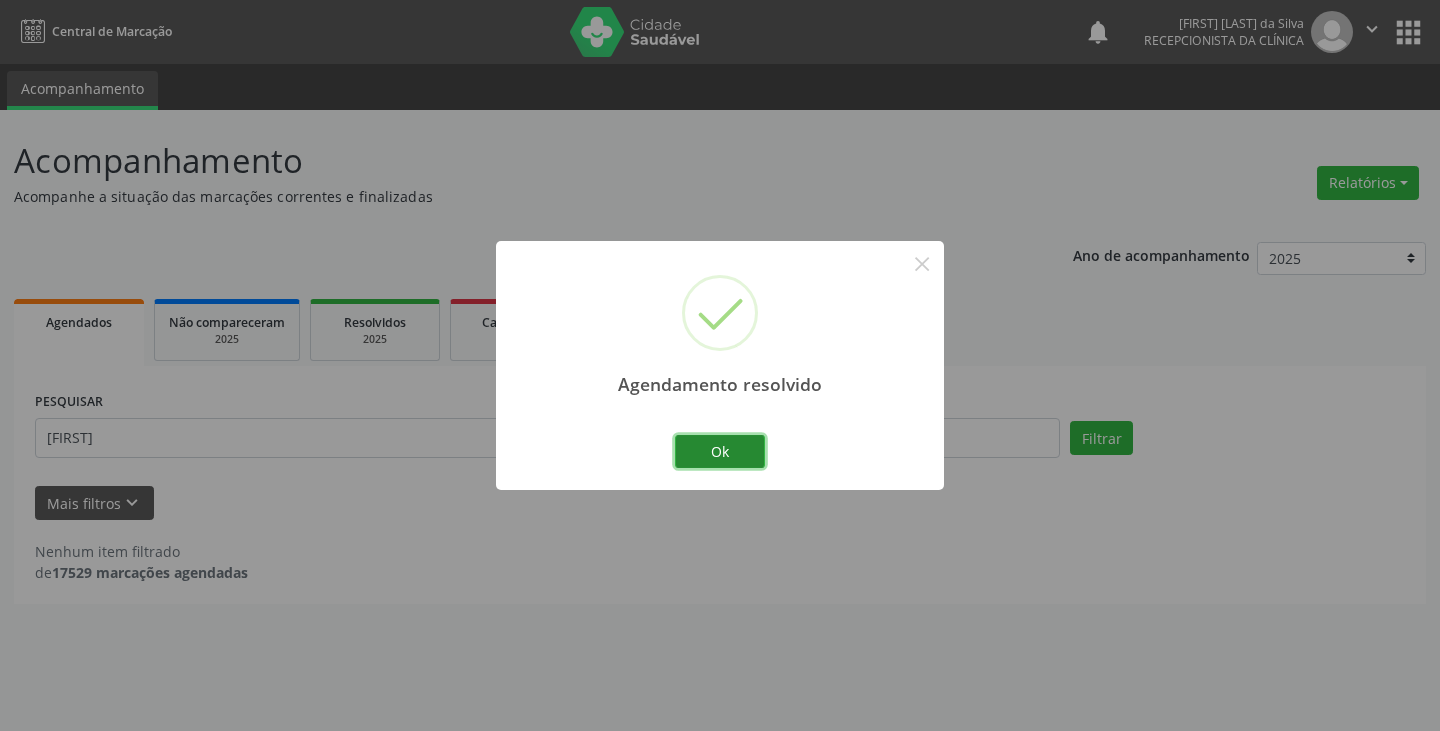 click on "Ok" at bounding box center [720, 452] 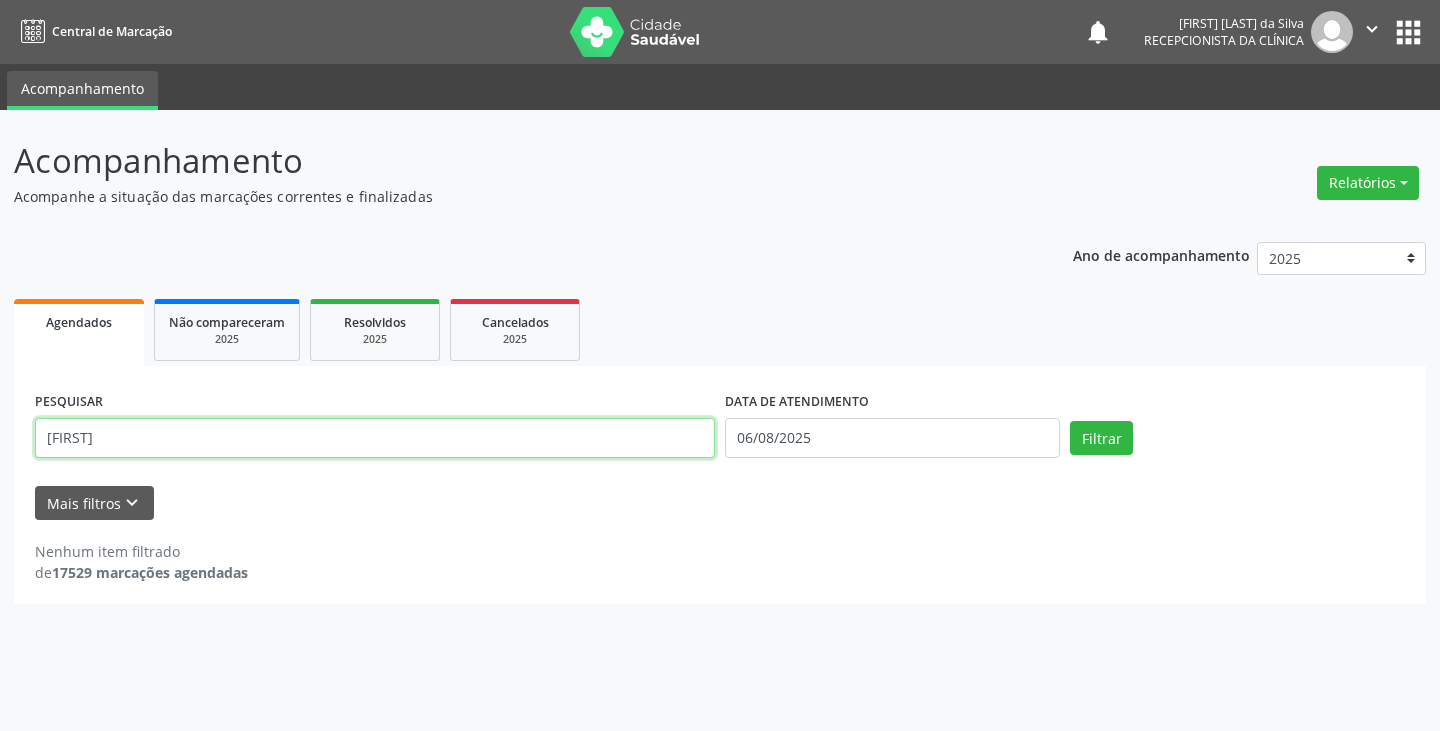 click on "[NAME]" at bounding box center (375, 438) 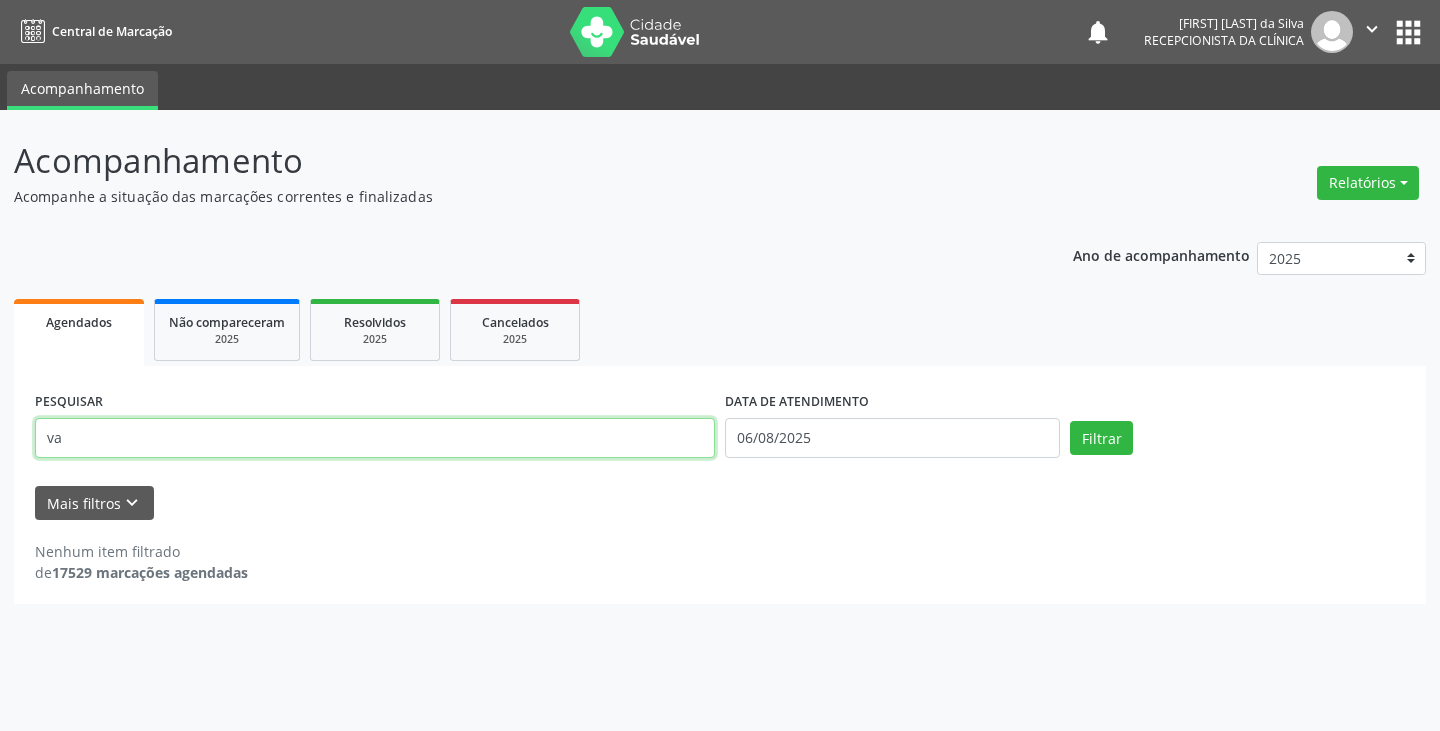 type on "v" 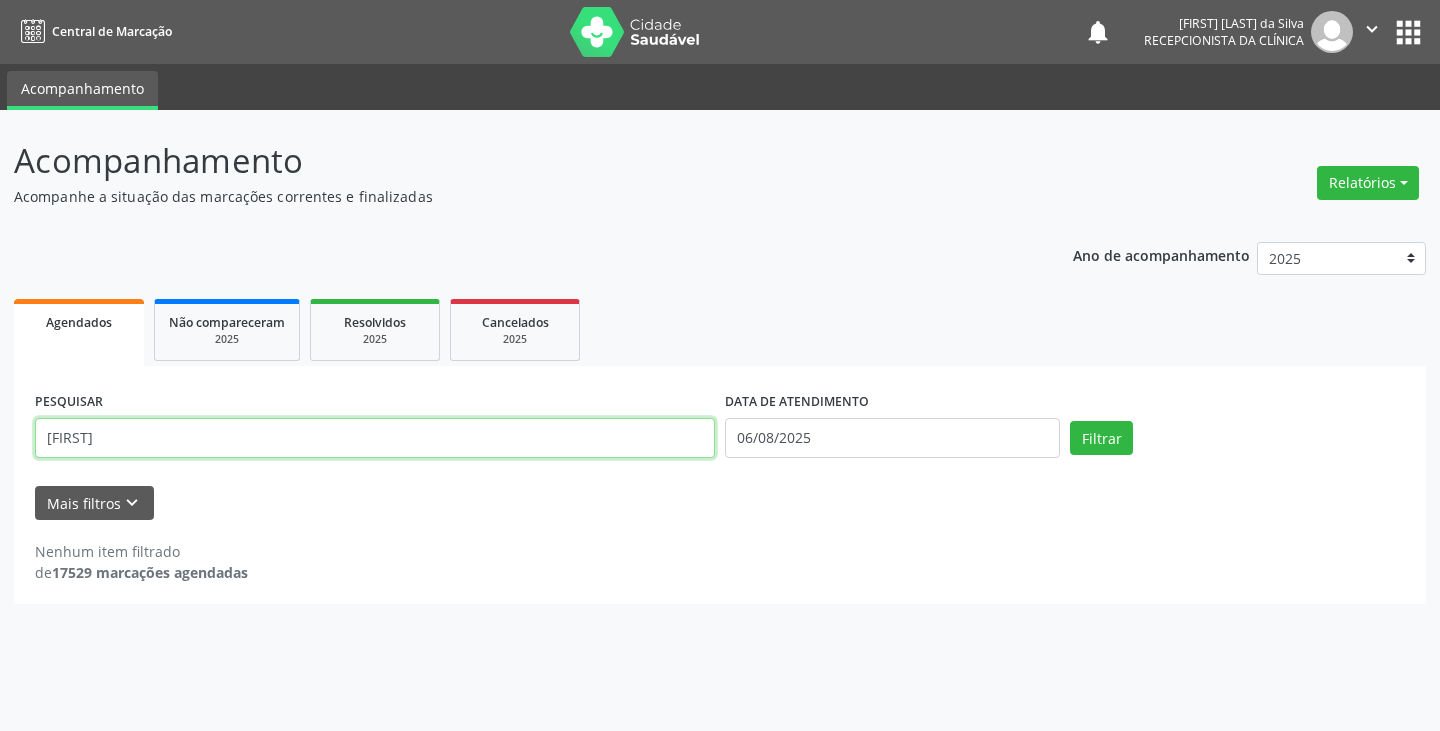type on "eve" 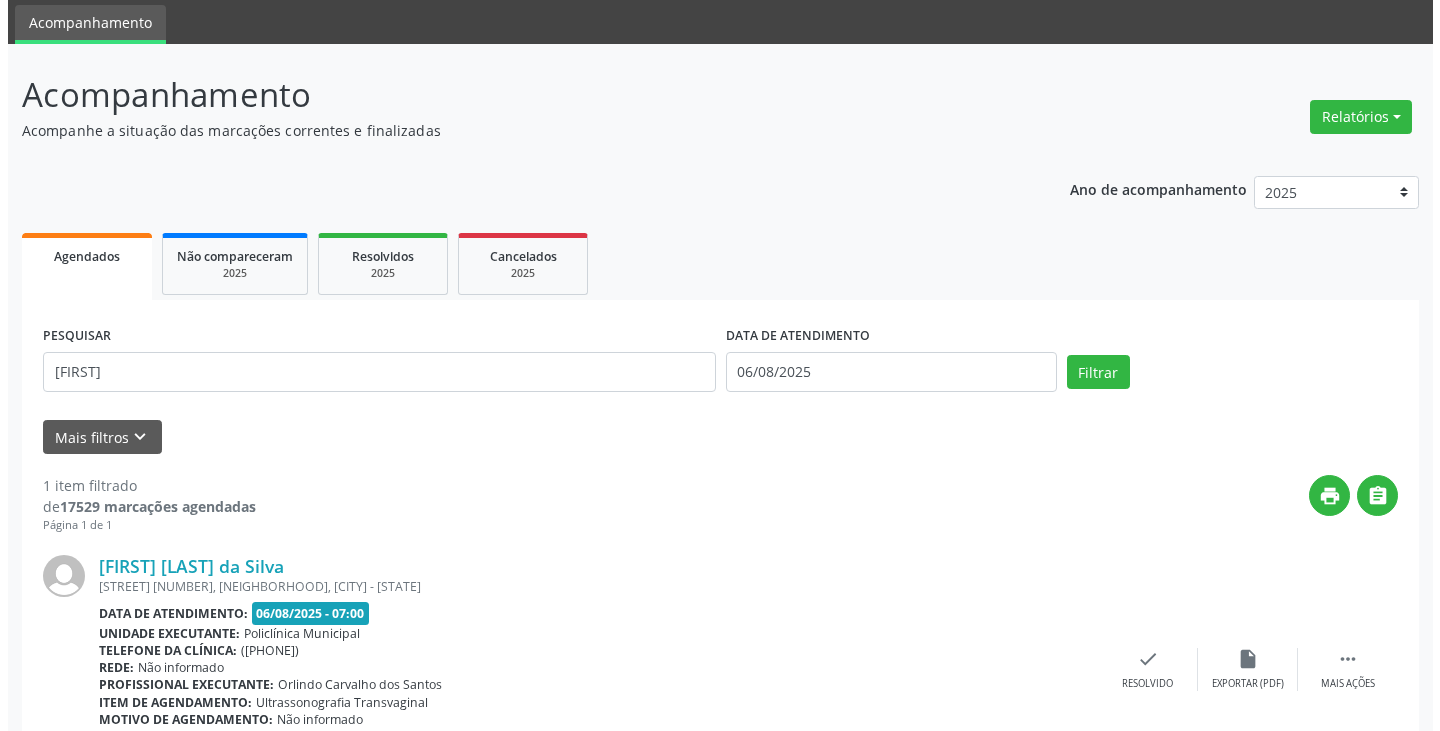 scroll, scrollTop: 100, scrollLeft: 0, axis: vertical 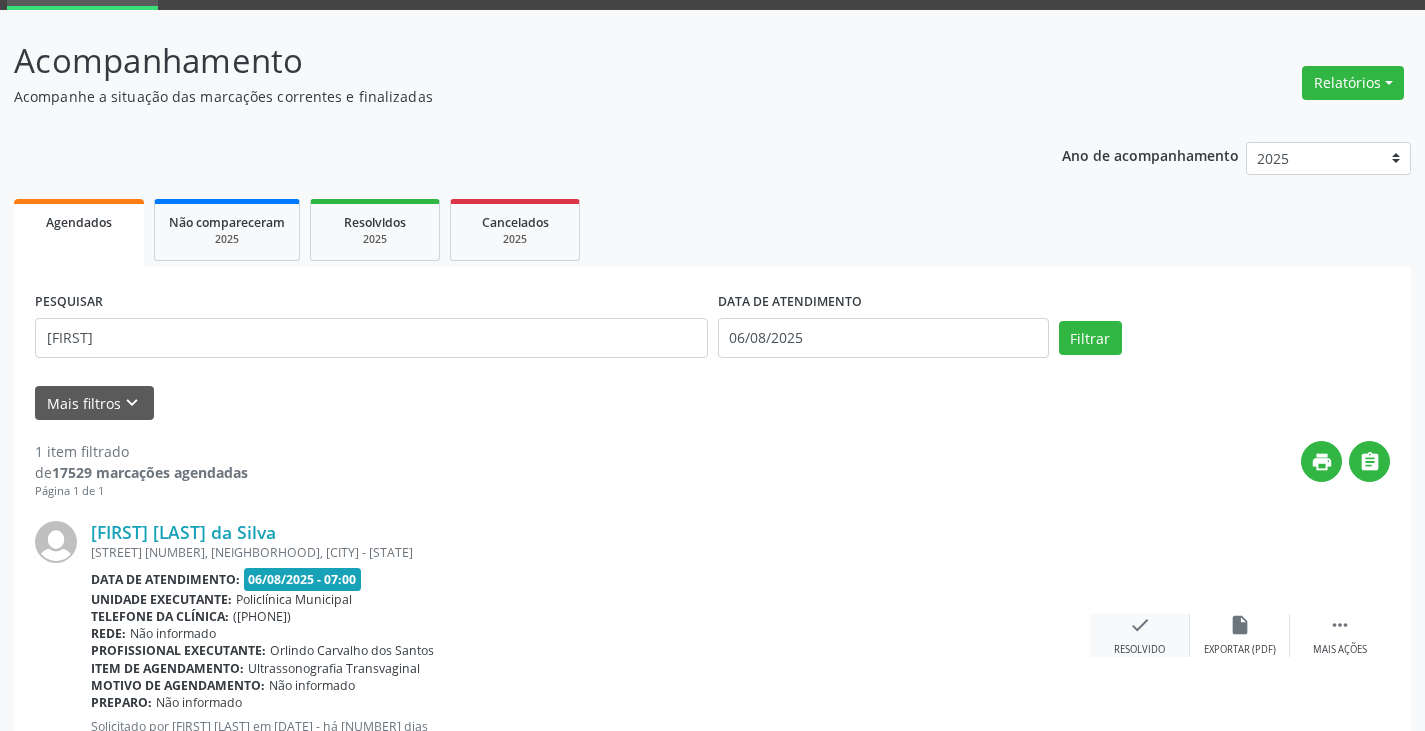 drag, startPoint x: 1133, startPoint y: 624, endPoint x: 1124, endPoint y: 615, distance: 12.727922 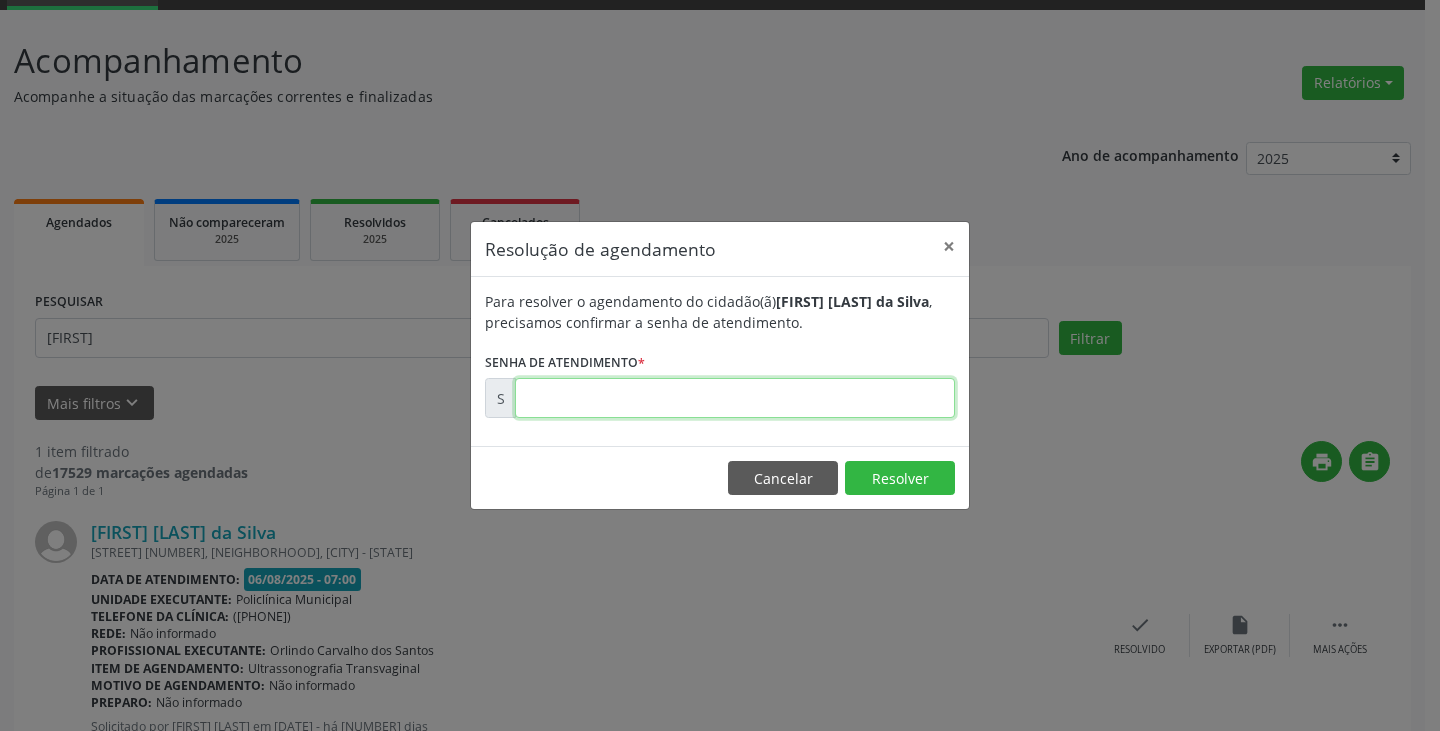 click at bounding box center [735, 398] 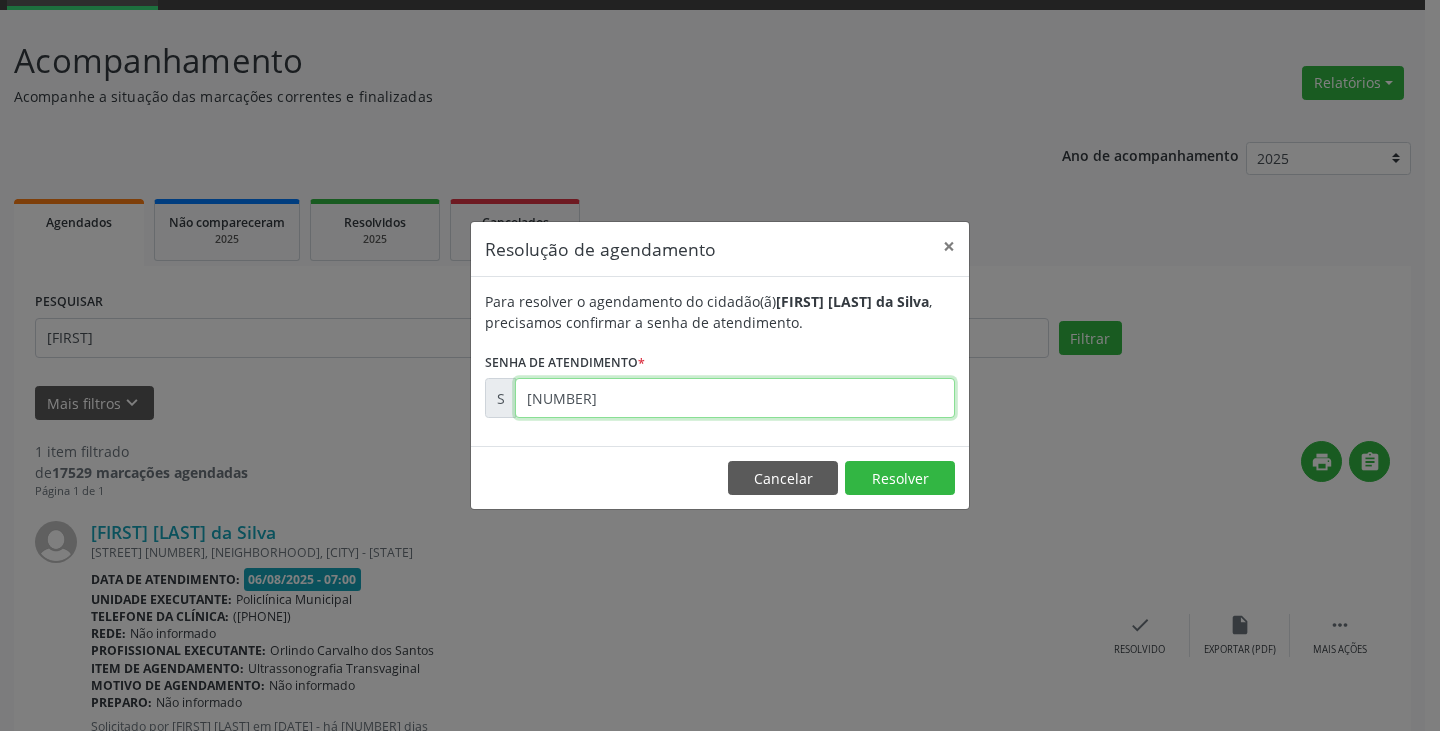 type on "00169111" 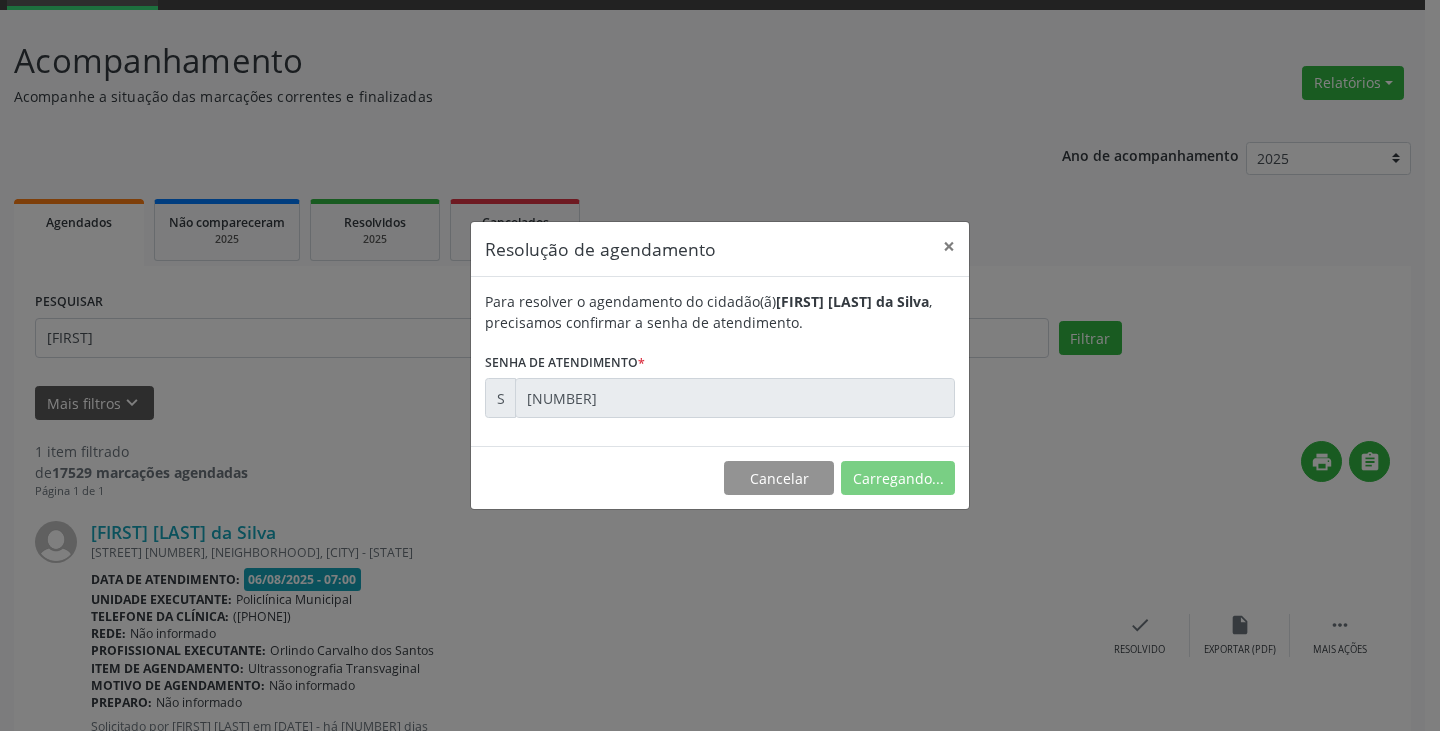 scroll, scrollTop: 0, scrollLeft: 0, axis: both 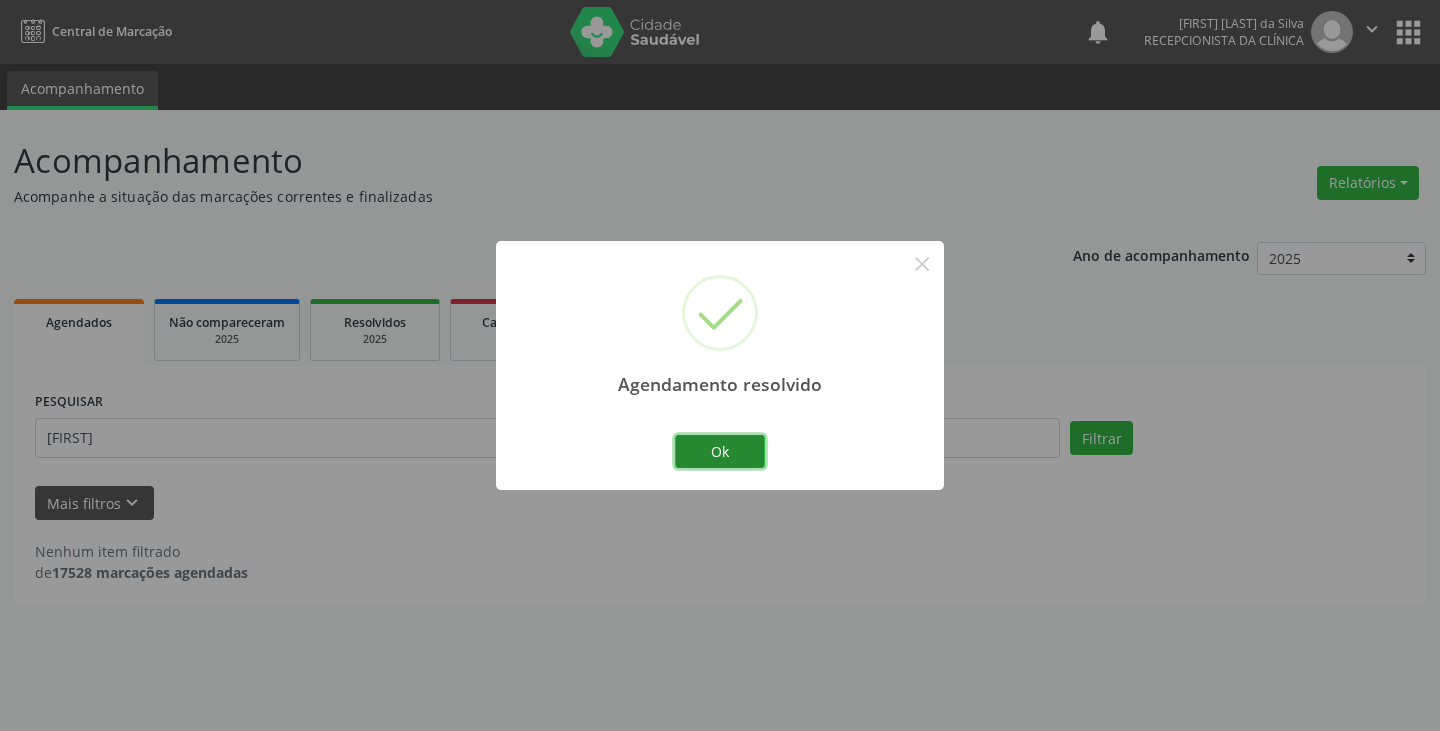 click on "Ok" at bounding box center [720, 452] 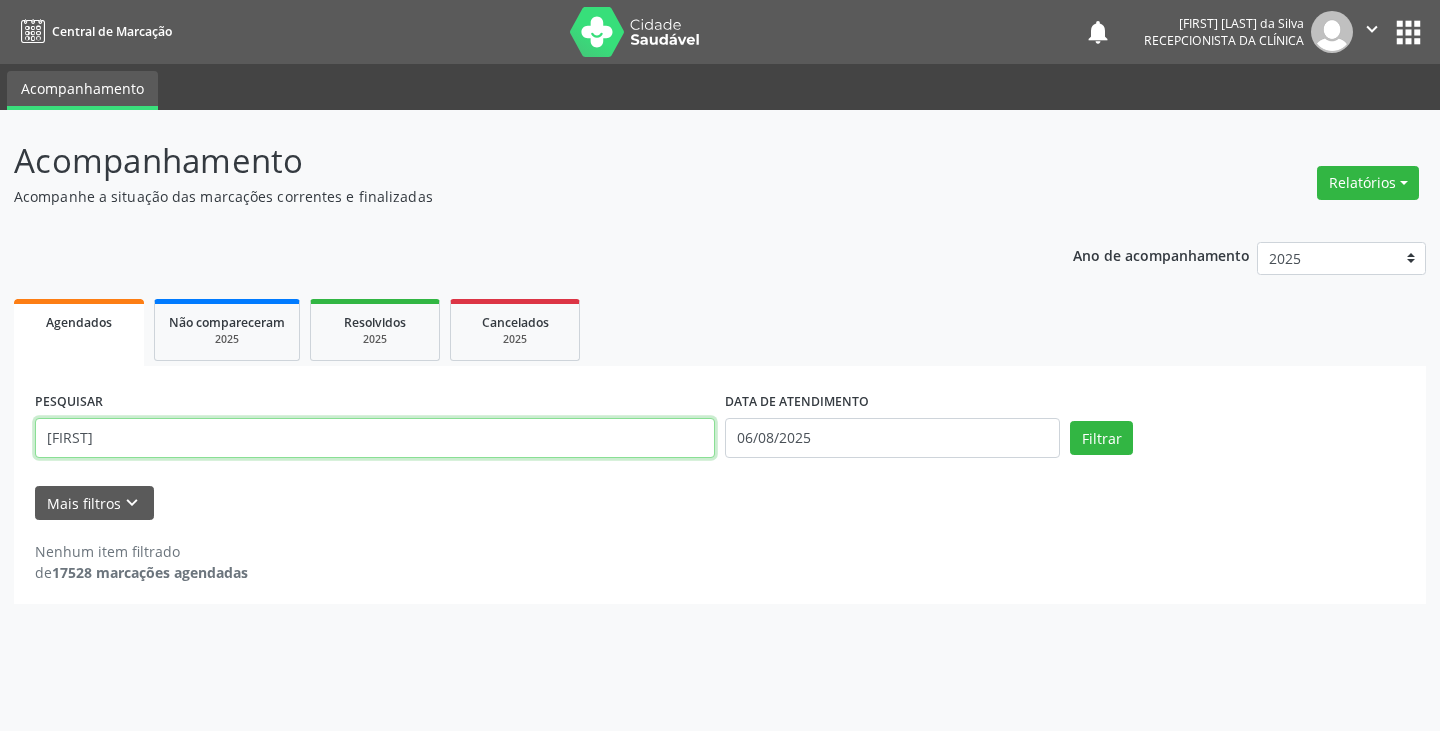 click on "eve" at bounding box center (375, 438) 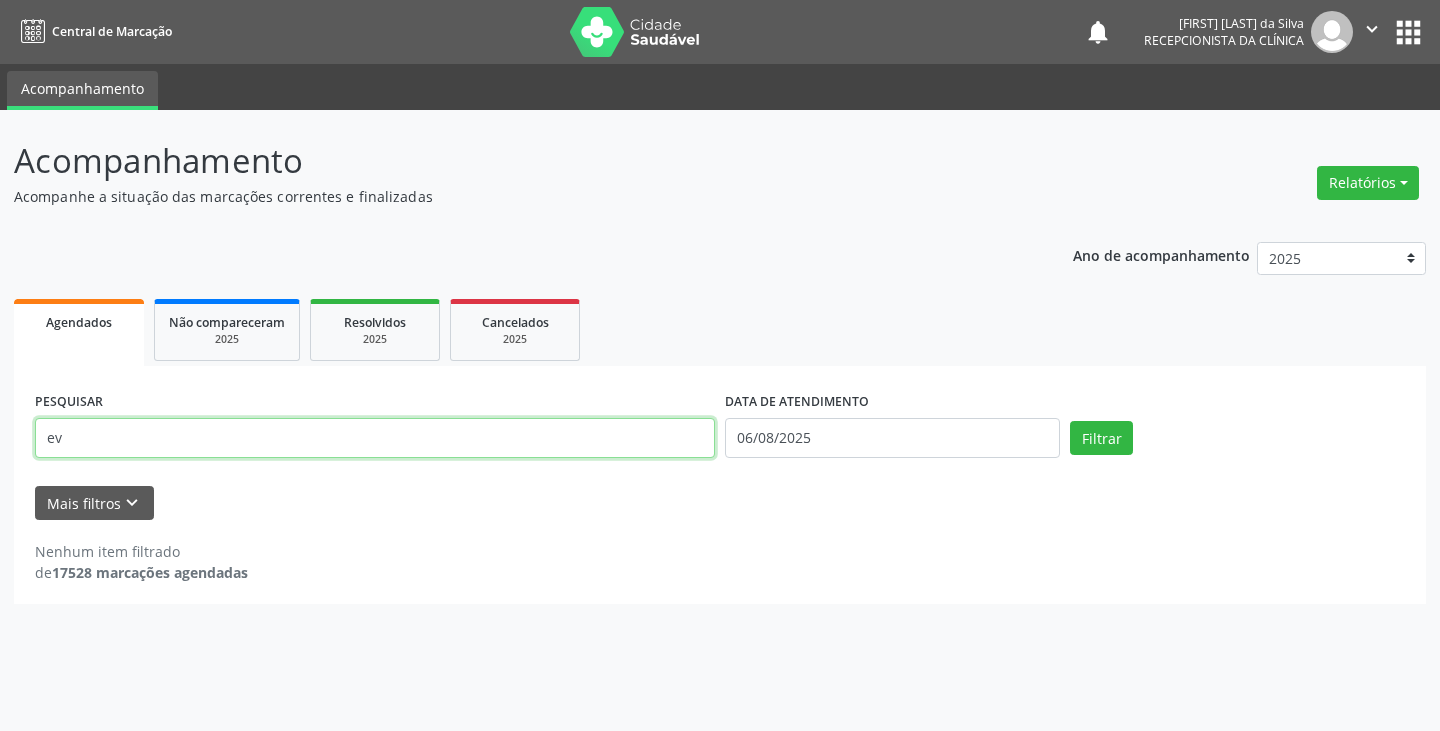 type on "e" 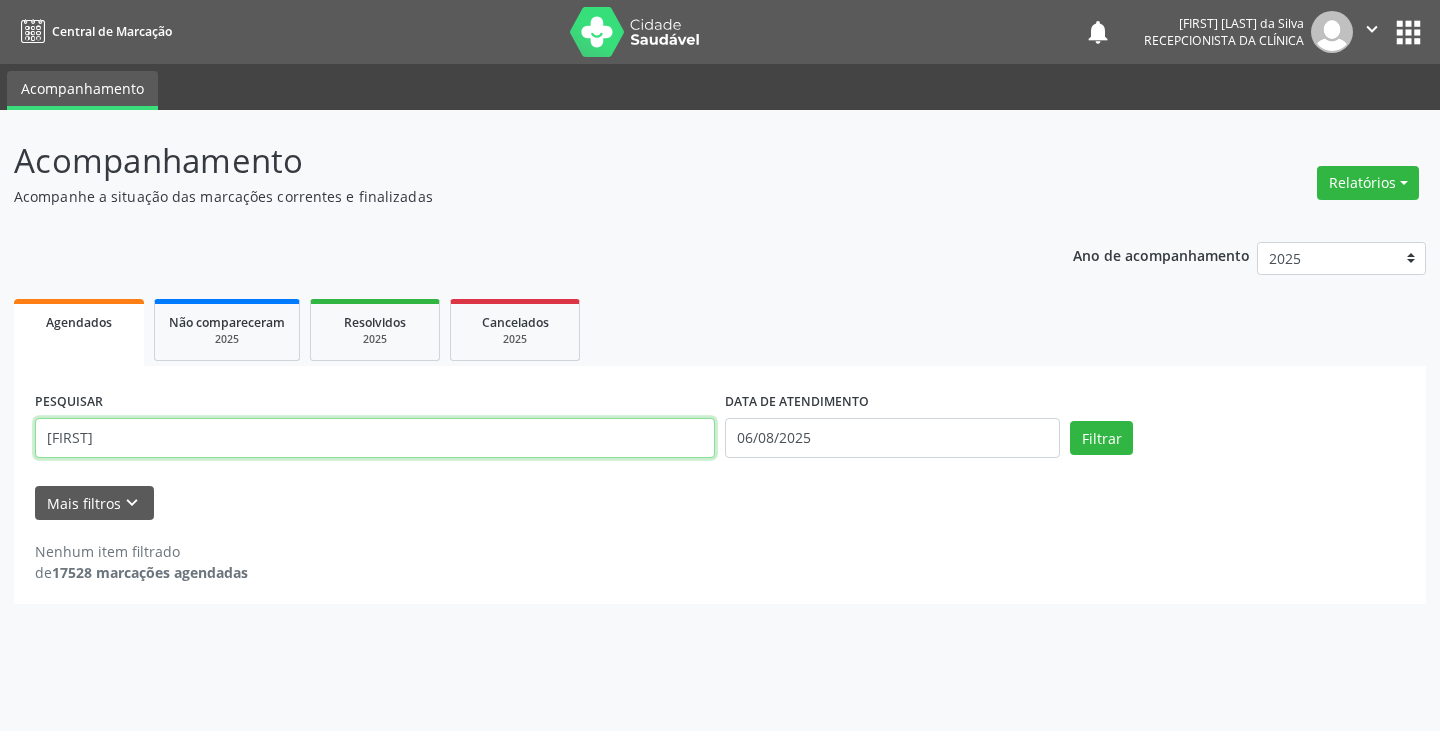 click on "Filtrar" at bounding box center (1101, 438) 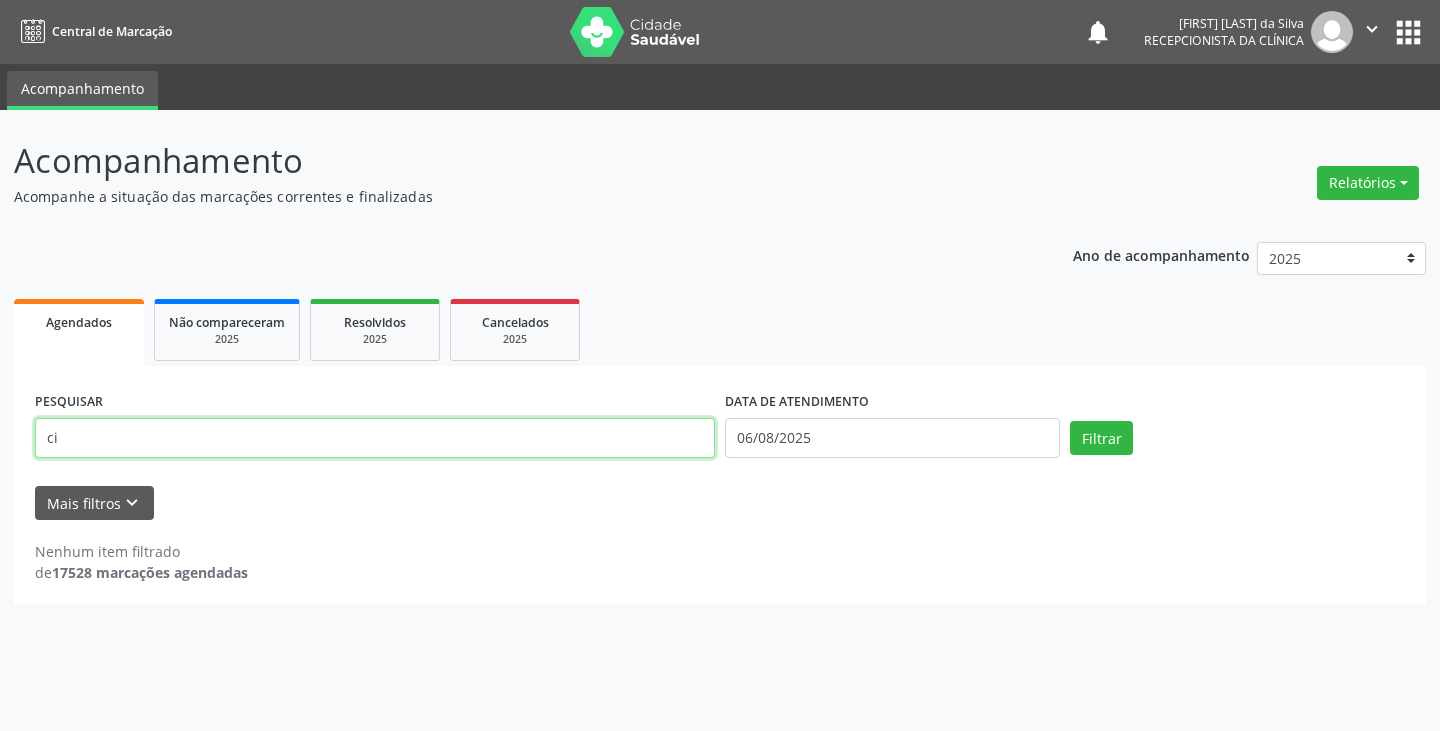 type on "c" 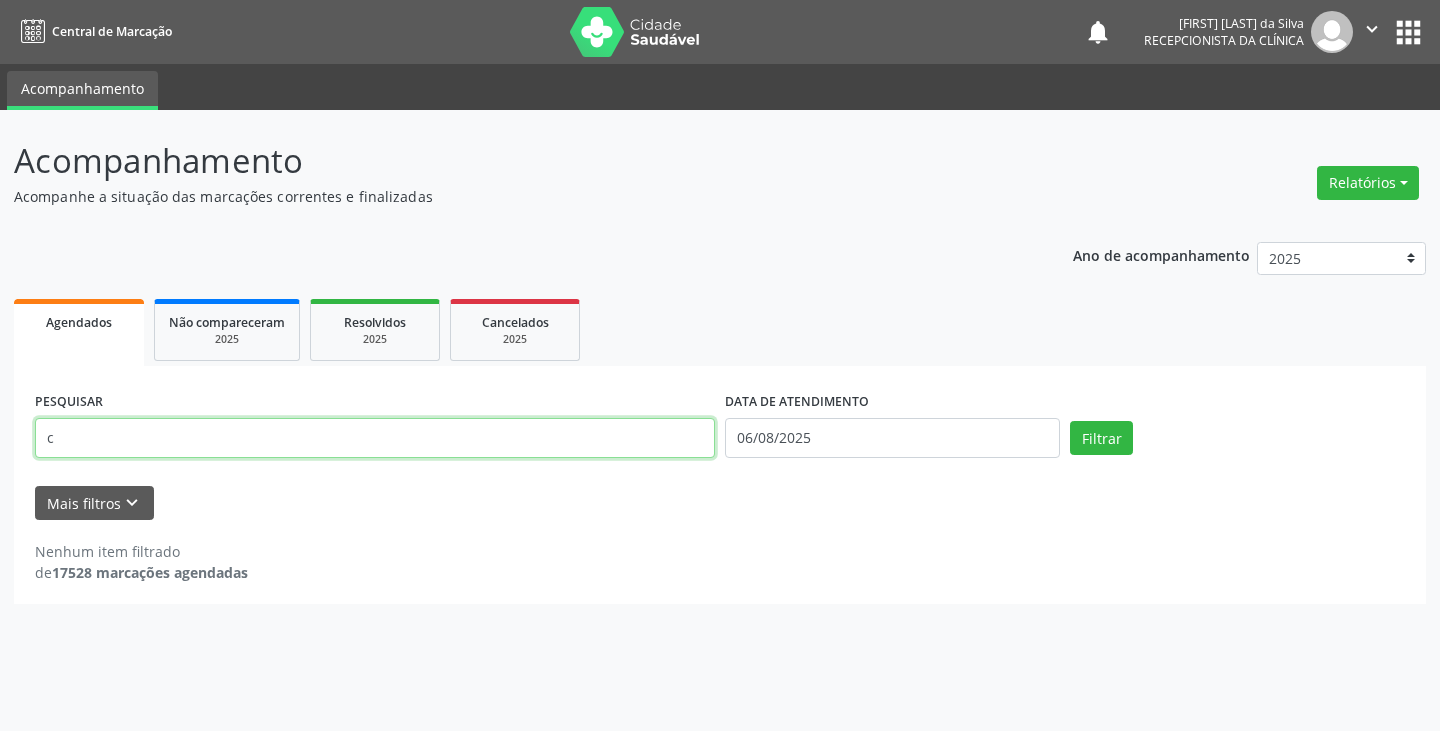 type 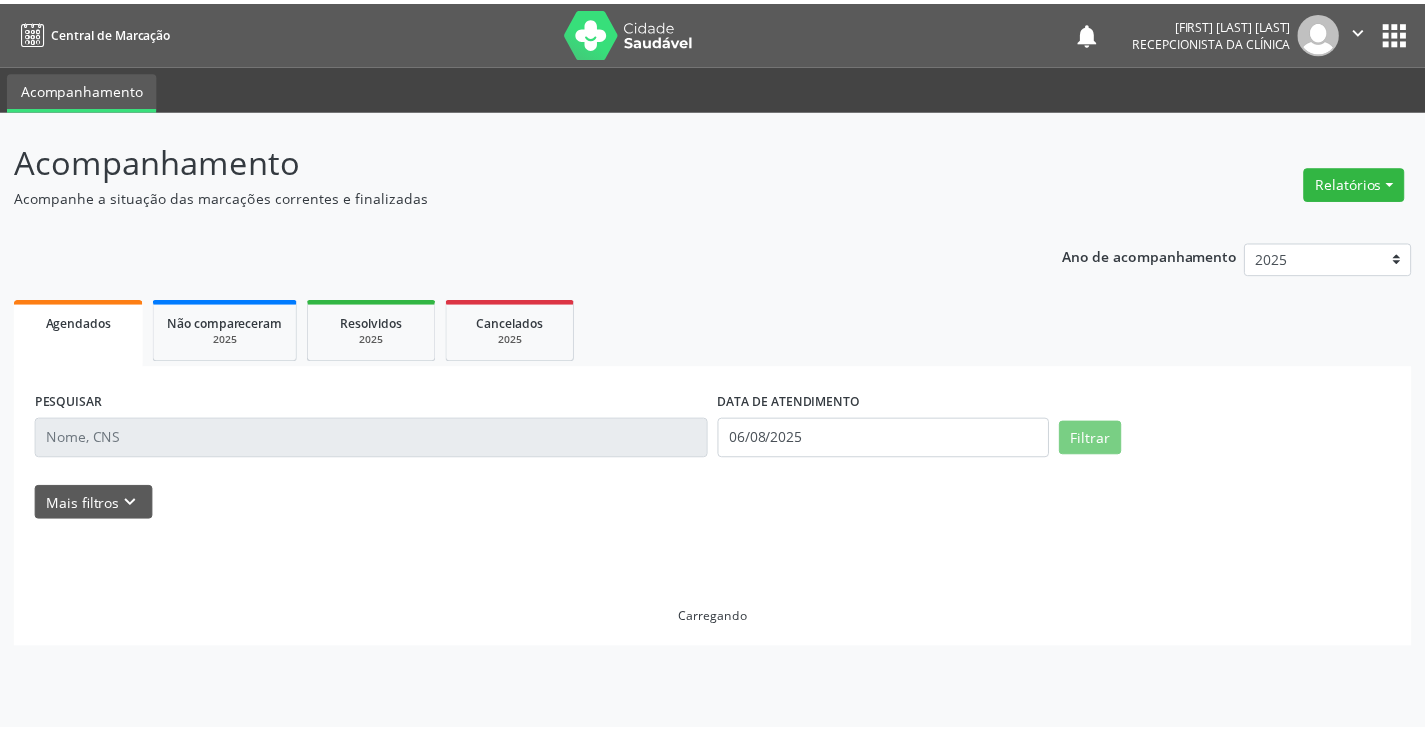 scroll, scrollTop: 0, scrollLeft: 0, axis: both 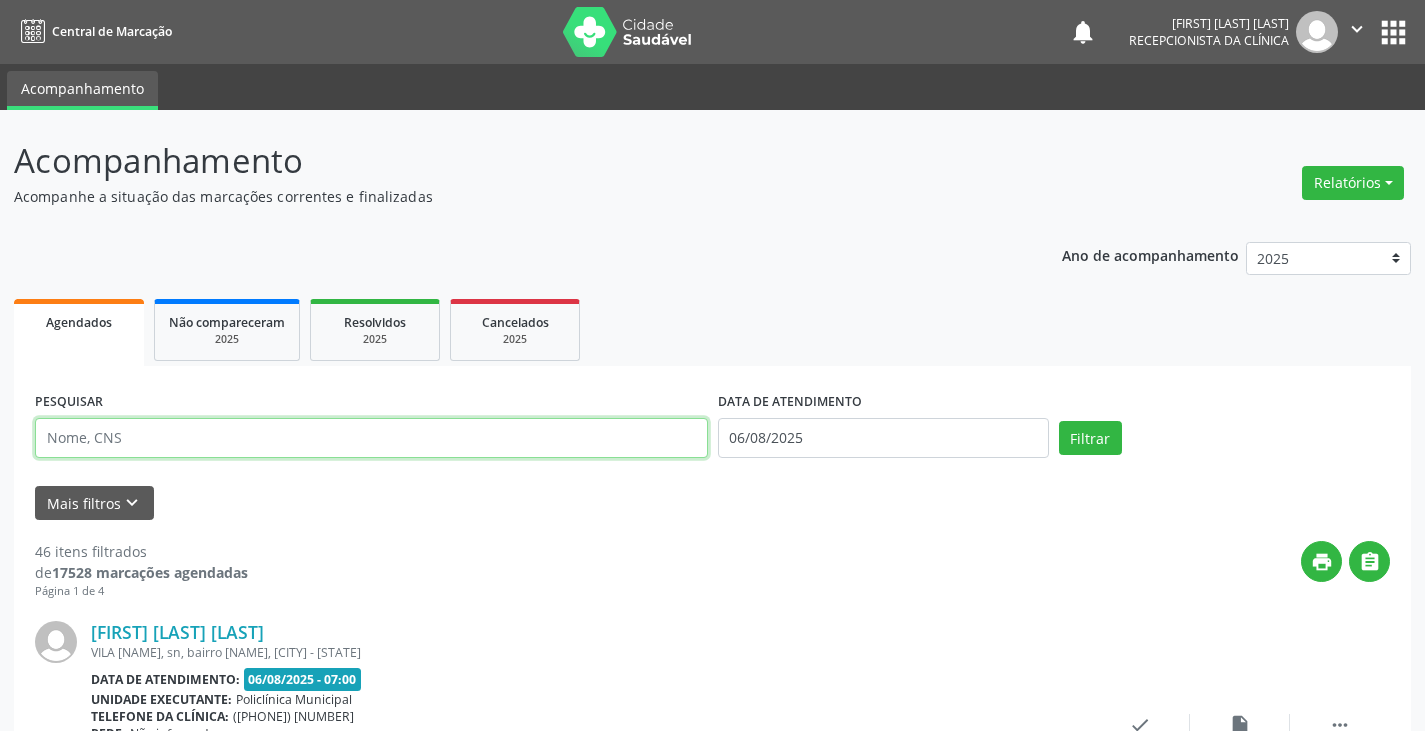 drag, startPoint x: 0, startPoint y: 0, endPoint x: 633, endPoint y: 442, distance: 772.0447 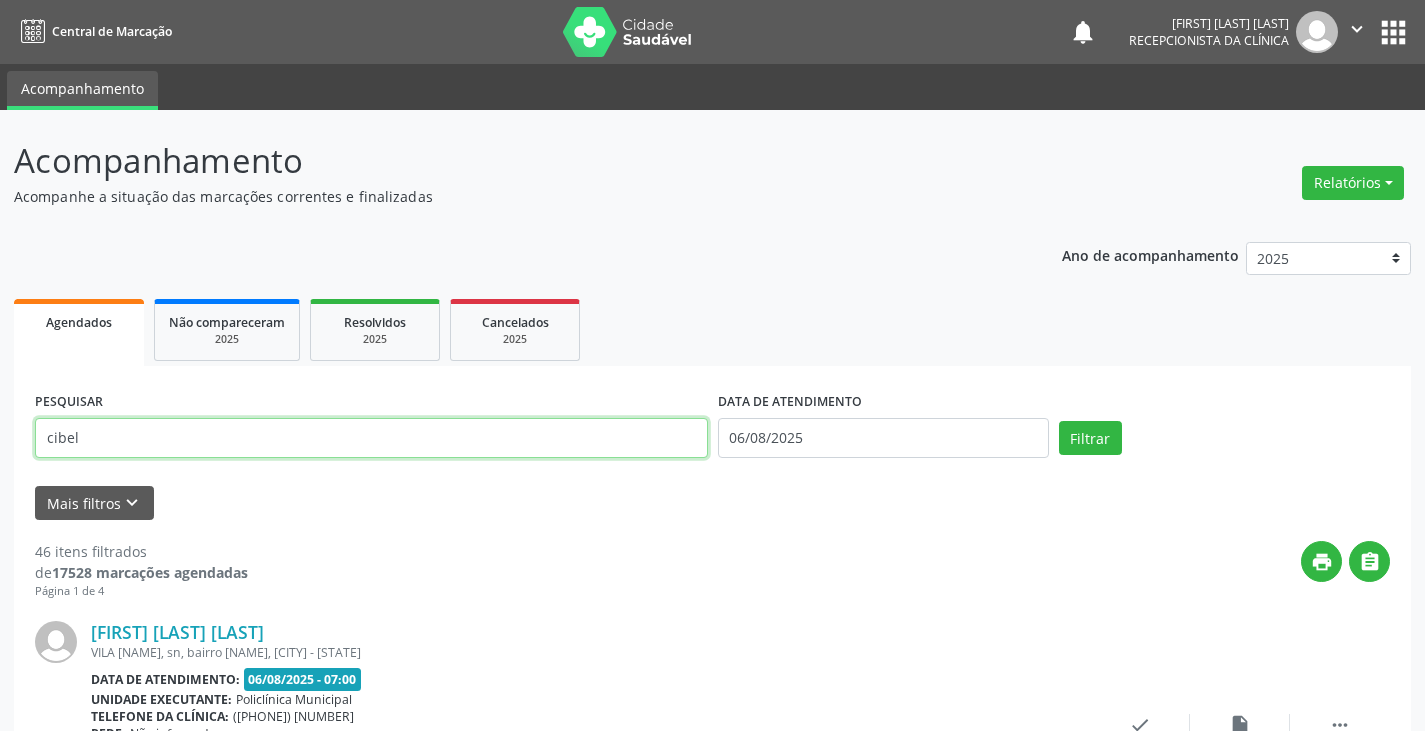click on "Filtrar" at bounding box center [1090, 438] 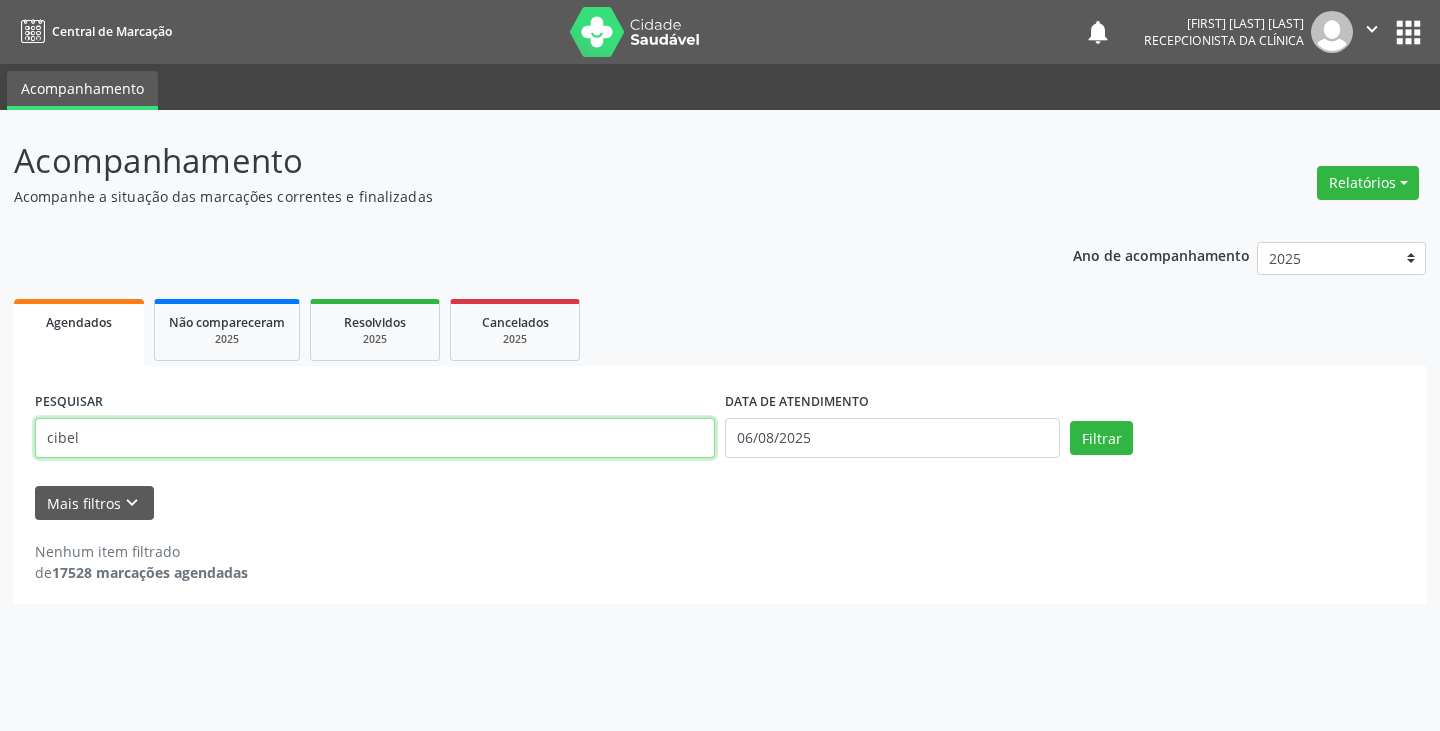click on "cibel" at bounding box center (375, 438) 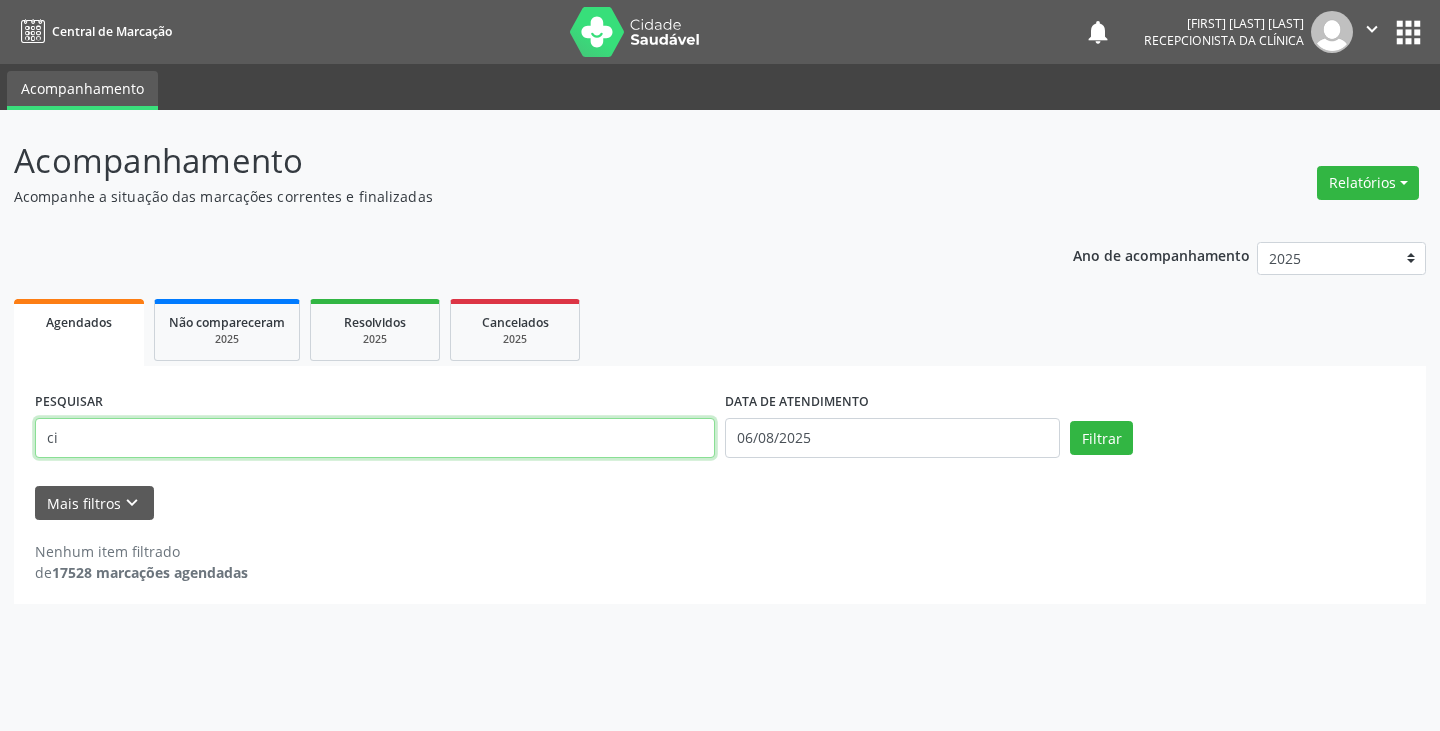 type on "c" 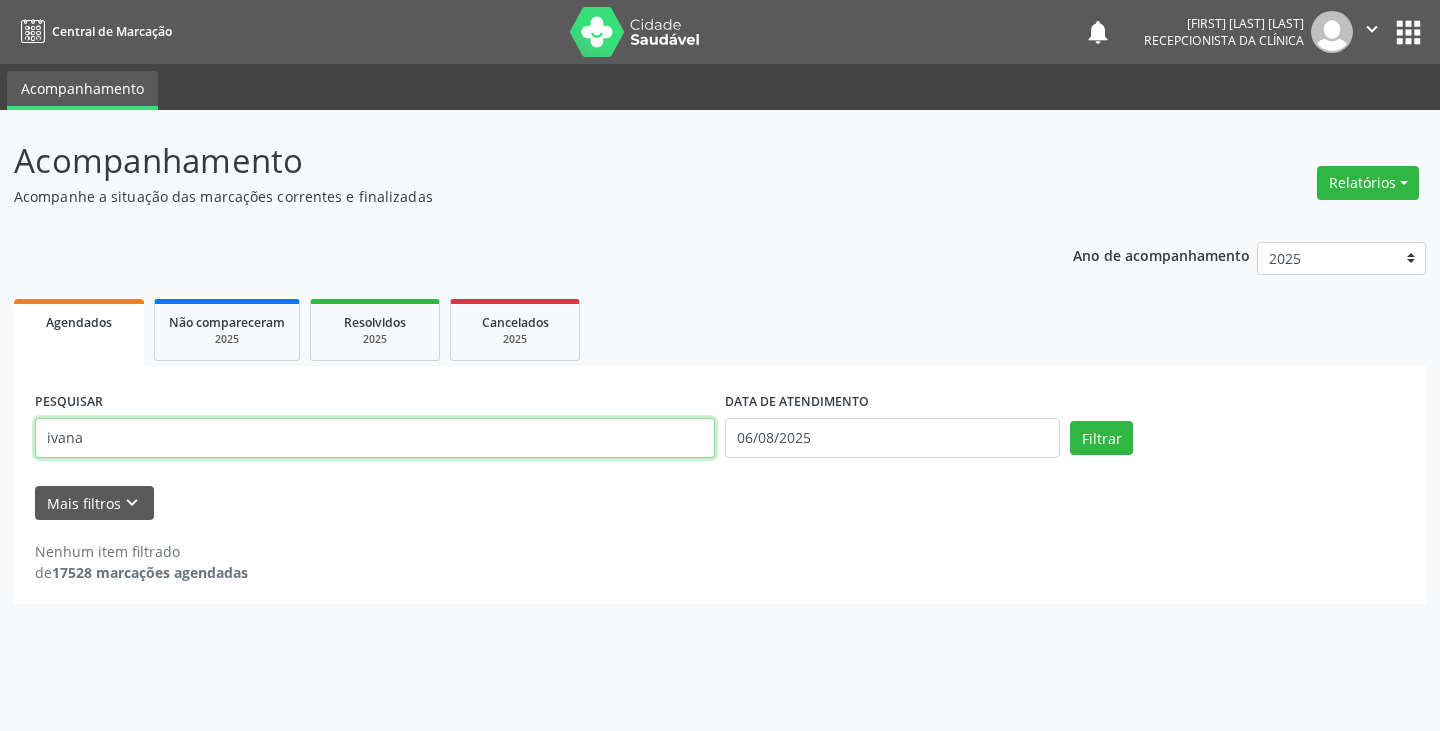 type on "ivana" 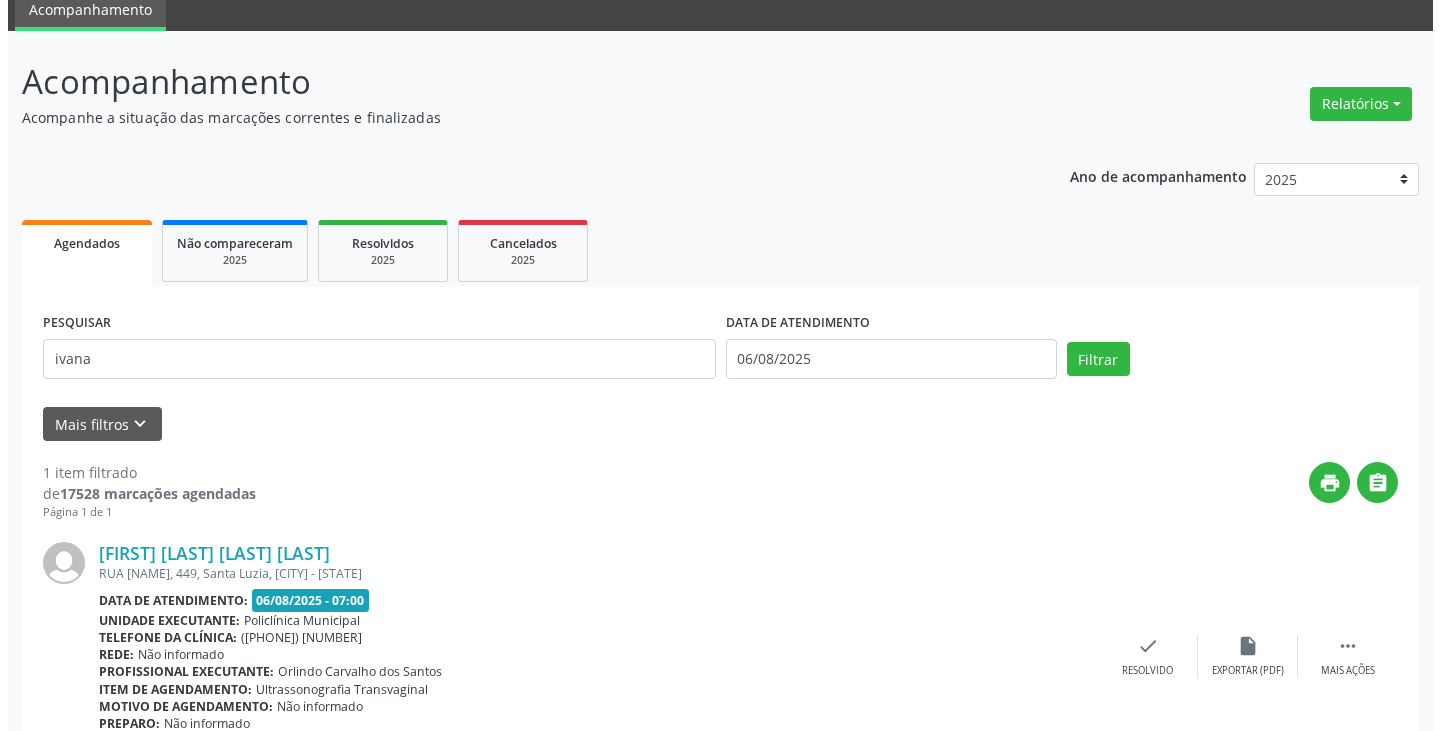 scroll, scrollTop: 174, scrollLeft: 0, axis: vertical 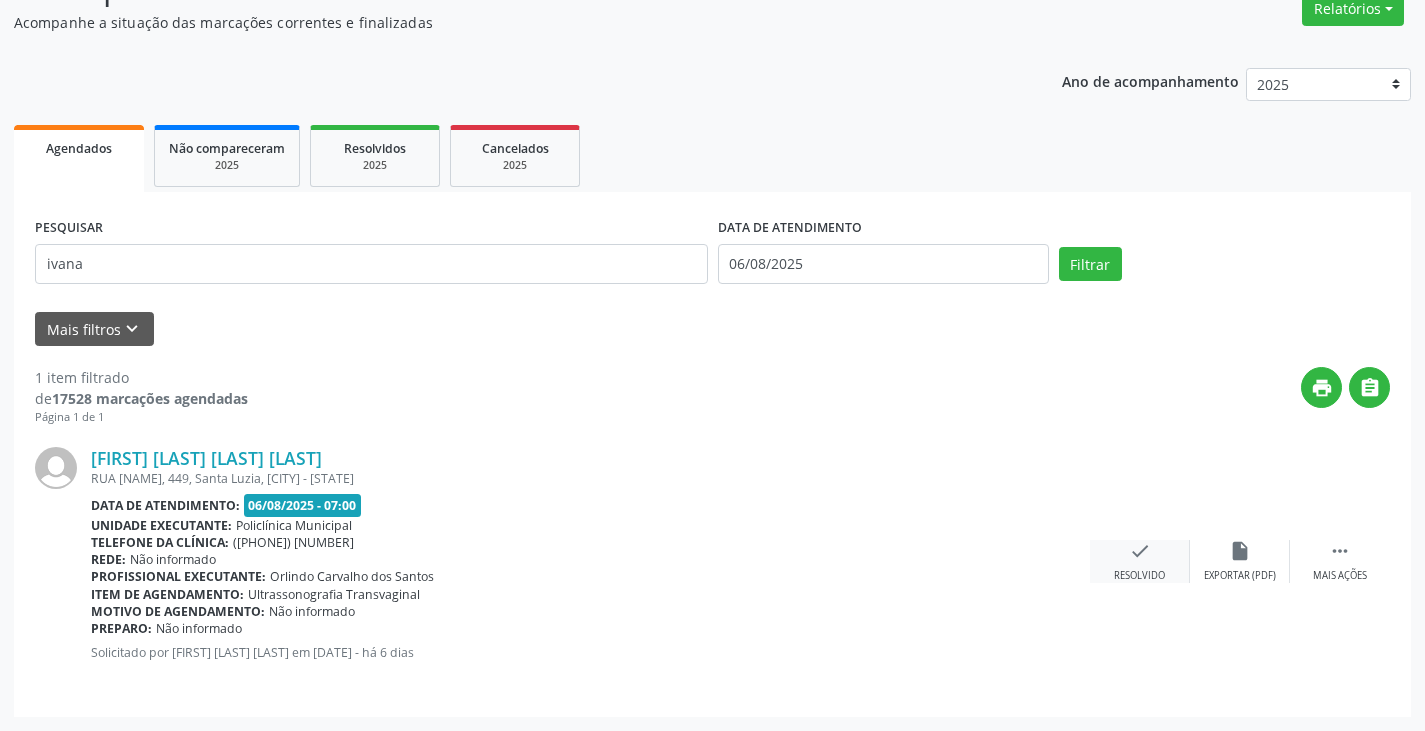 click on "check
Resolvido" at bounding box center [1140, 561] 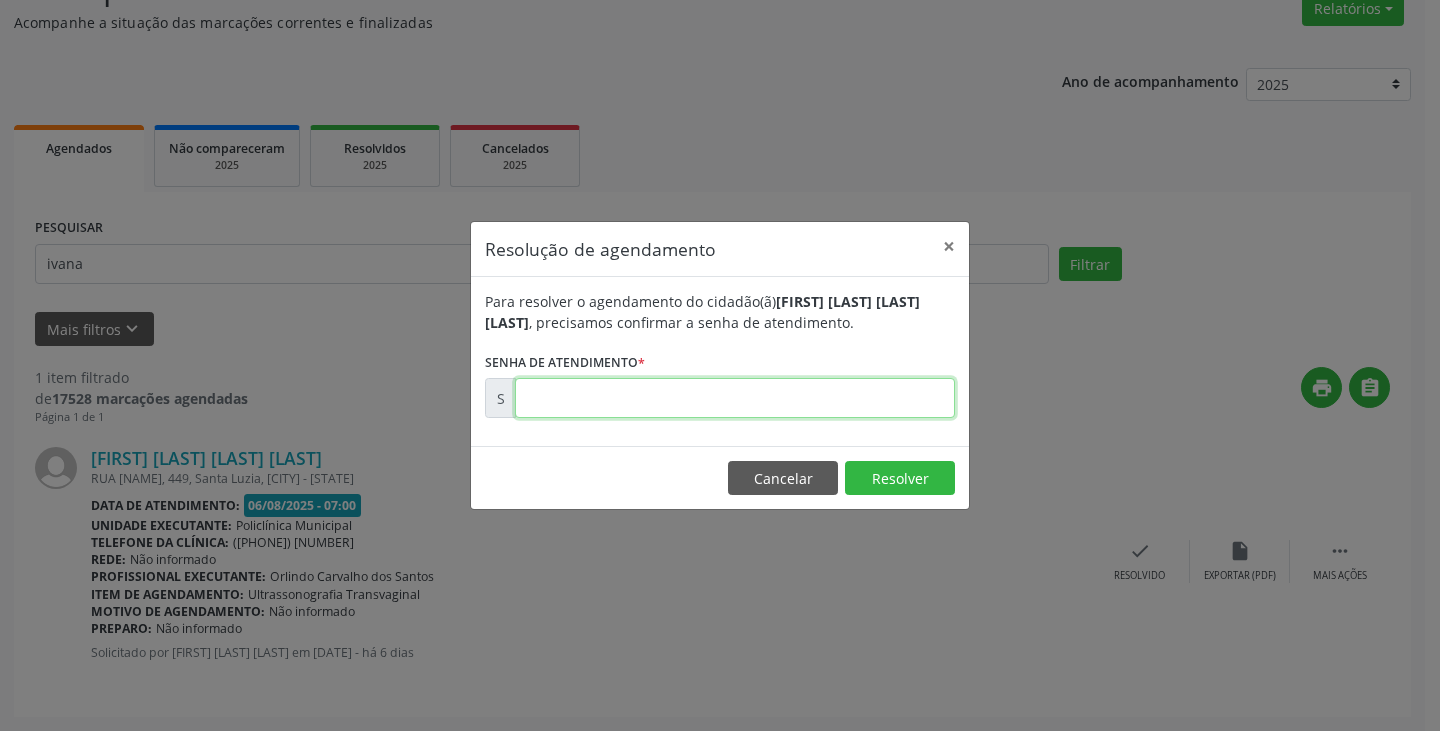 click at bounding box center (735, 398) 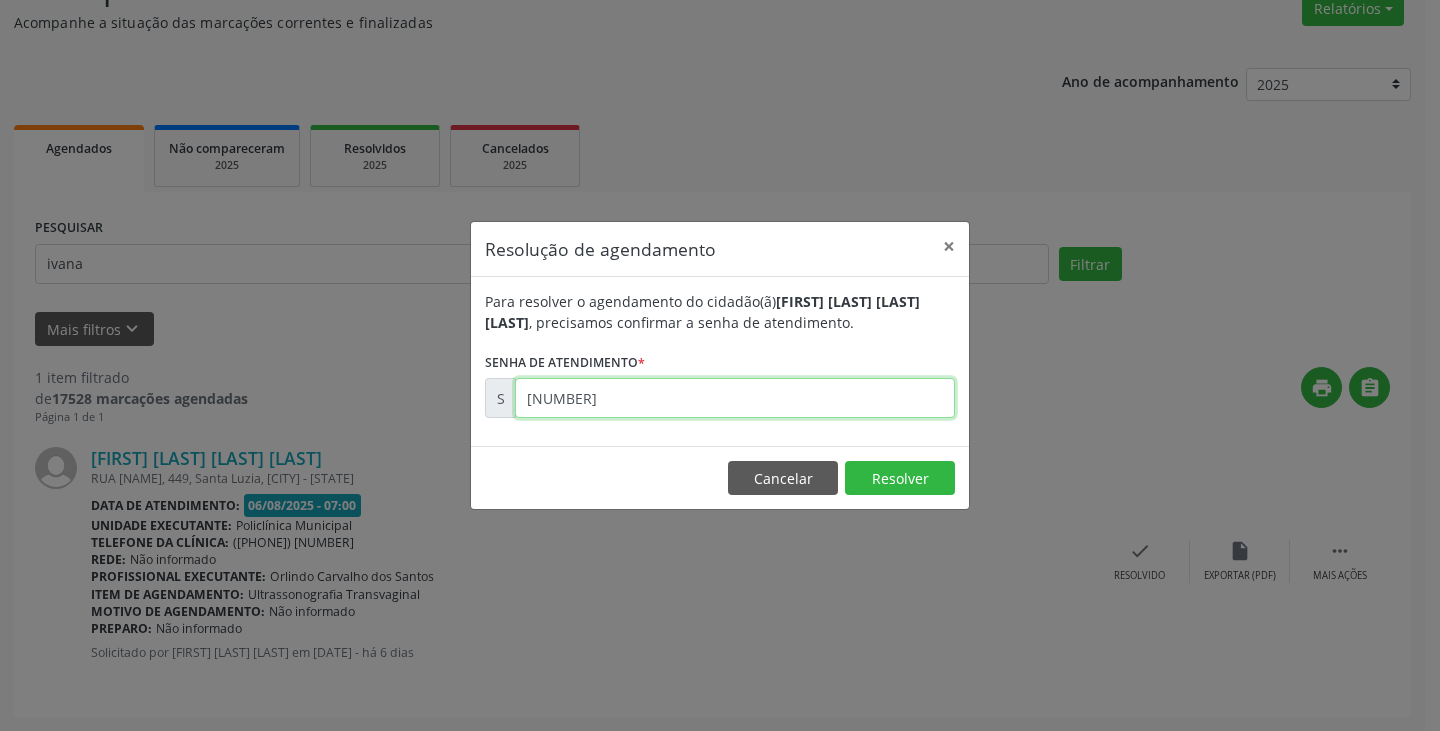 type on "00169121" 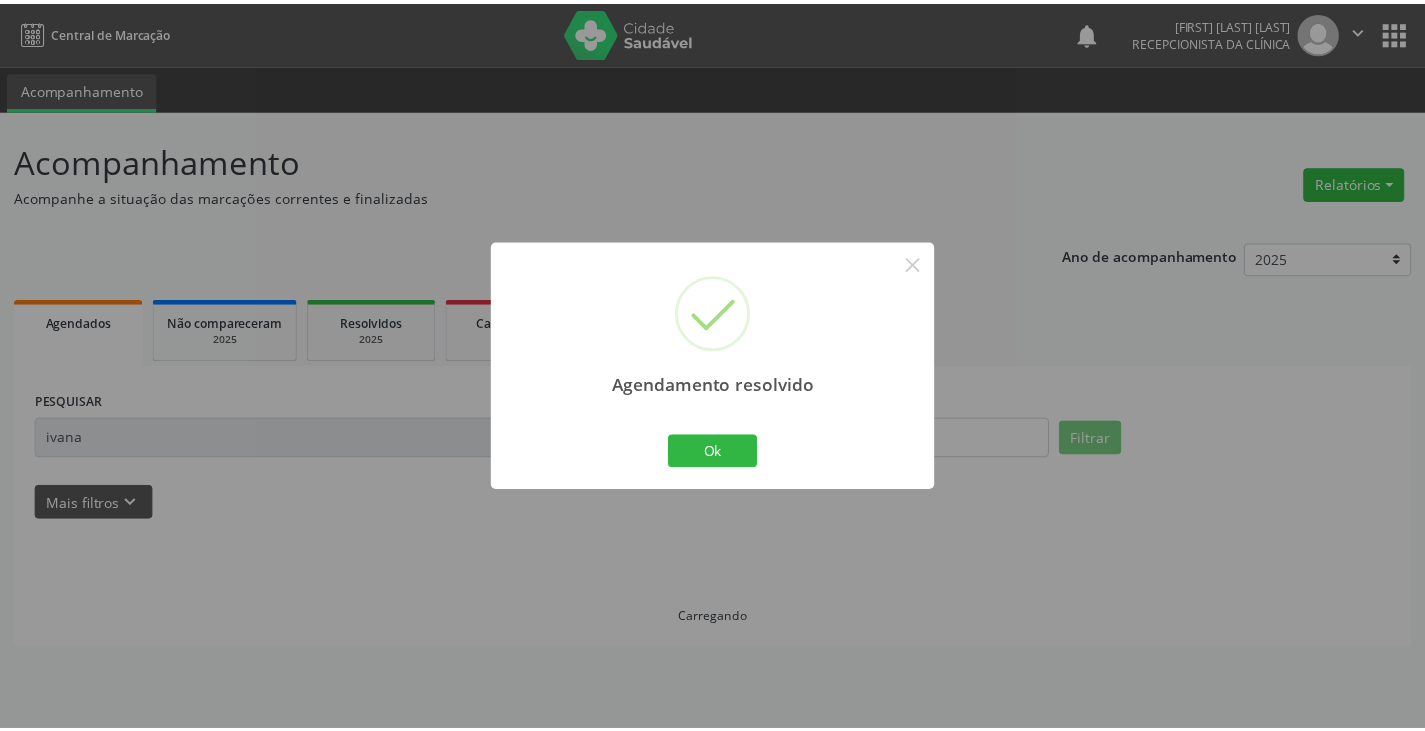 scroll, scrollTop: 0, scrollLeft: 0, axis: both 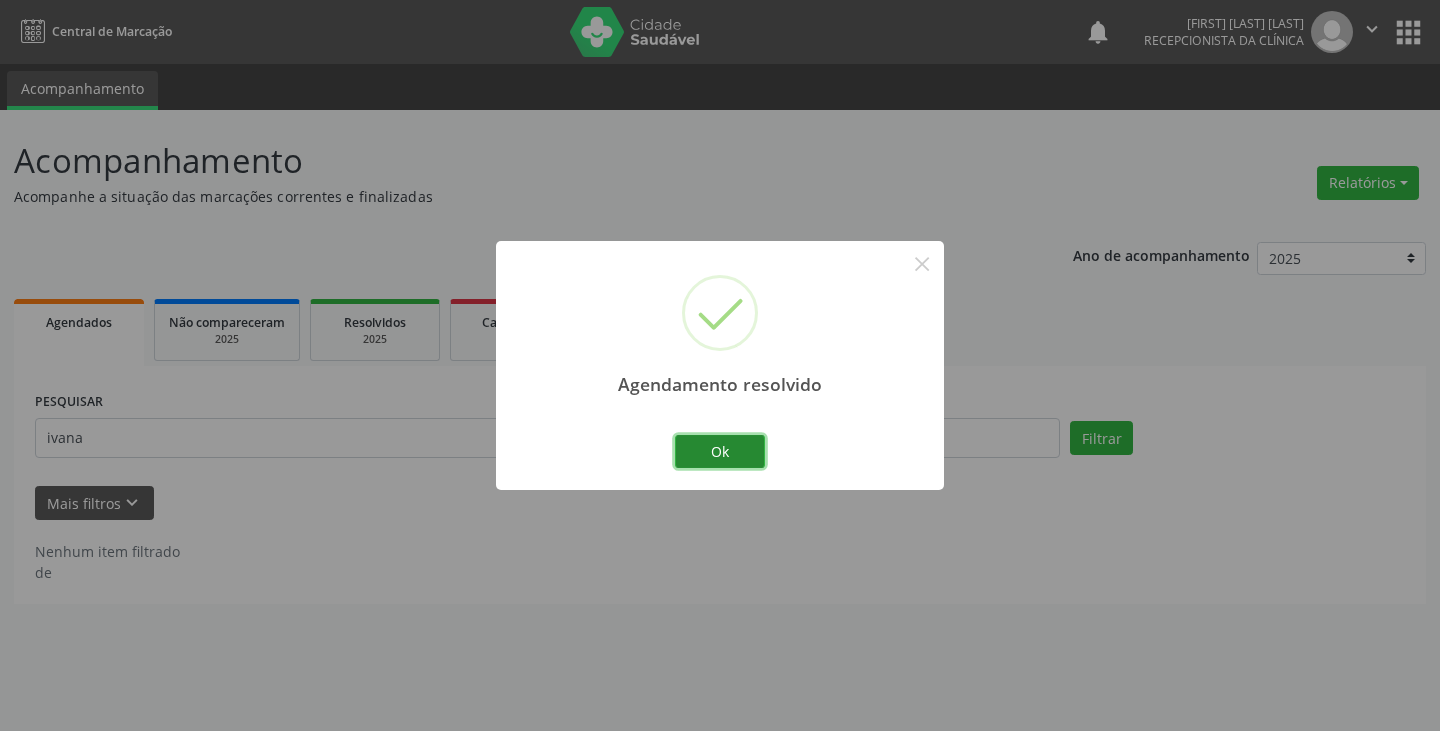 click on "Ok" at bounding box center (720, 452) 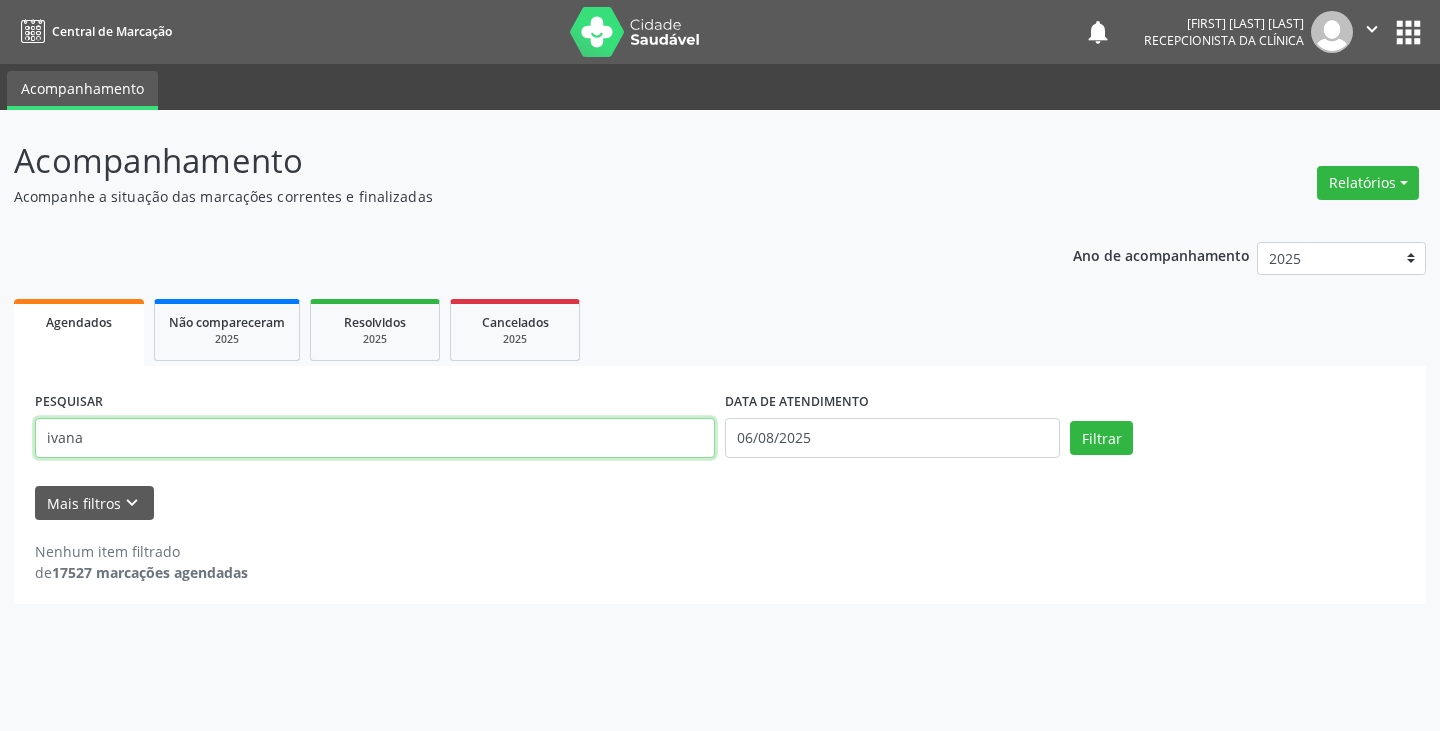 click on "ivana" at bounding box center (375, 438) 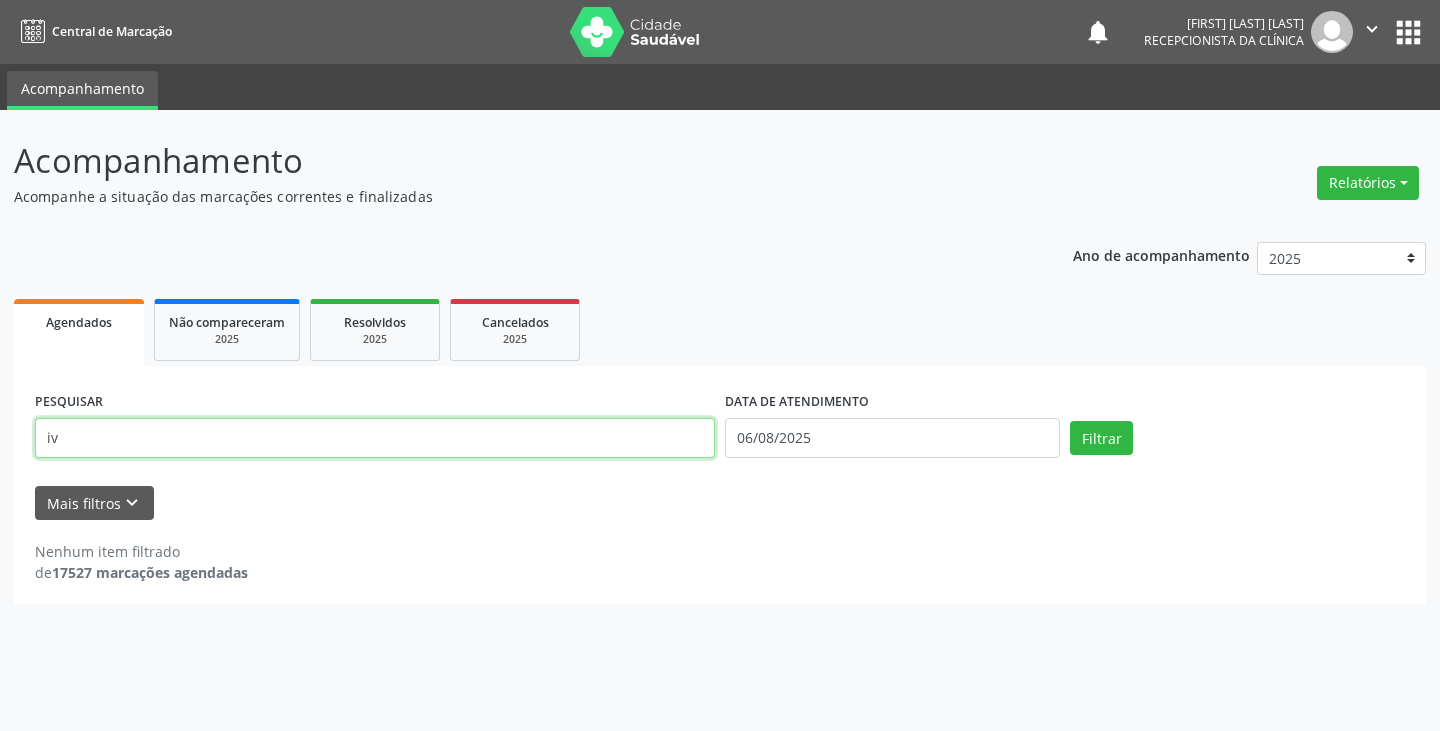 type on "i" 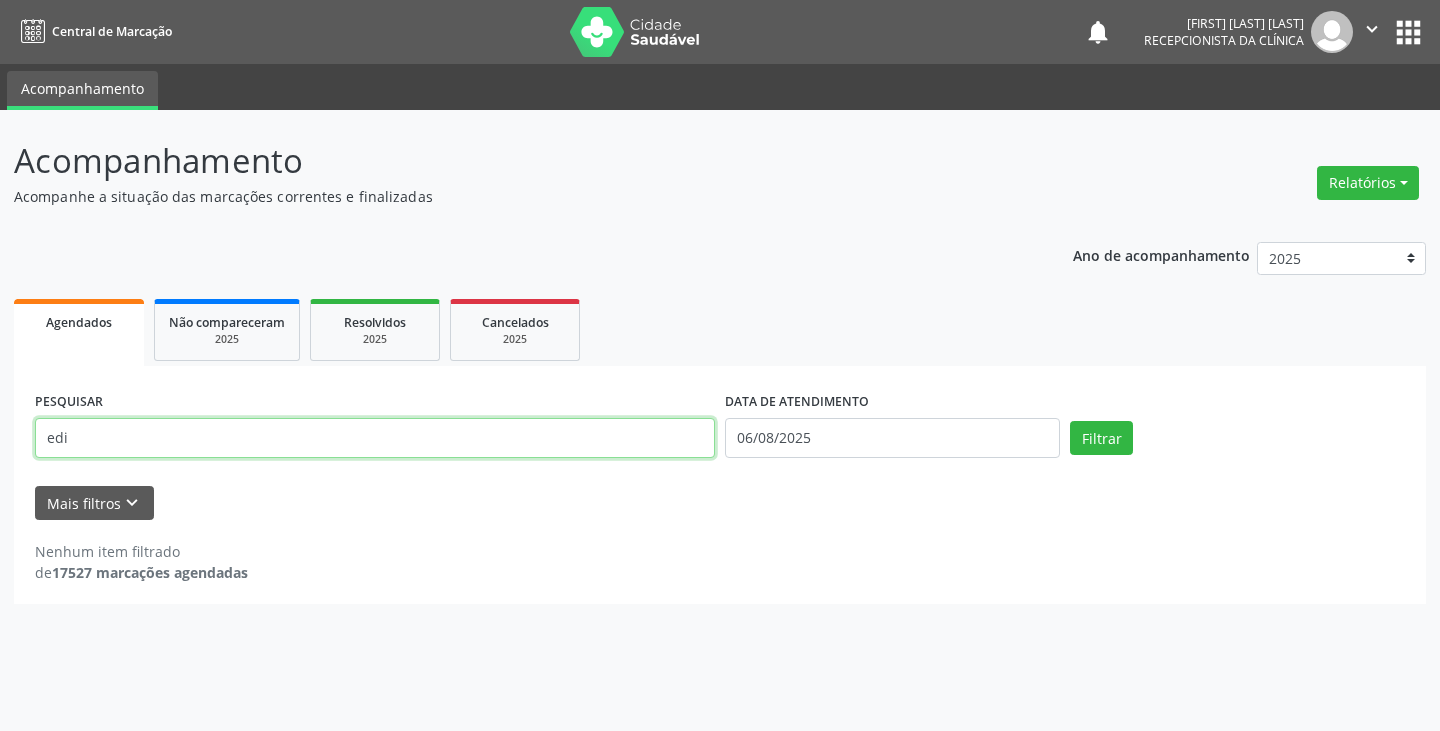 type on "edi" 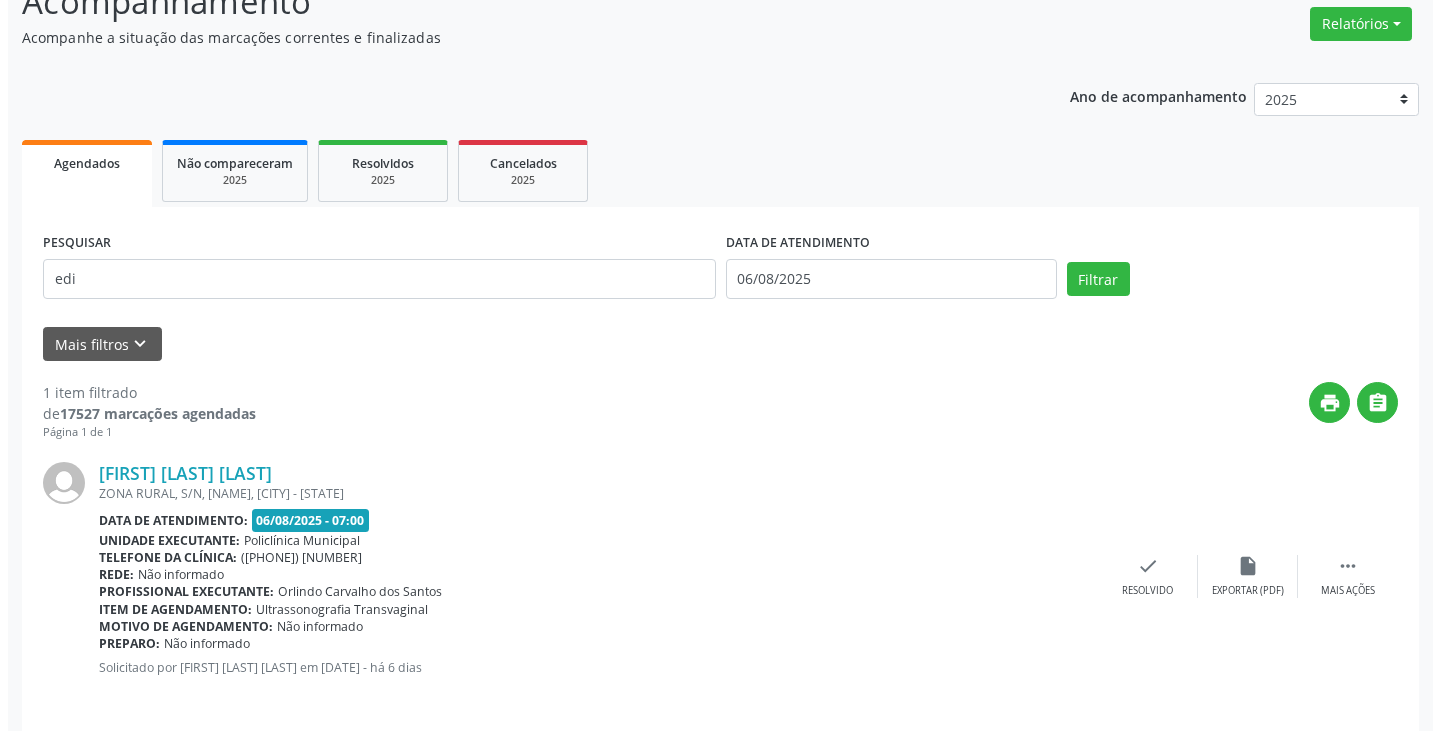 scroll, scrollTop: 174, scrollLeft: 0, axis: vertical 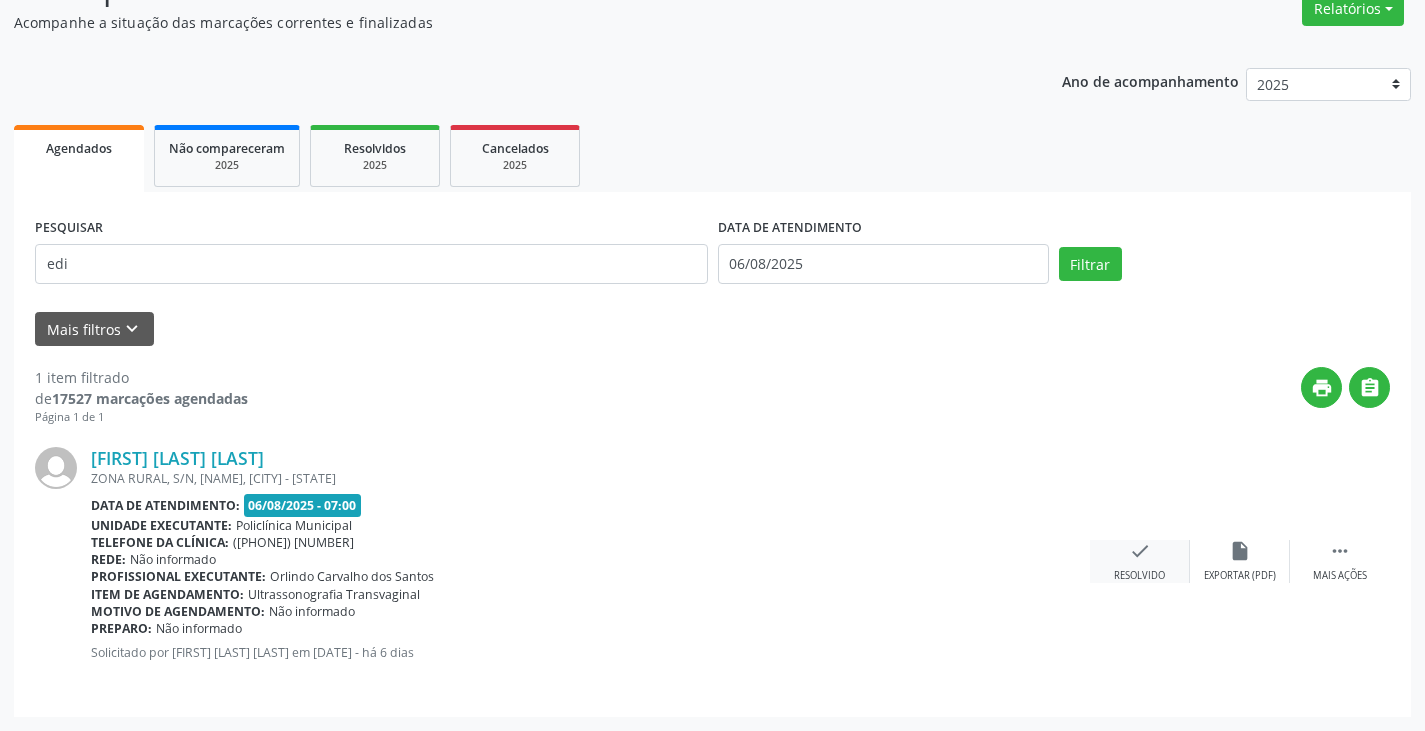 click on "check
Resolvido" at bounding box center (1140, 561) 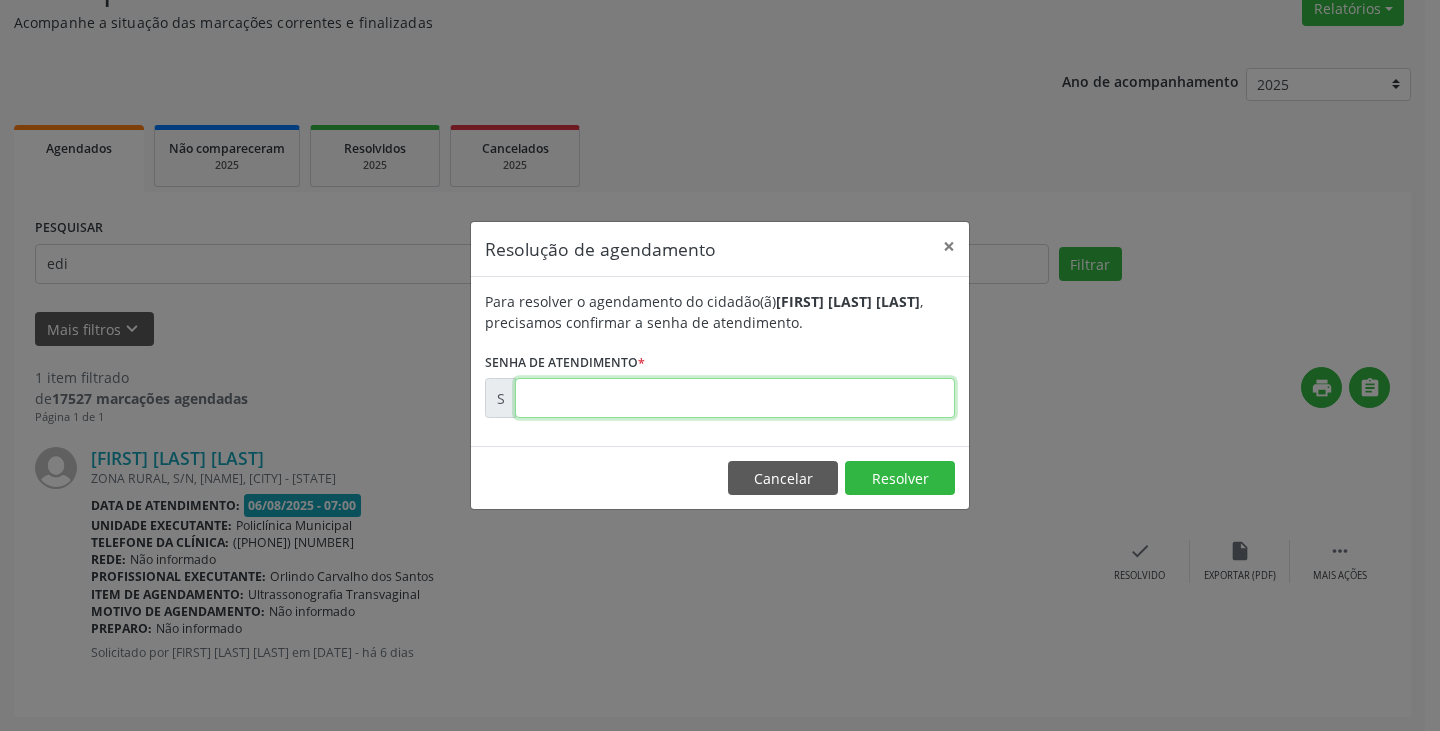 click at bounding box center [735, 398] 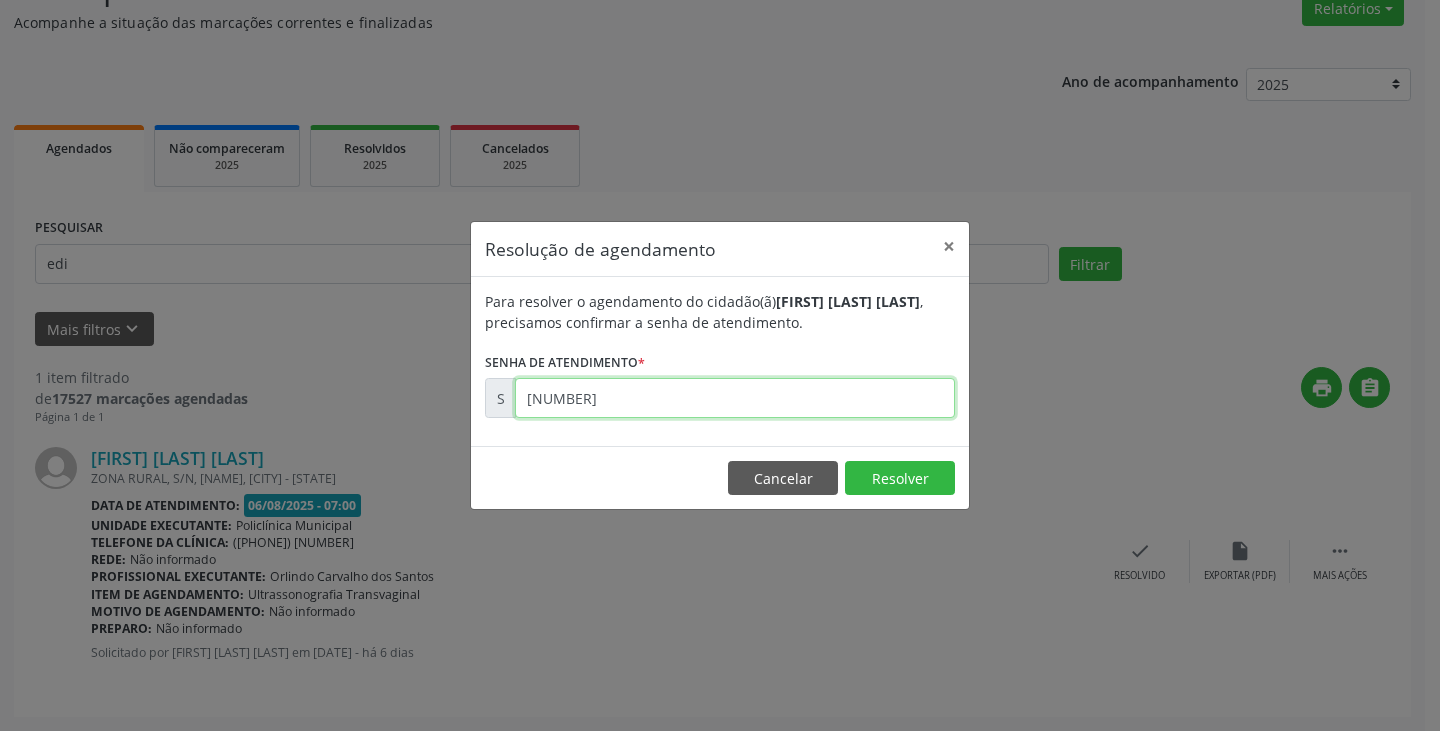 type on "00169117" 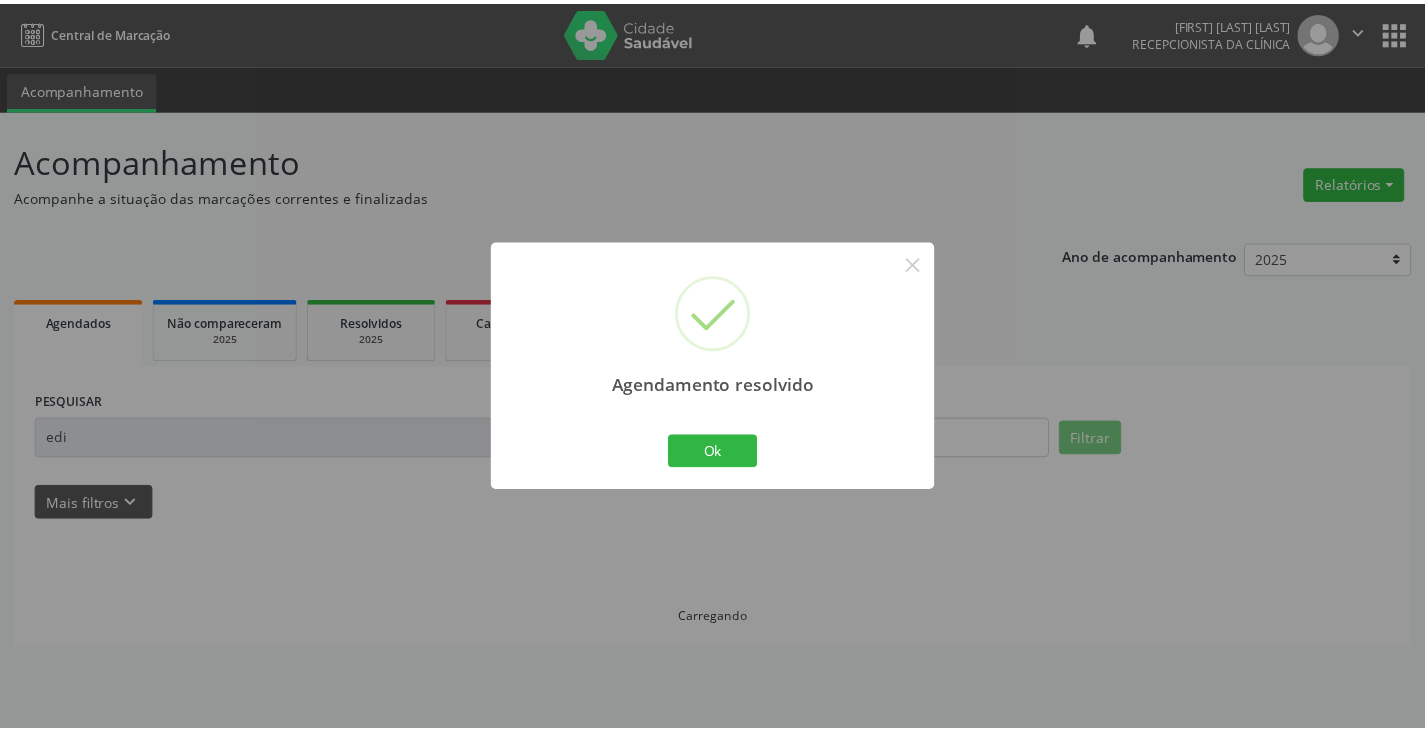 scroll, scrollTop: 0, scrollLeft: 0, axis: both 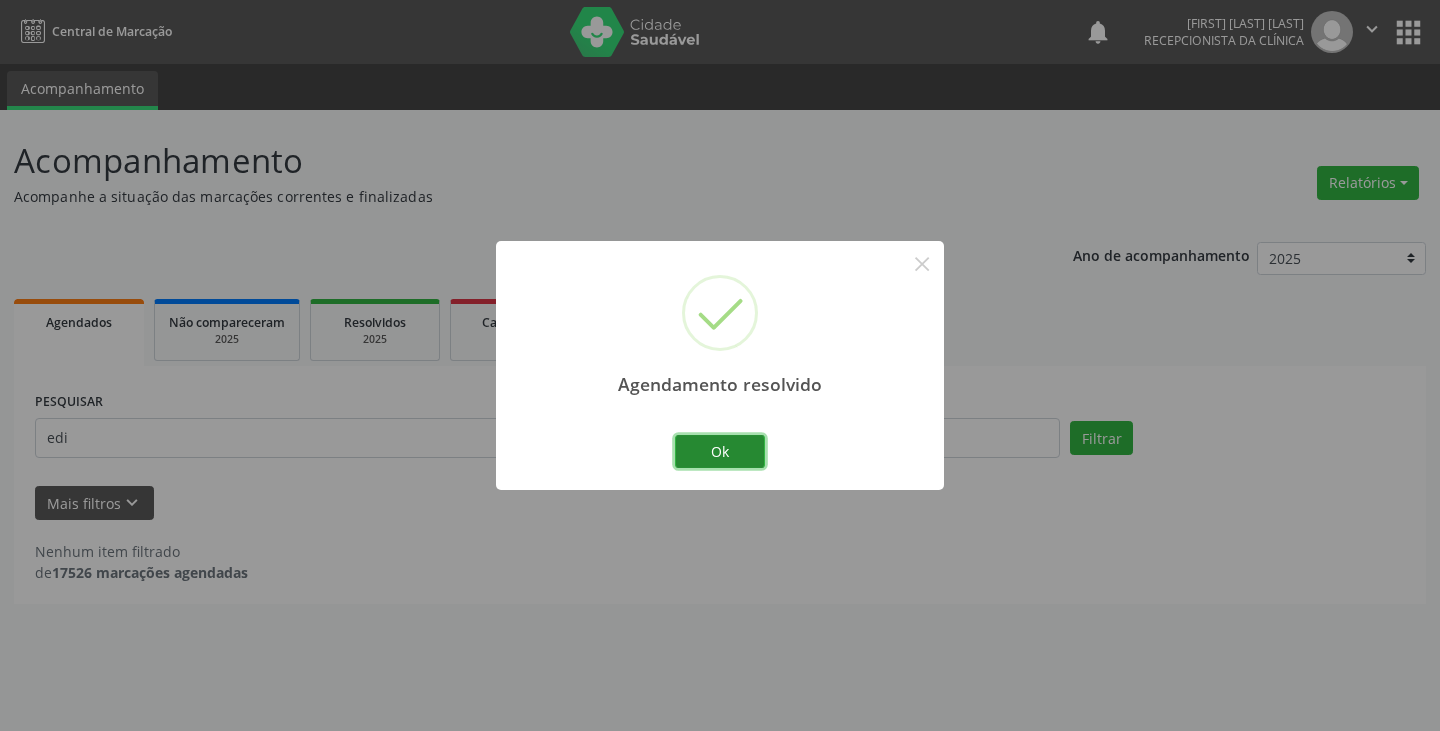 drag, startPoint x: 755, startPoint y: 461, endPoint x: 691, endPoint y: 448, distance: 65.30697 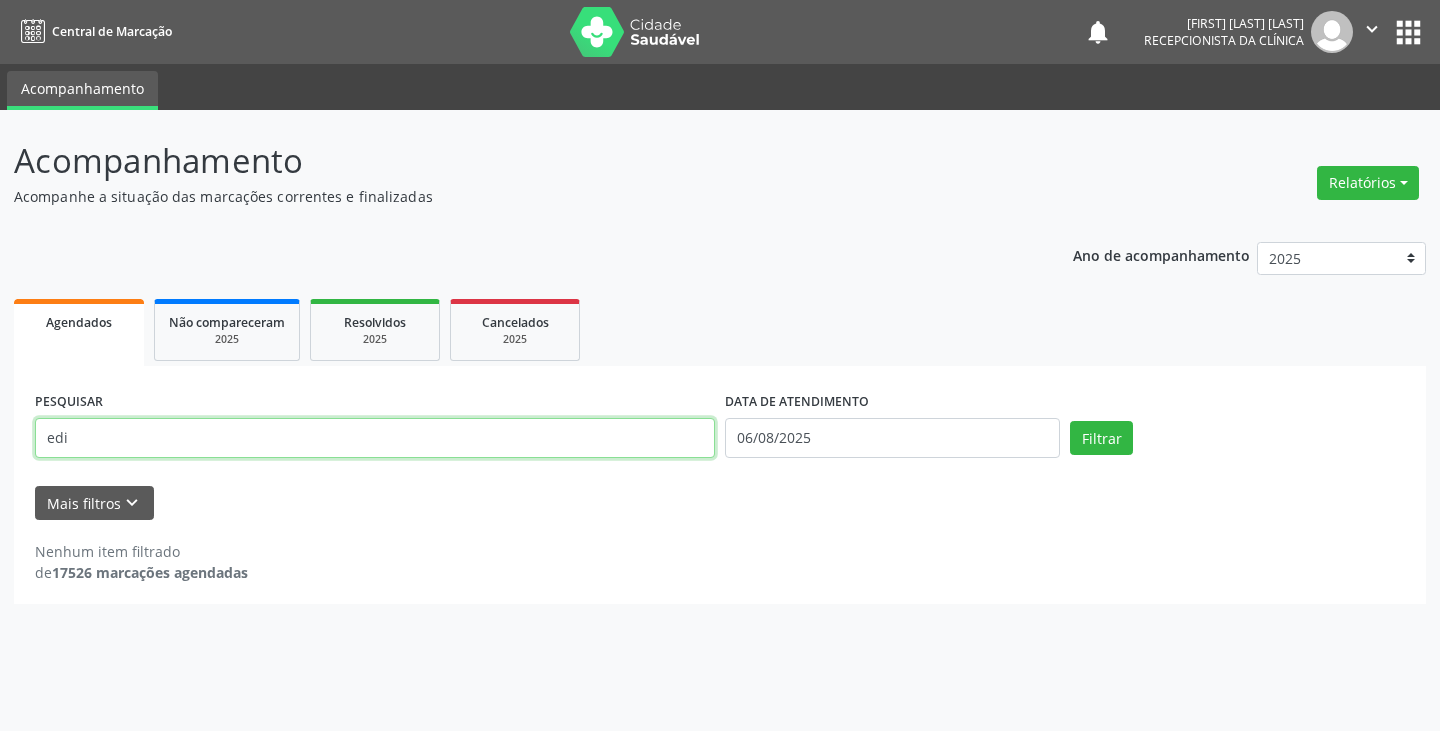 click on "edi" at bounding box center [375, 438] 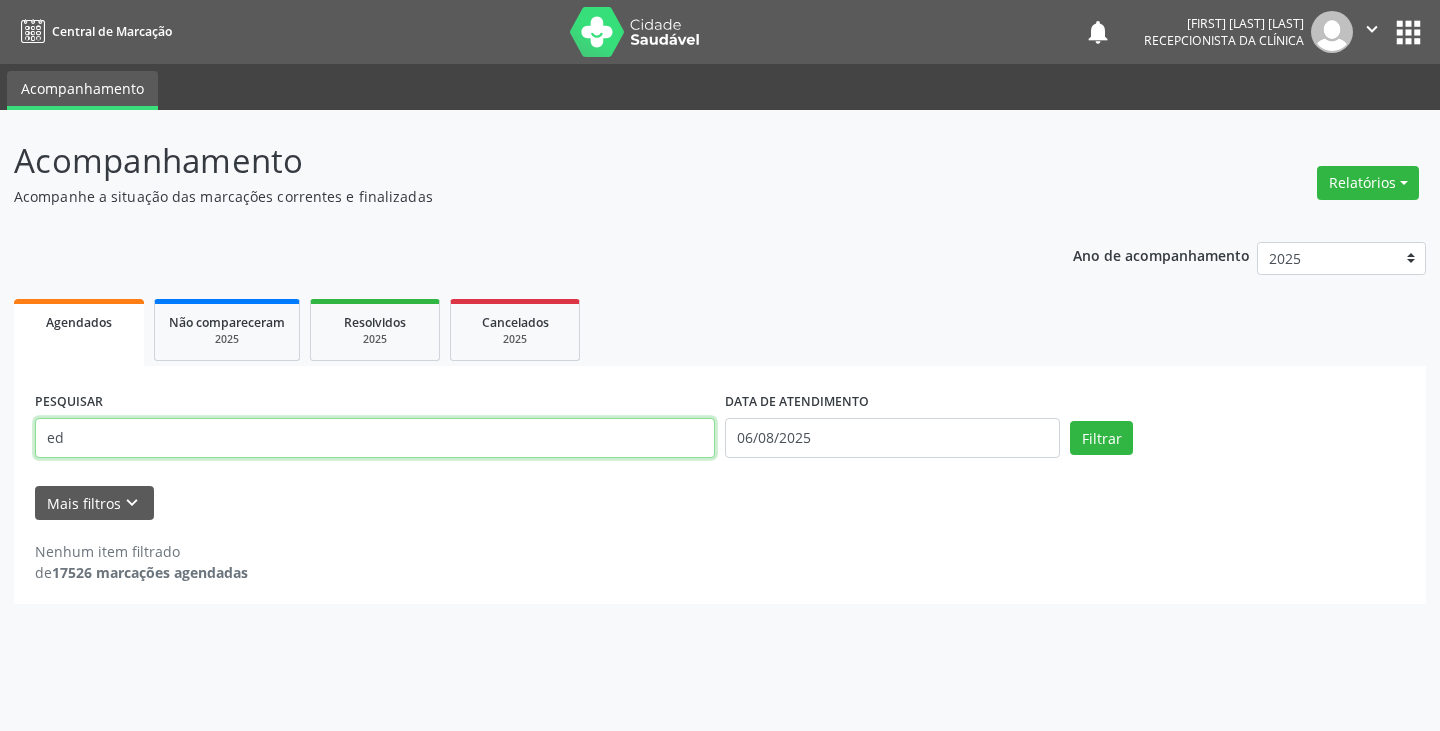type on "e" 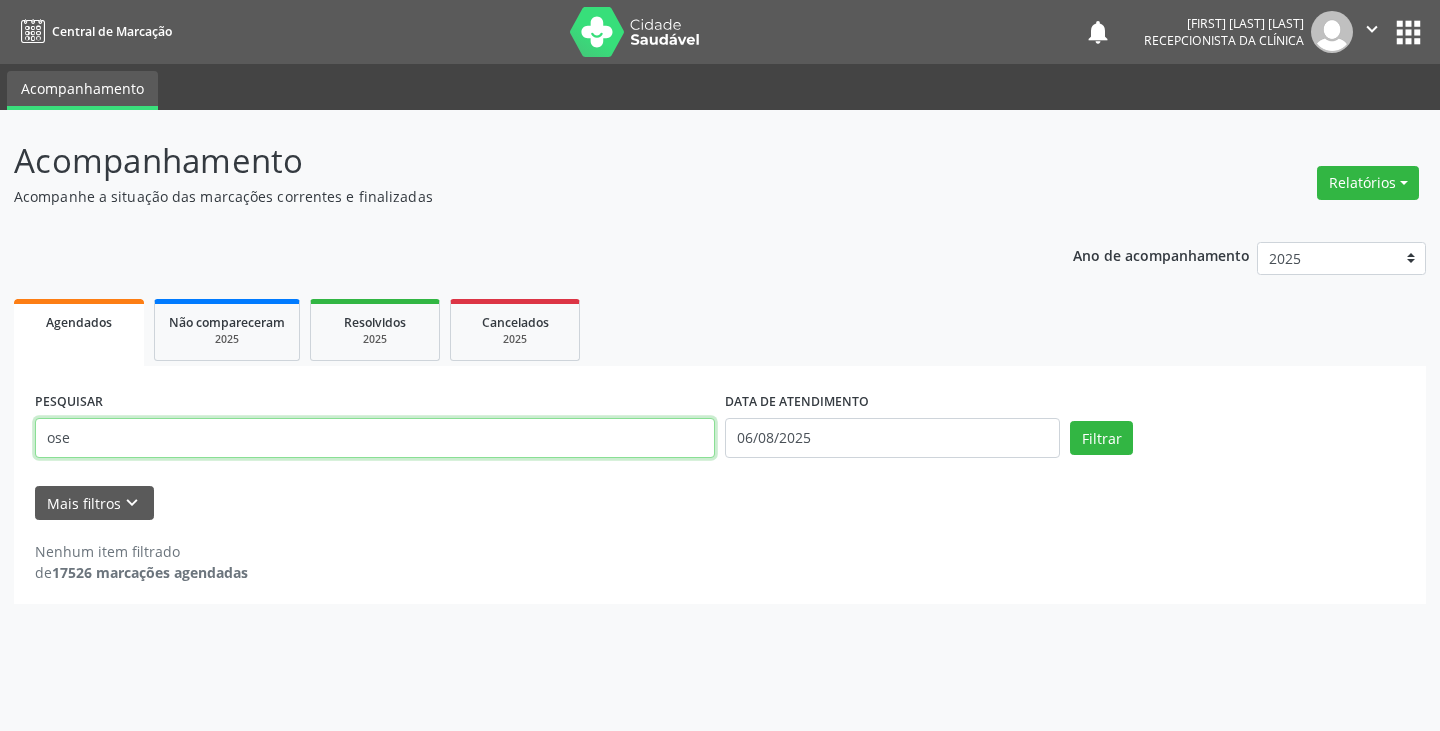 type on "[NAME]" 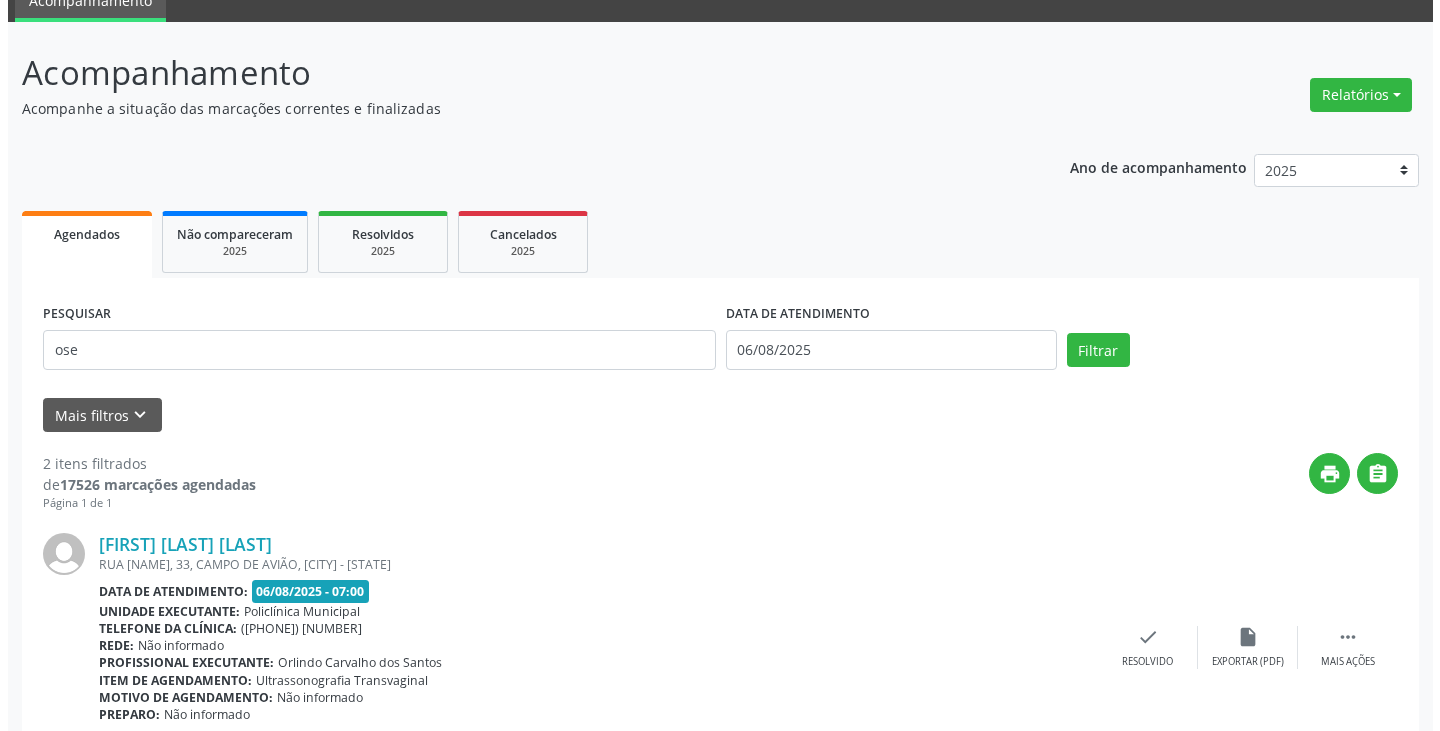 scroll, scrollTop: 200, scrollLeft: 0, axis: vertical 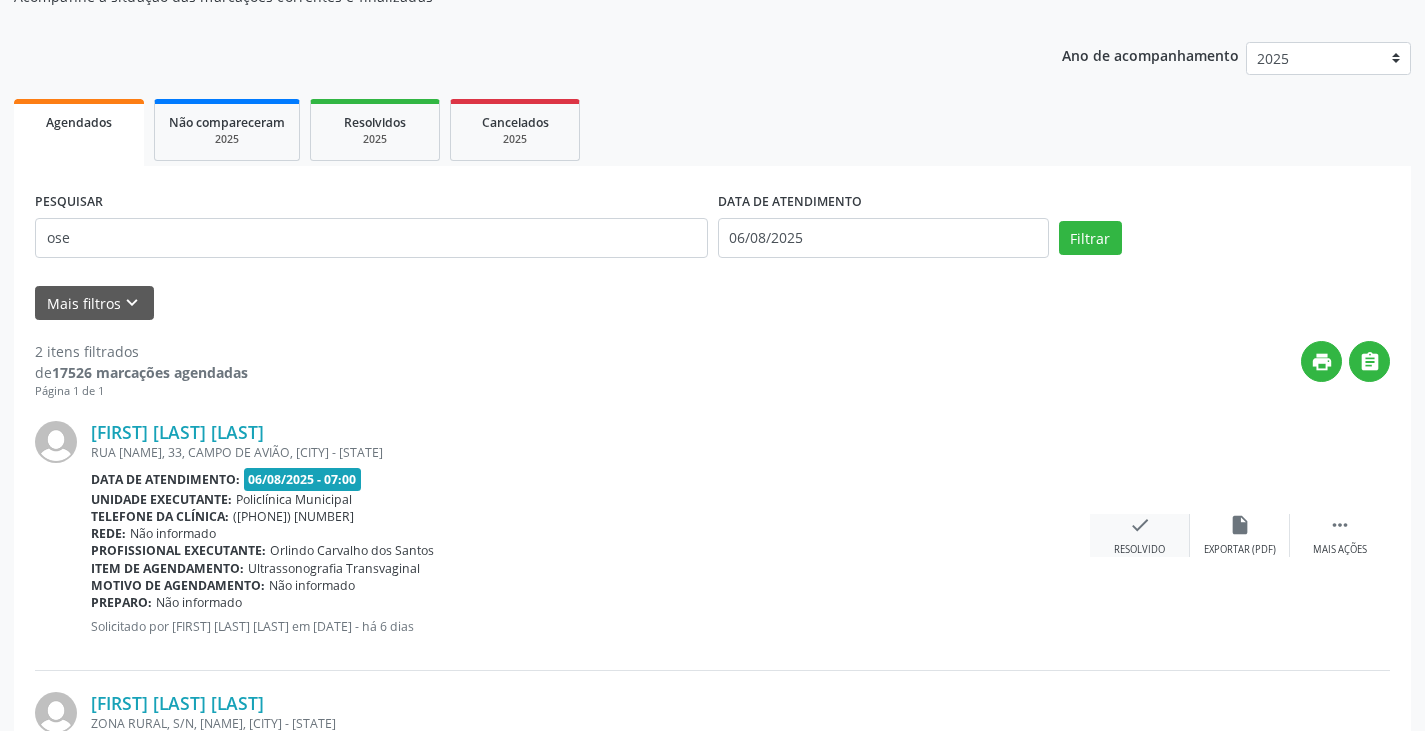 click on "check" at bounding box center (1140, 525) 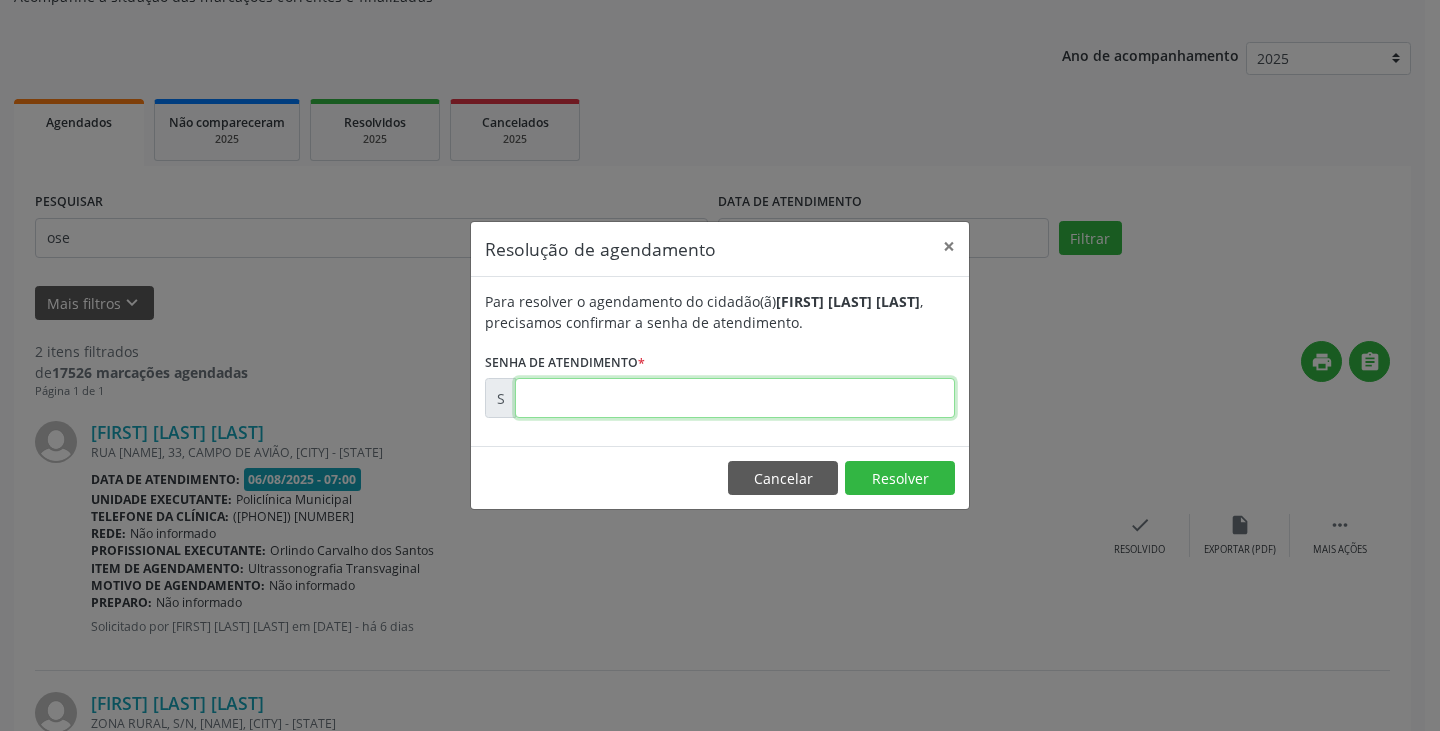 click at bounding box center [735, 398] 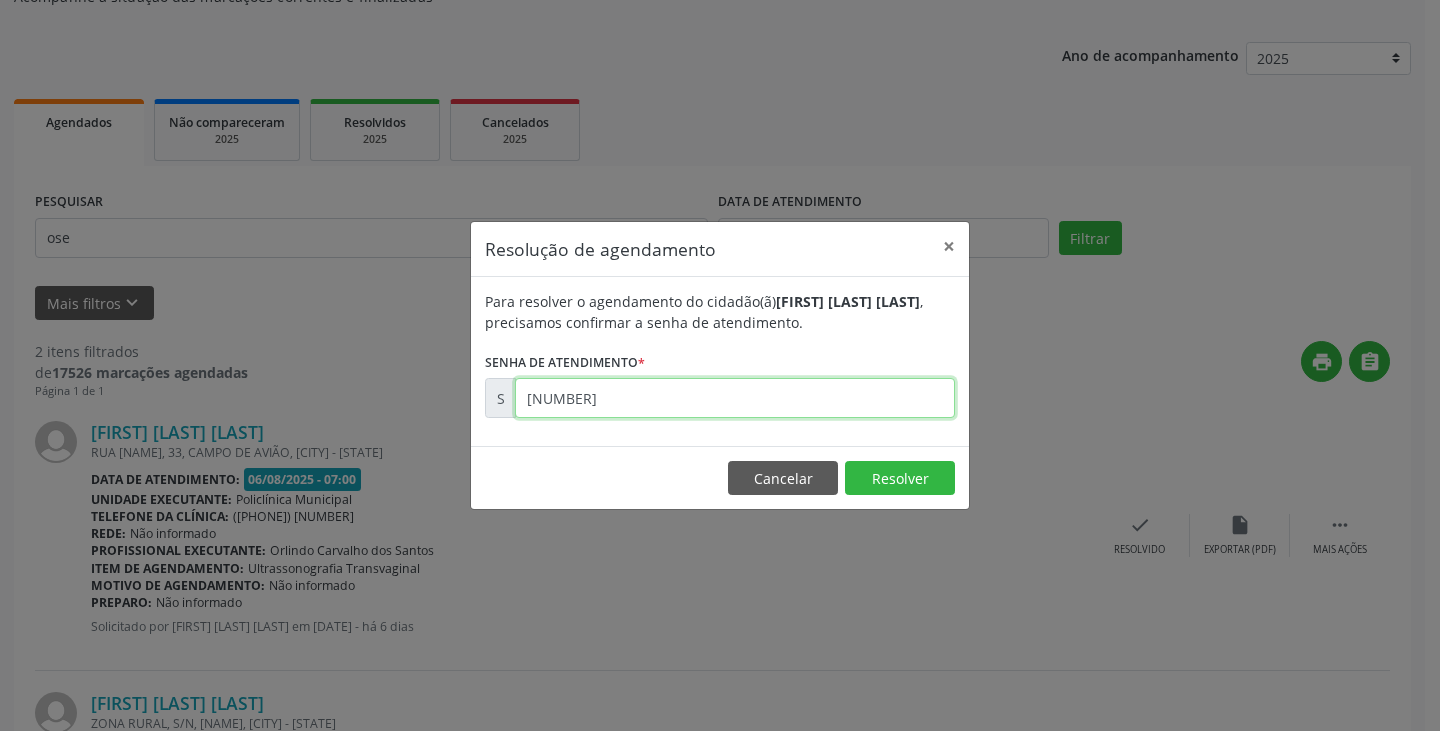 type on "00169123" 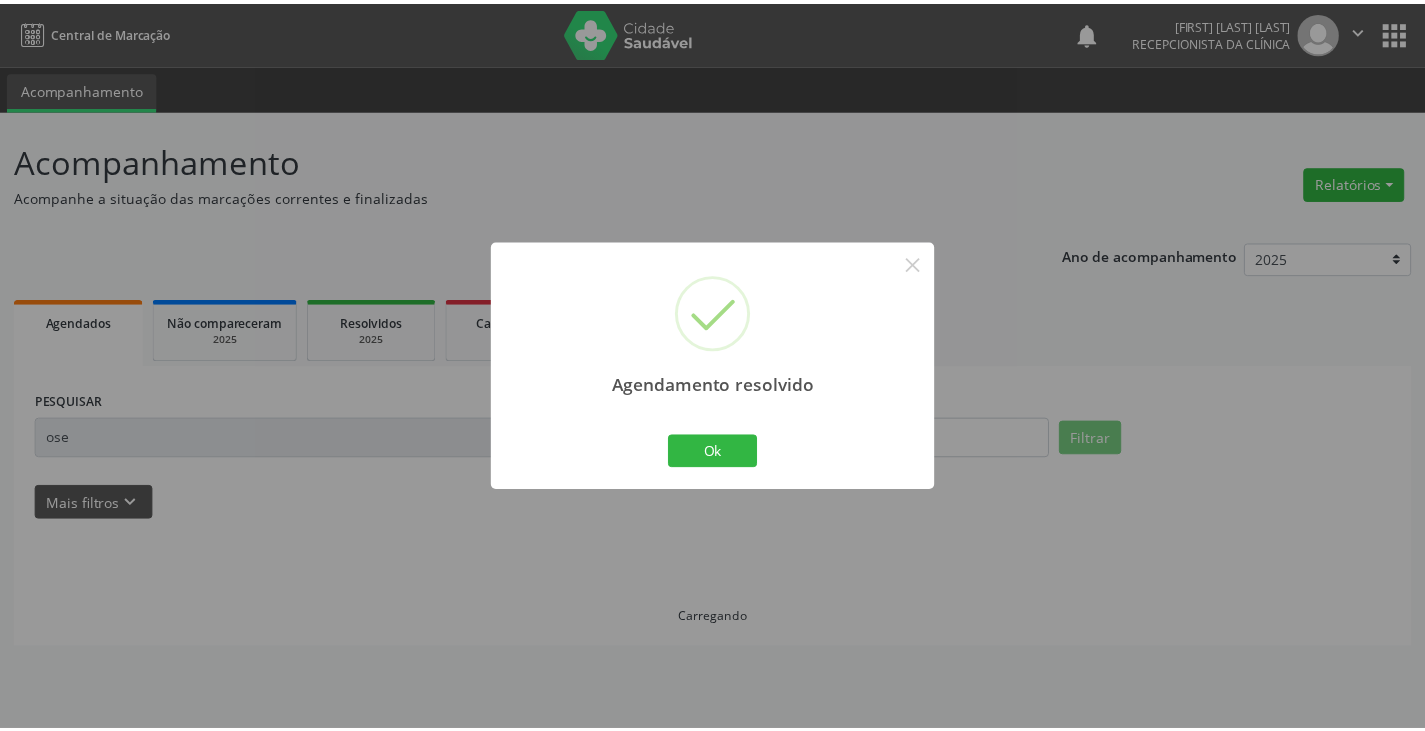 scroll, scrollTop: 0, scrollLeft: 0, axis: both 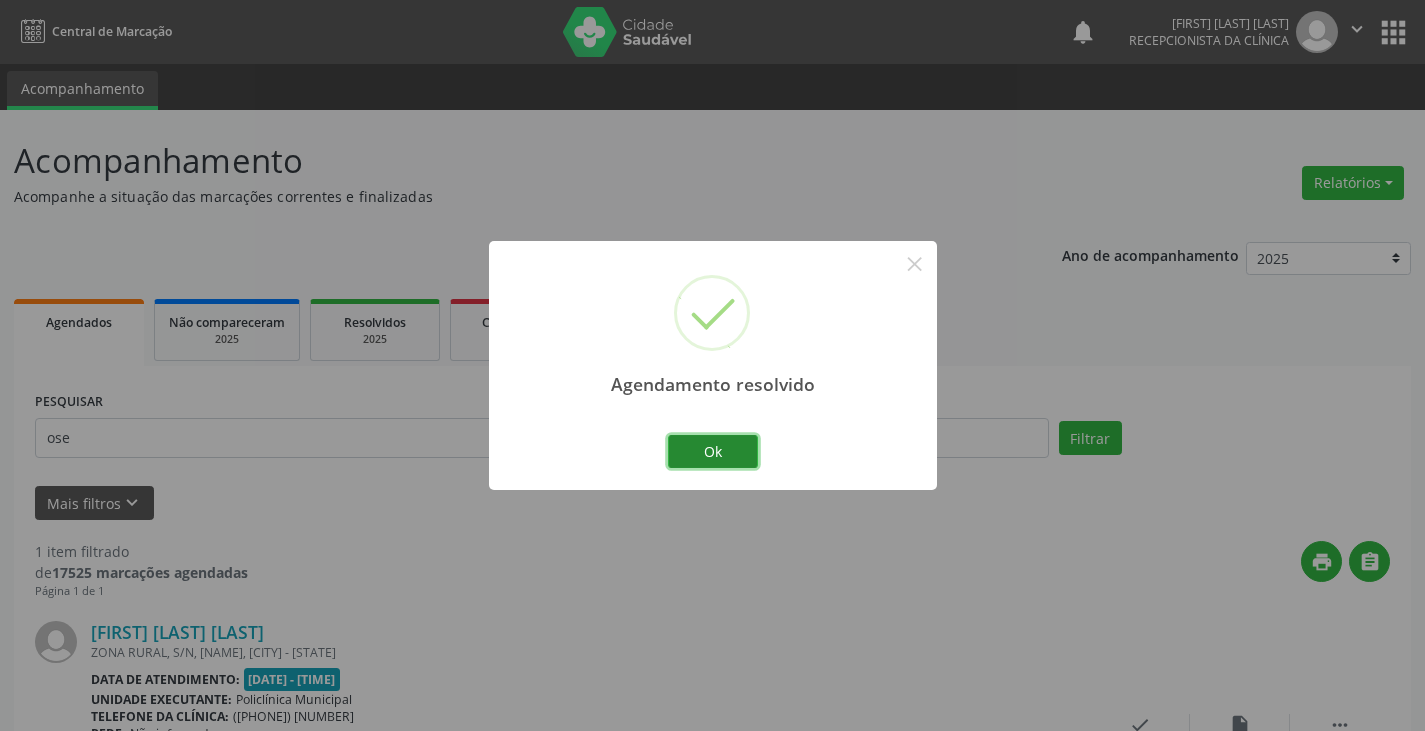 click on "Ok" at bounding box center (713, 452) 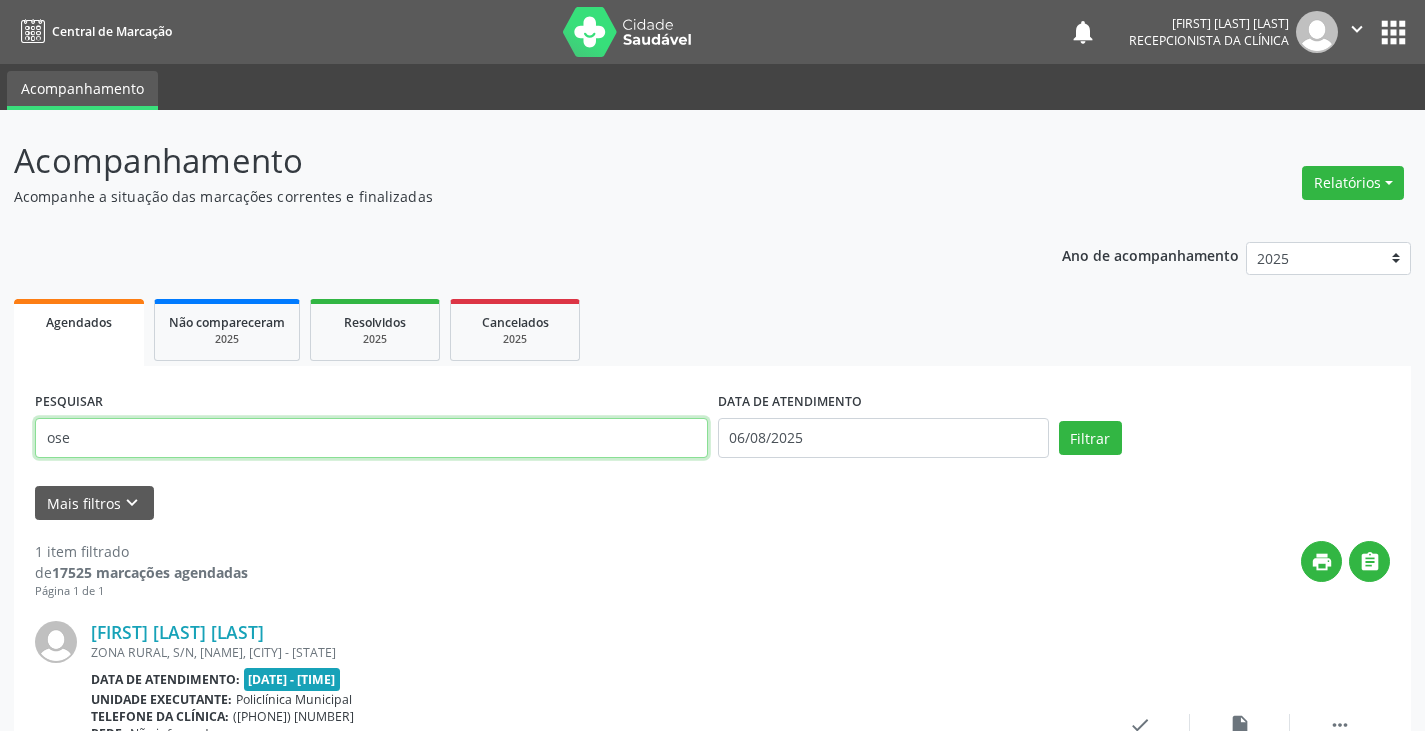 click on "[NAME]" at bounding box center [371, 438] 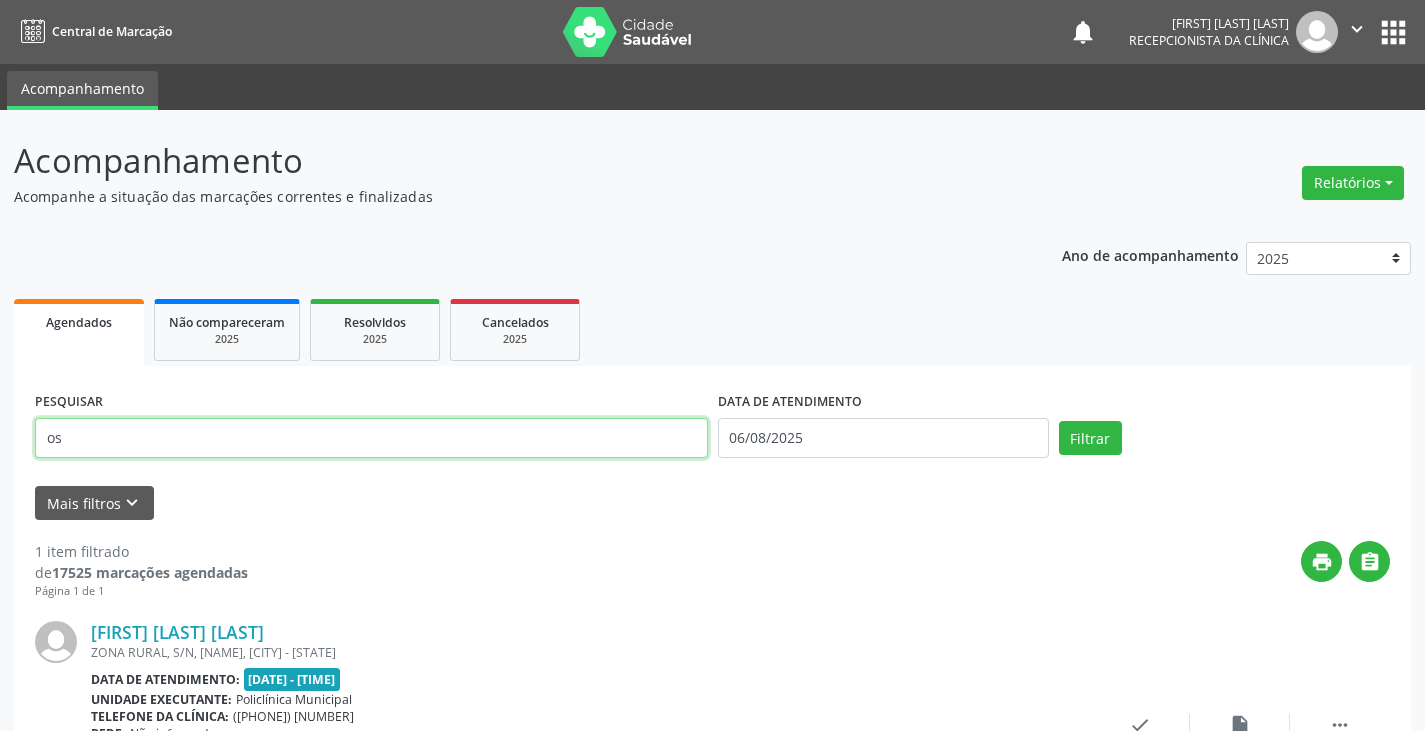 type on "o" 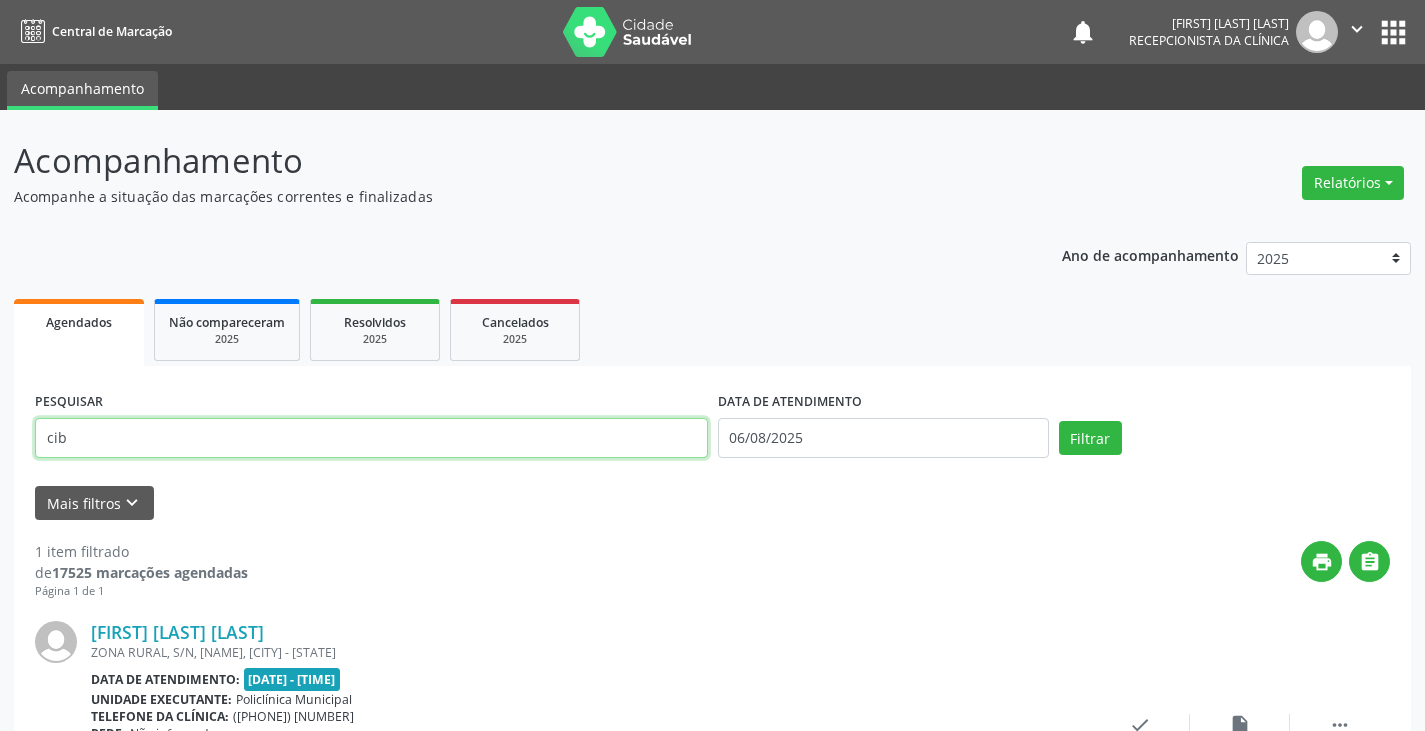 click on "Filtrar" at bounding box center (1090, 438) 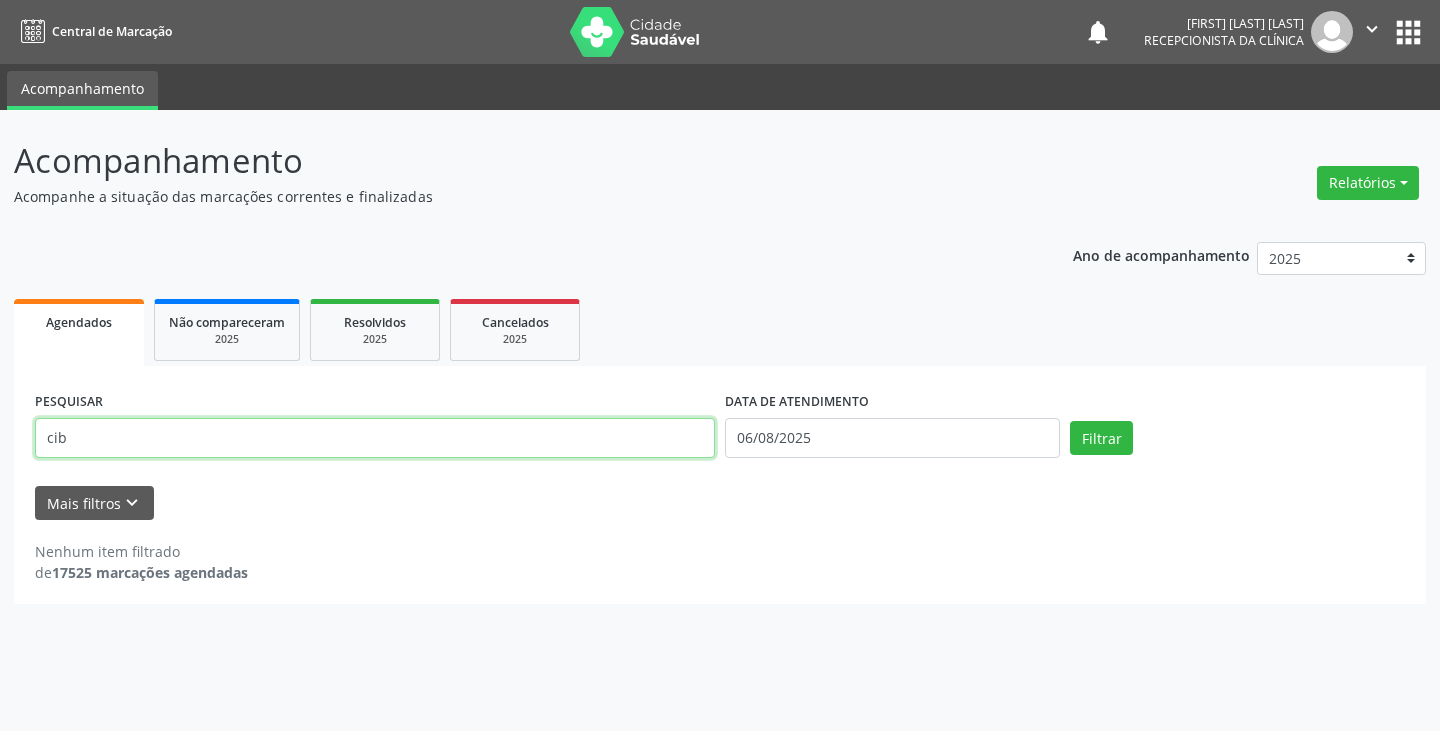 click on "cib" at bounding box center (375, 438) 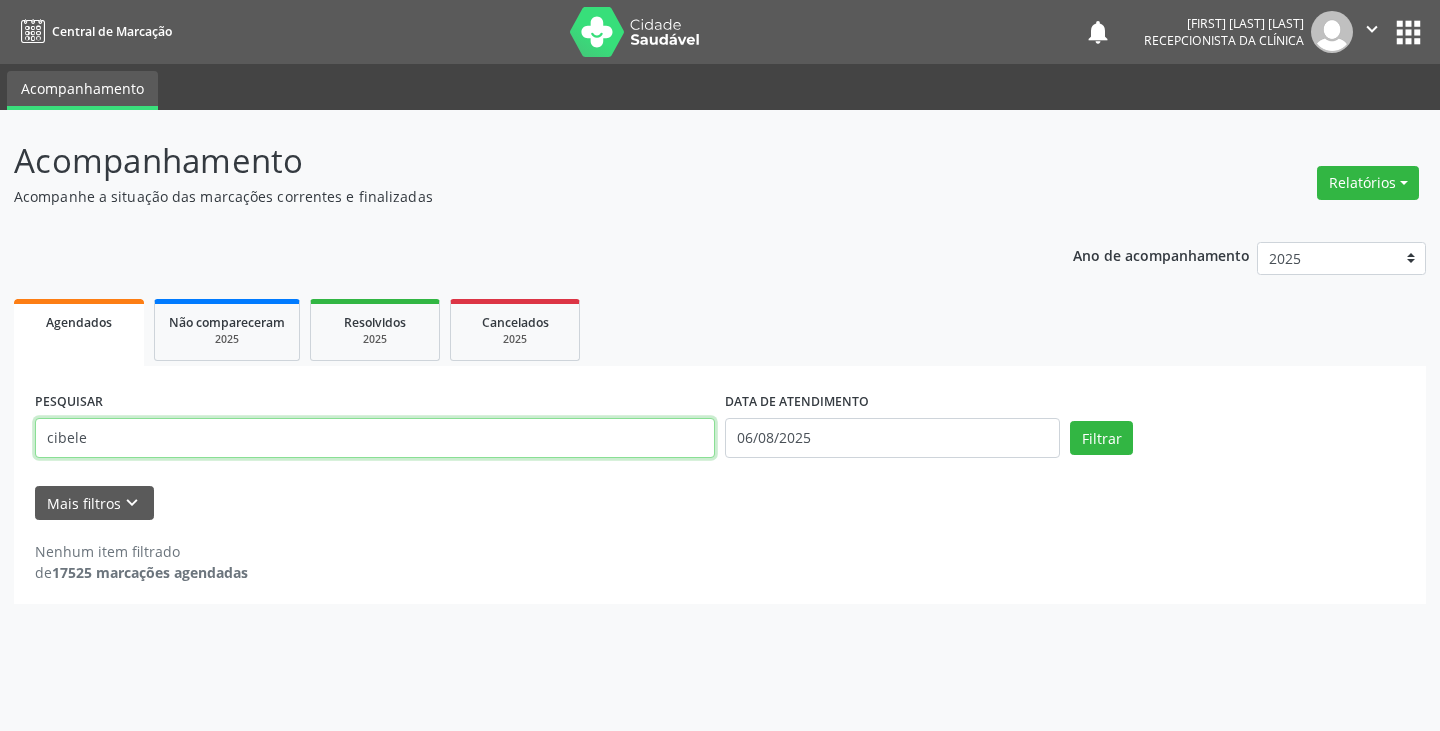 click on "Filtrar" at bounding box center (1101, 438) 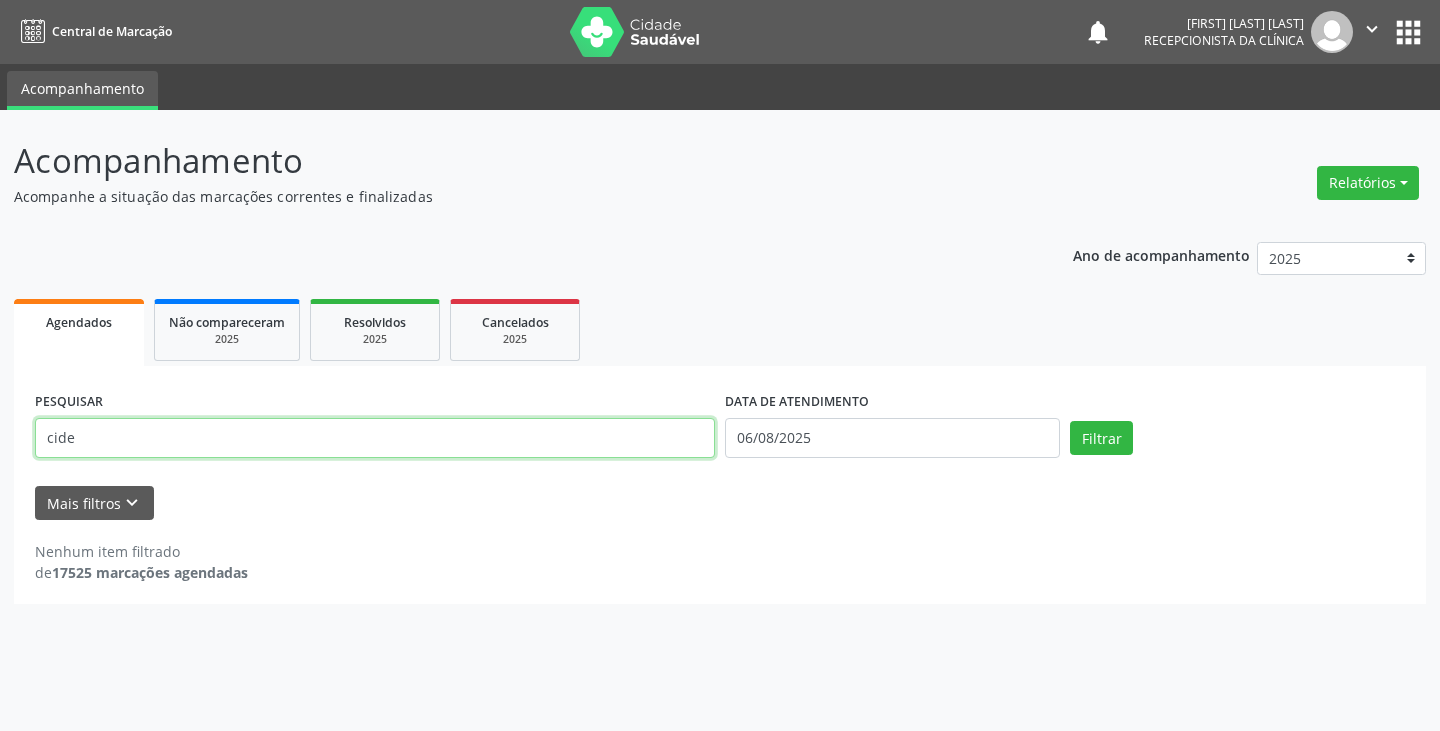type on "cide" 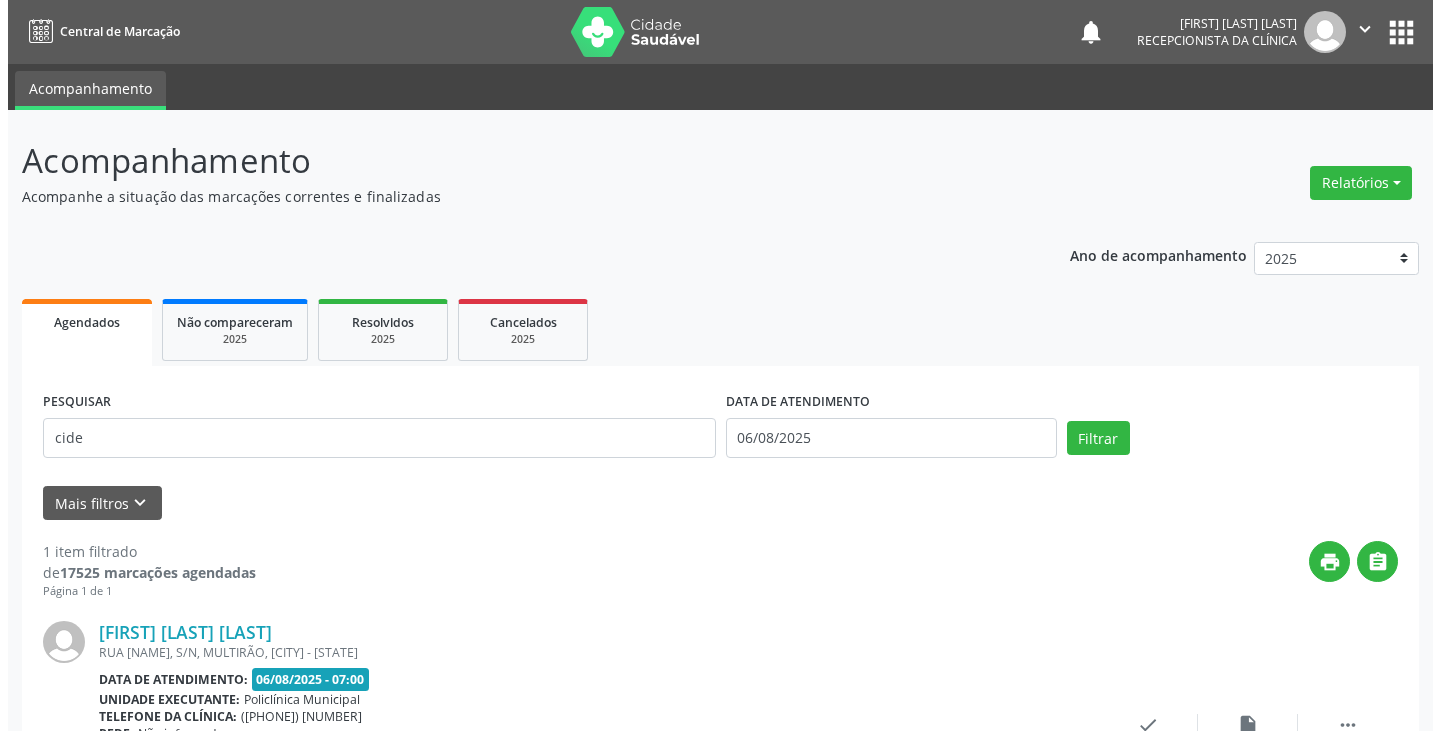 scroll, scrollTop: 174, scrollLeft: 0, axis: vertical 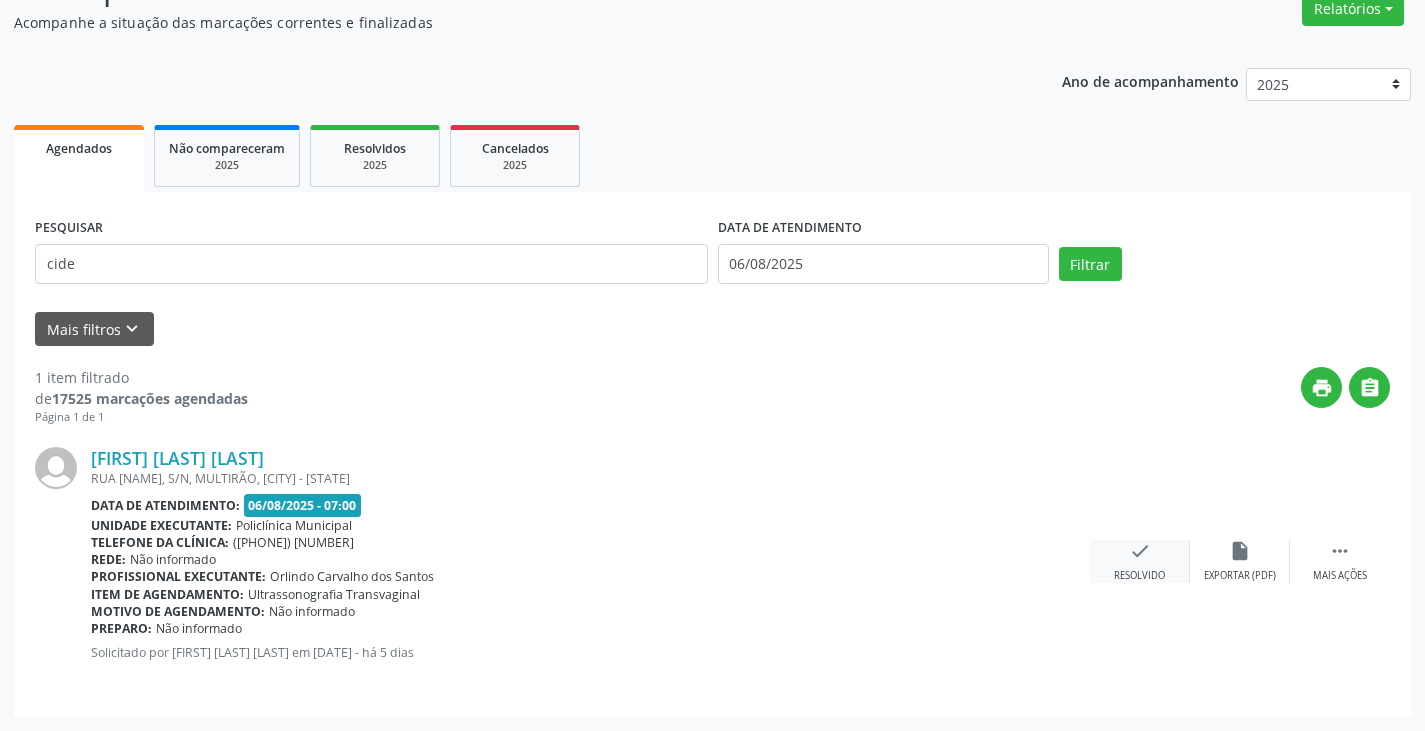 click on "check
Resolvido" at bounding box center [1140, 561] 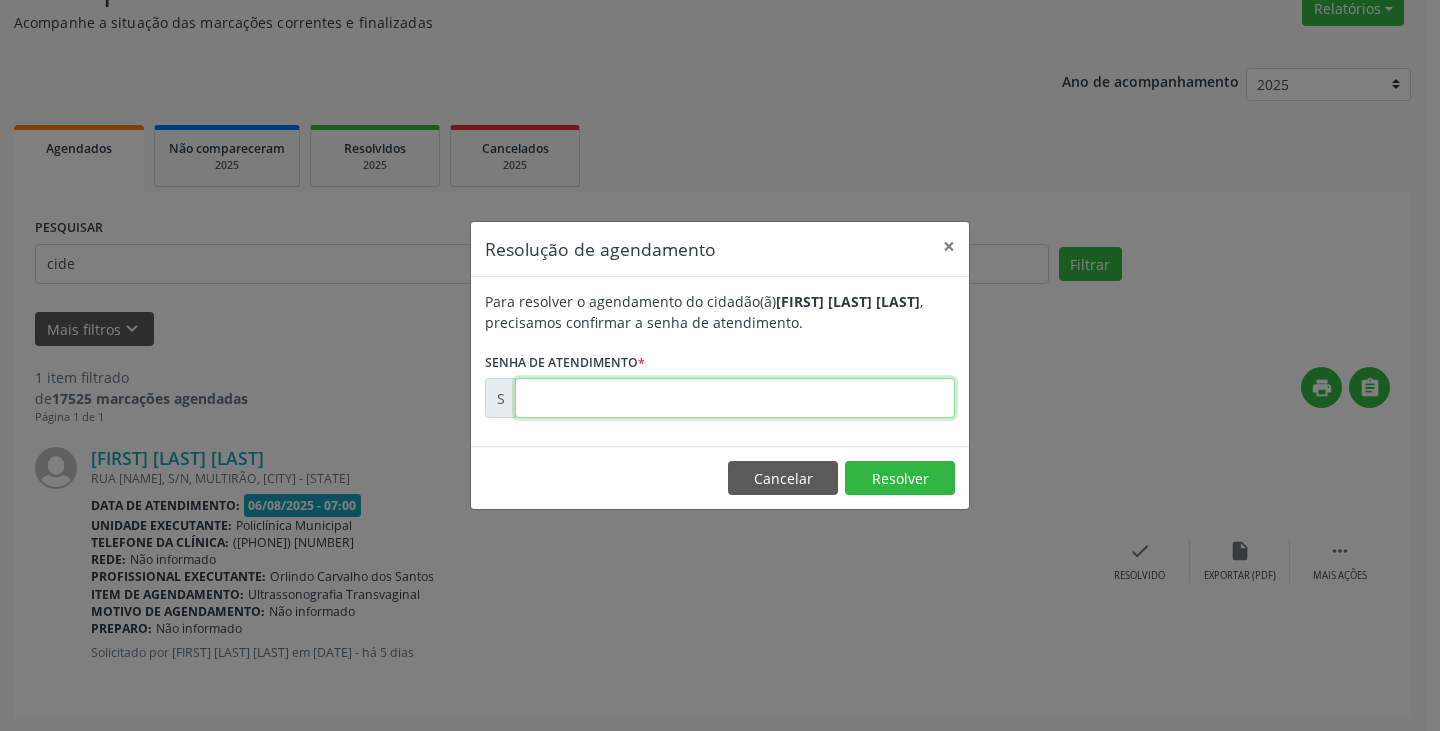 click at bounding box center (735, 398) 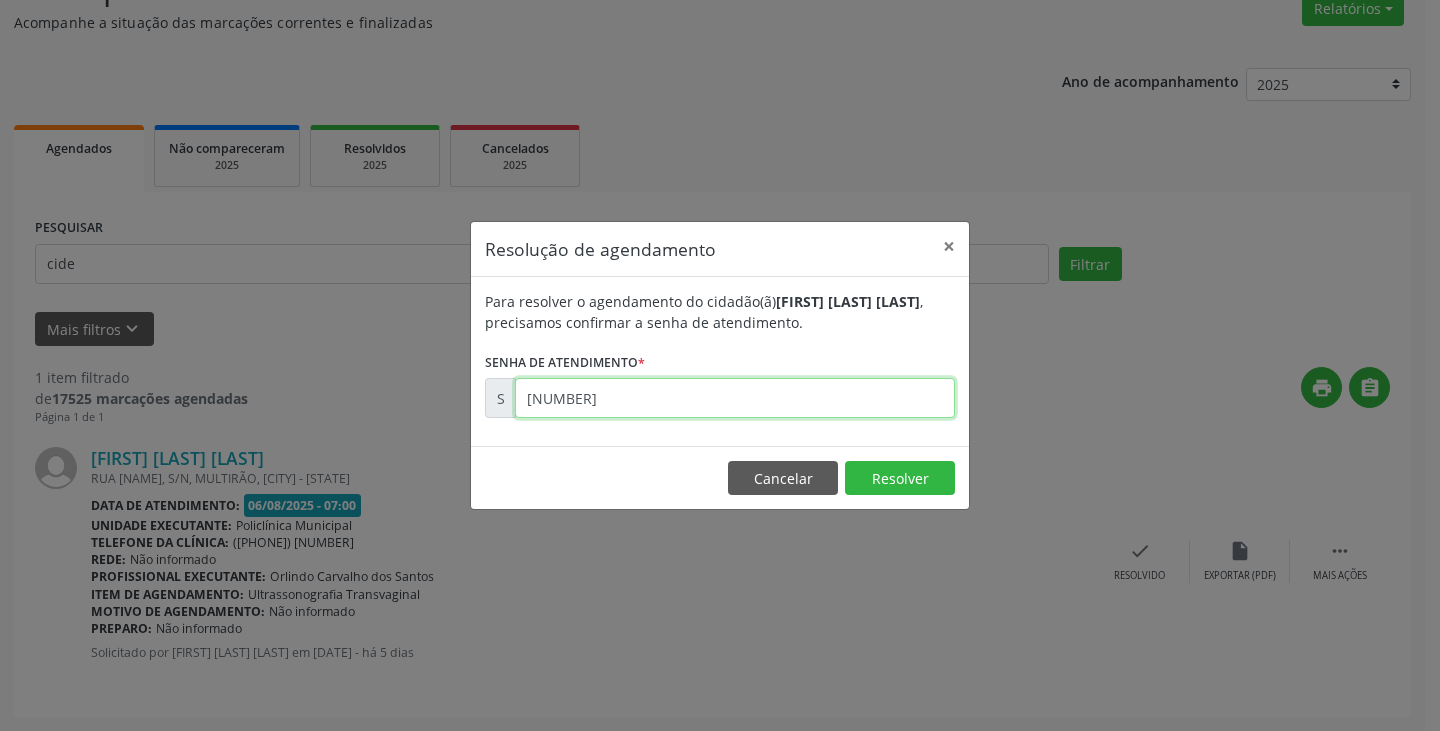 type on "00169454" 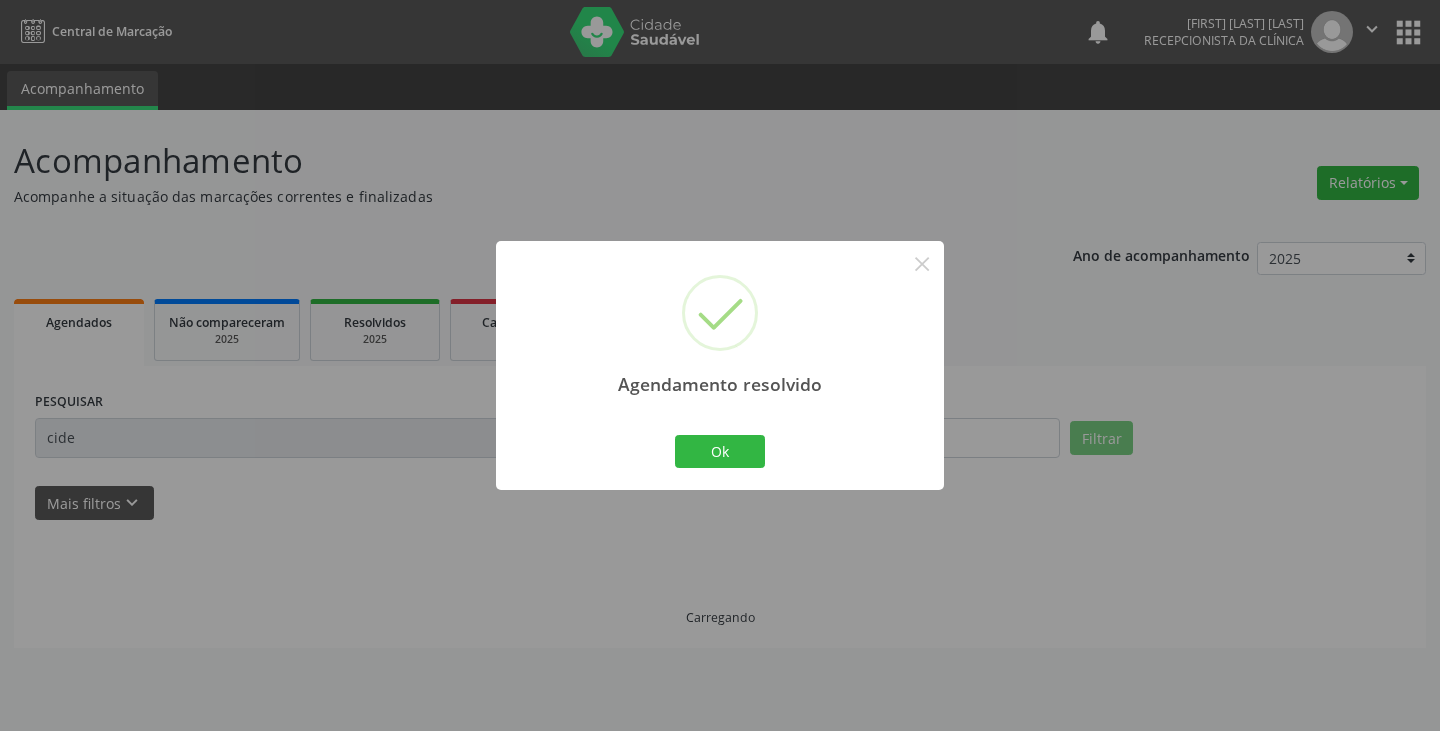 scroll, scrollTop: 0, scrollLeft: 0, axis: both 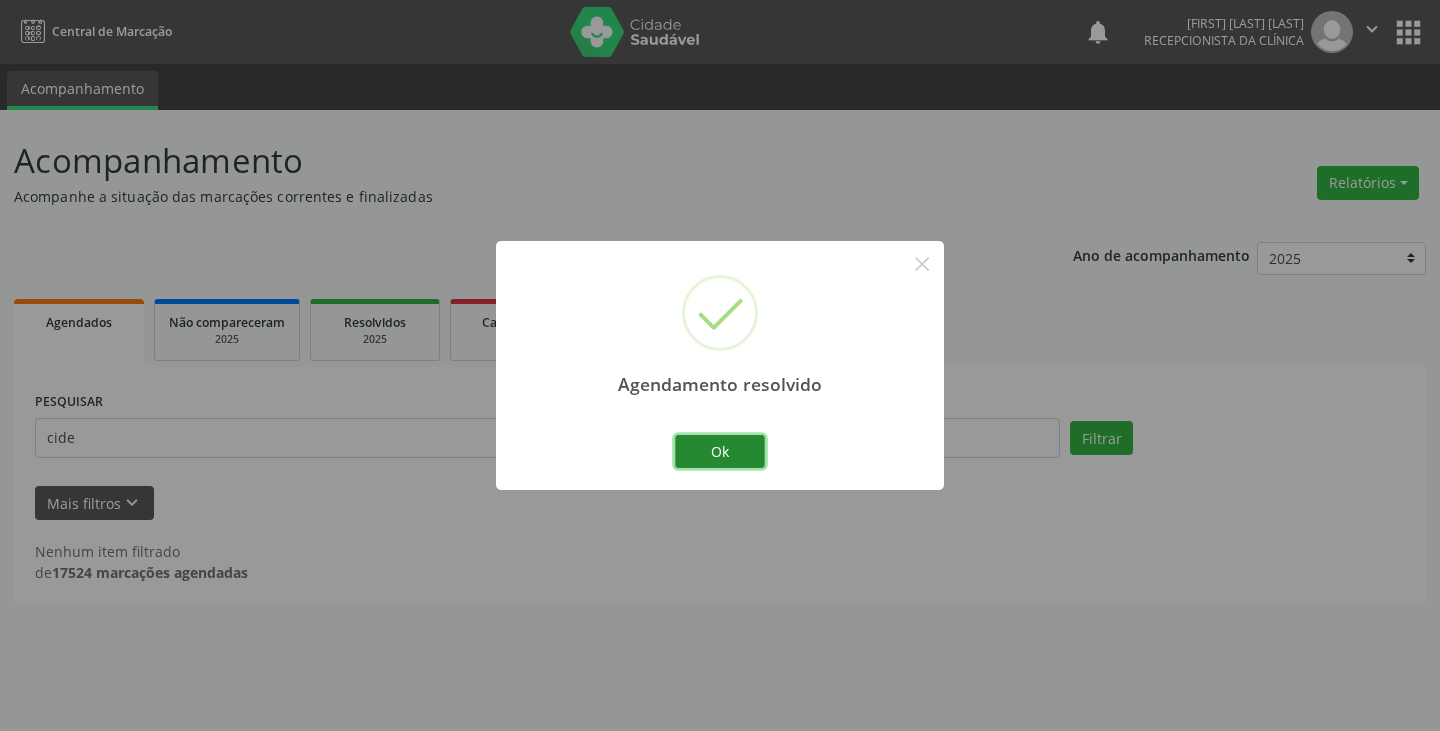 click on "Ok" at bounding box center [720, 452] 